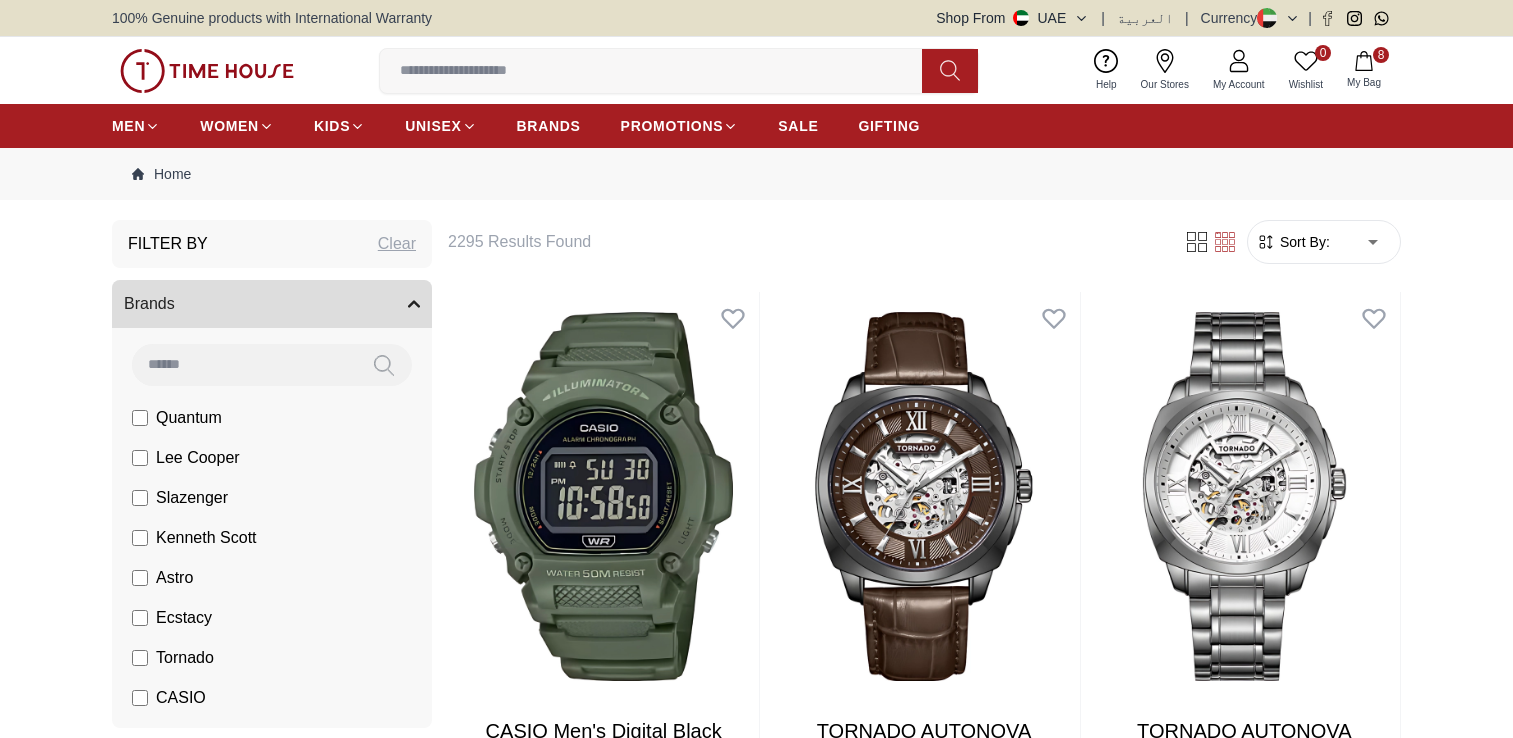 scroll, scrollTop: 0, scrollLeft: 0, axis: both 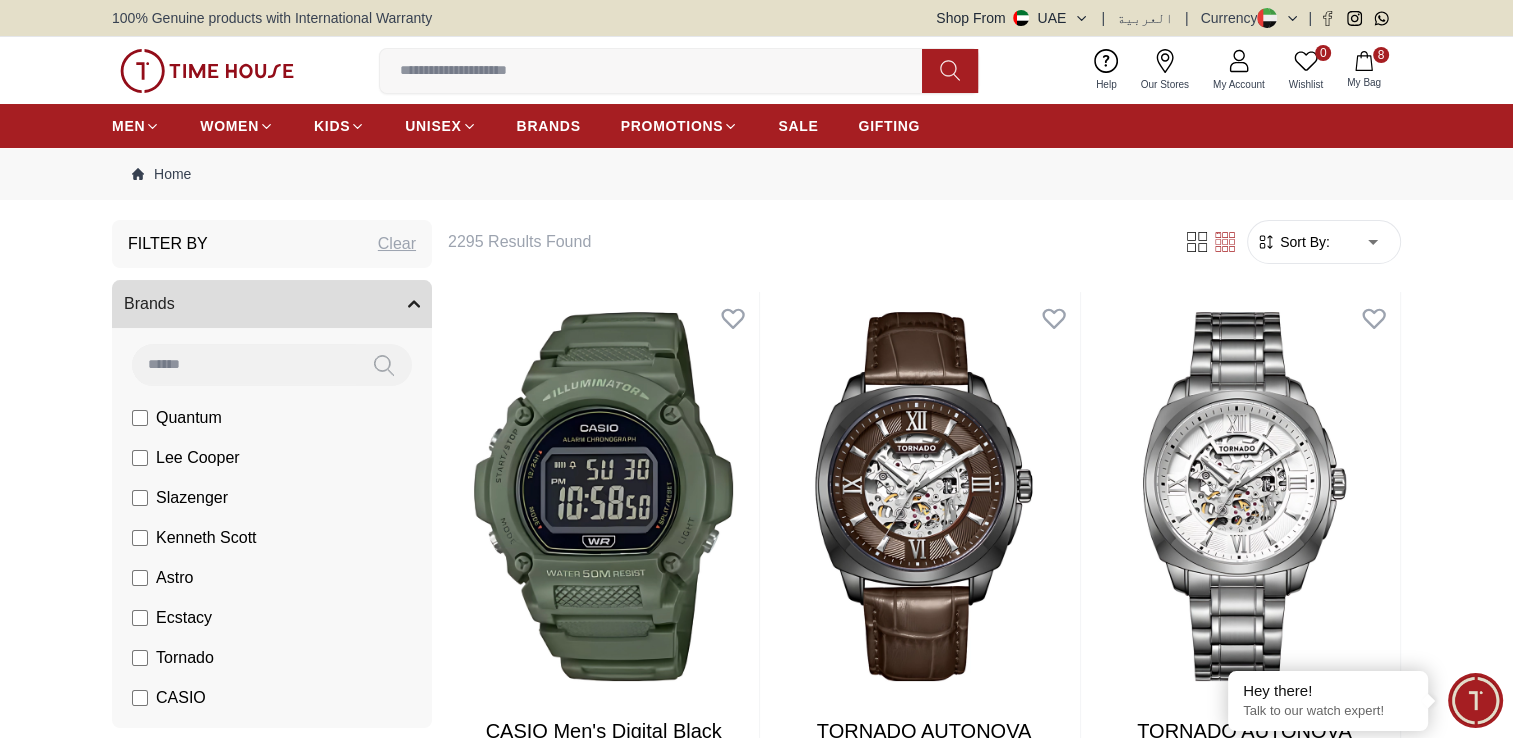 click 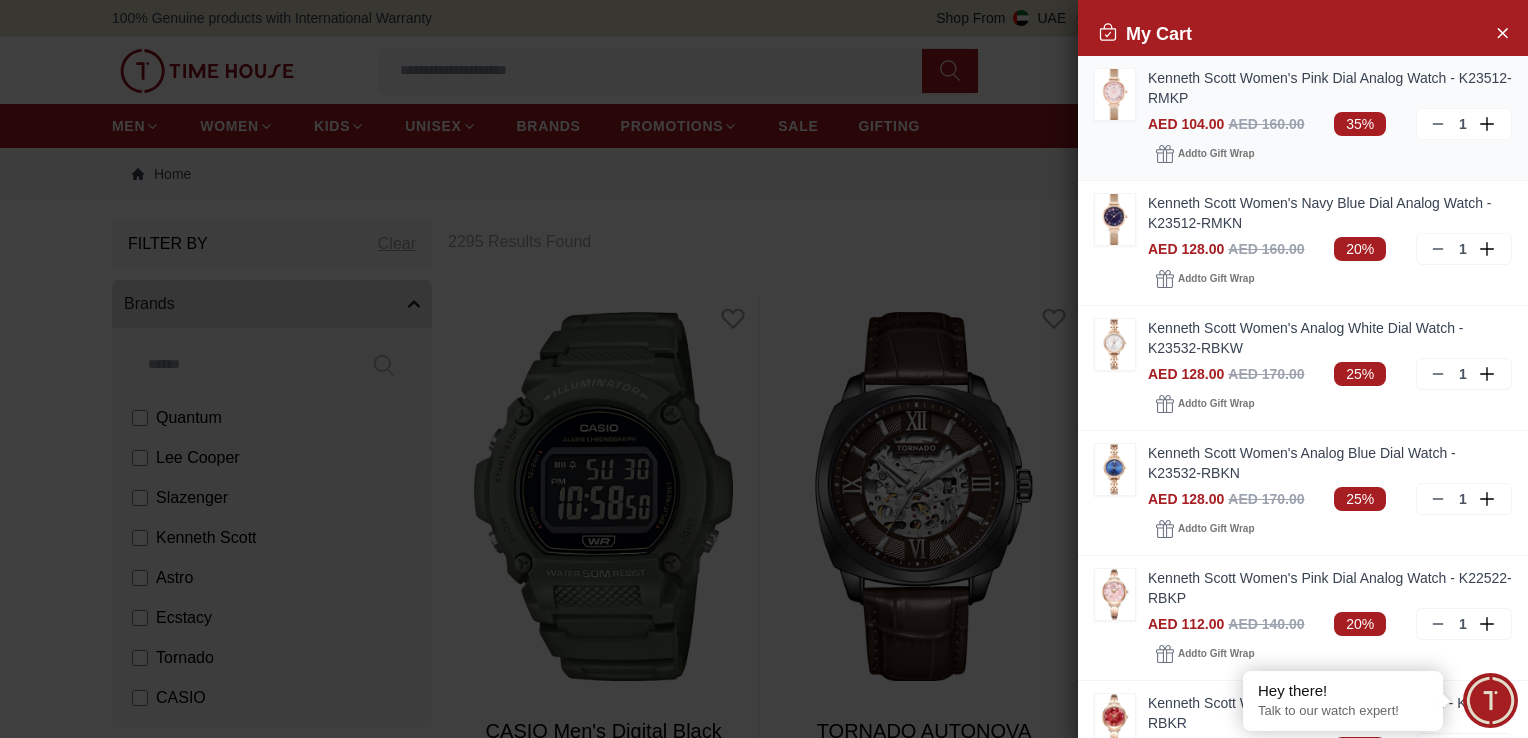 click on "Kenneth Scott Women's Pink Dial Analog Watch - K23512-RMKP" at bounding box center (1330, 88) 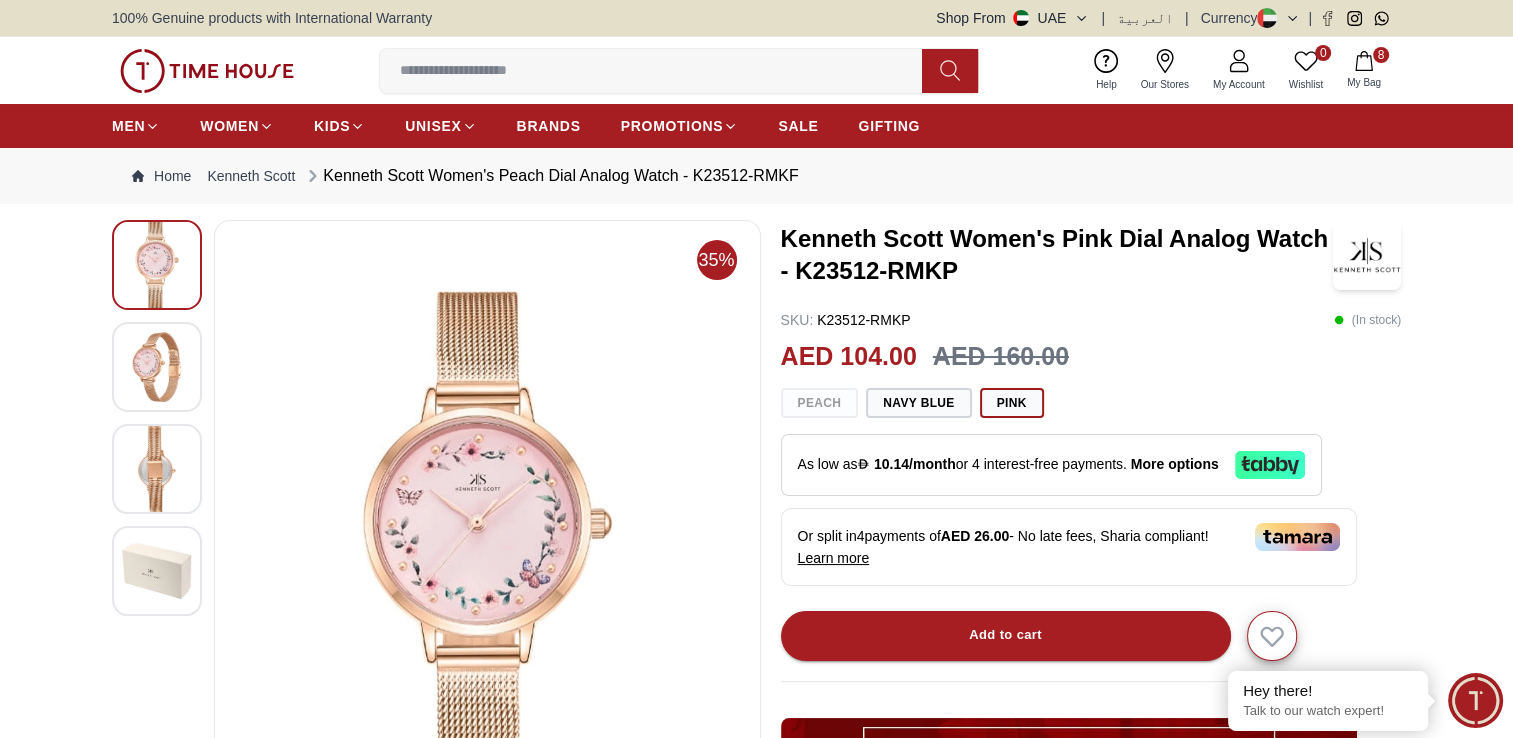click at bounding box center (157, 367) 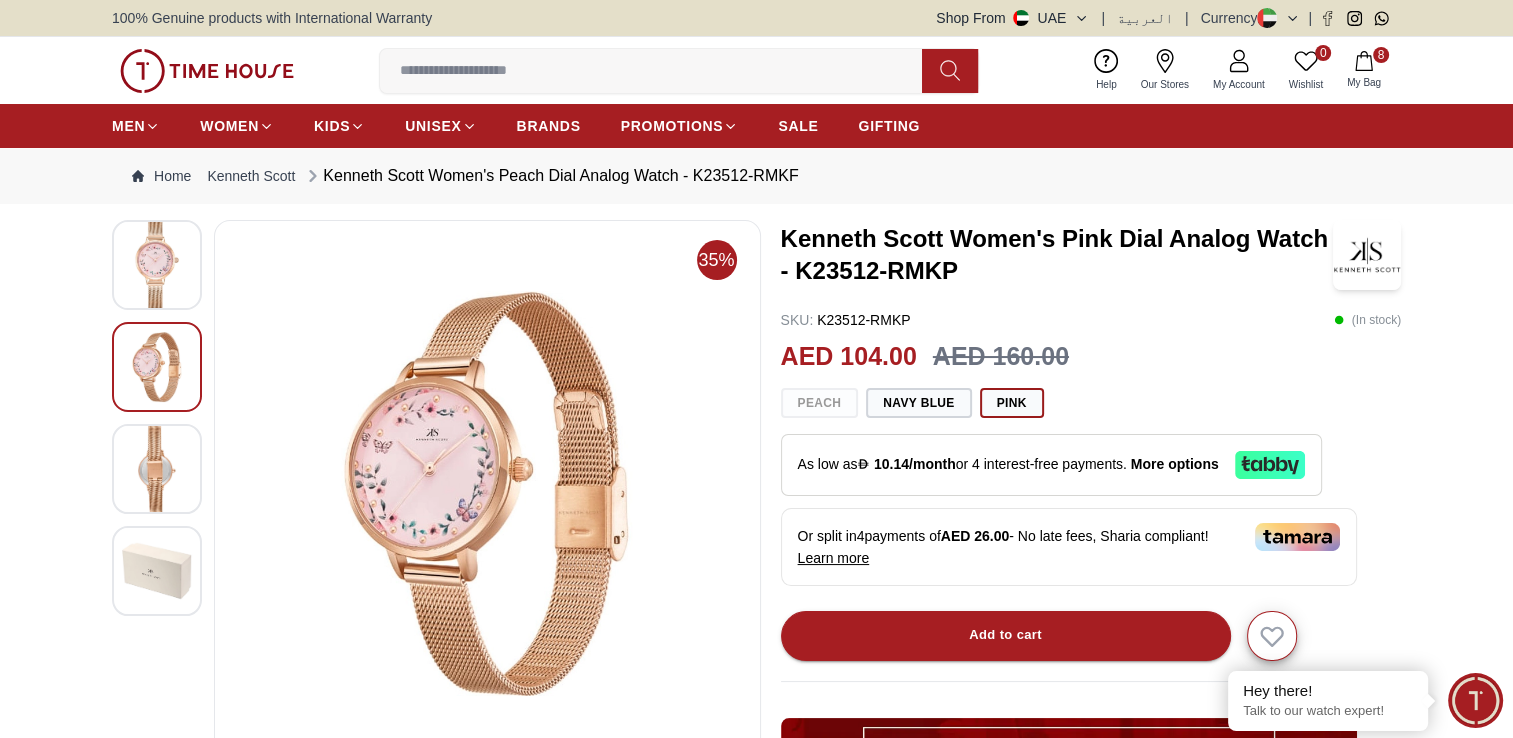 click at bounding box center [157, 469] 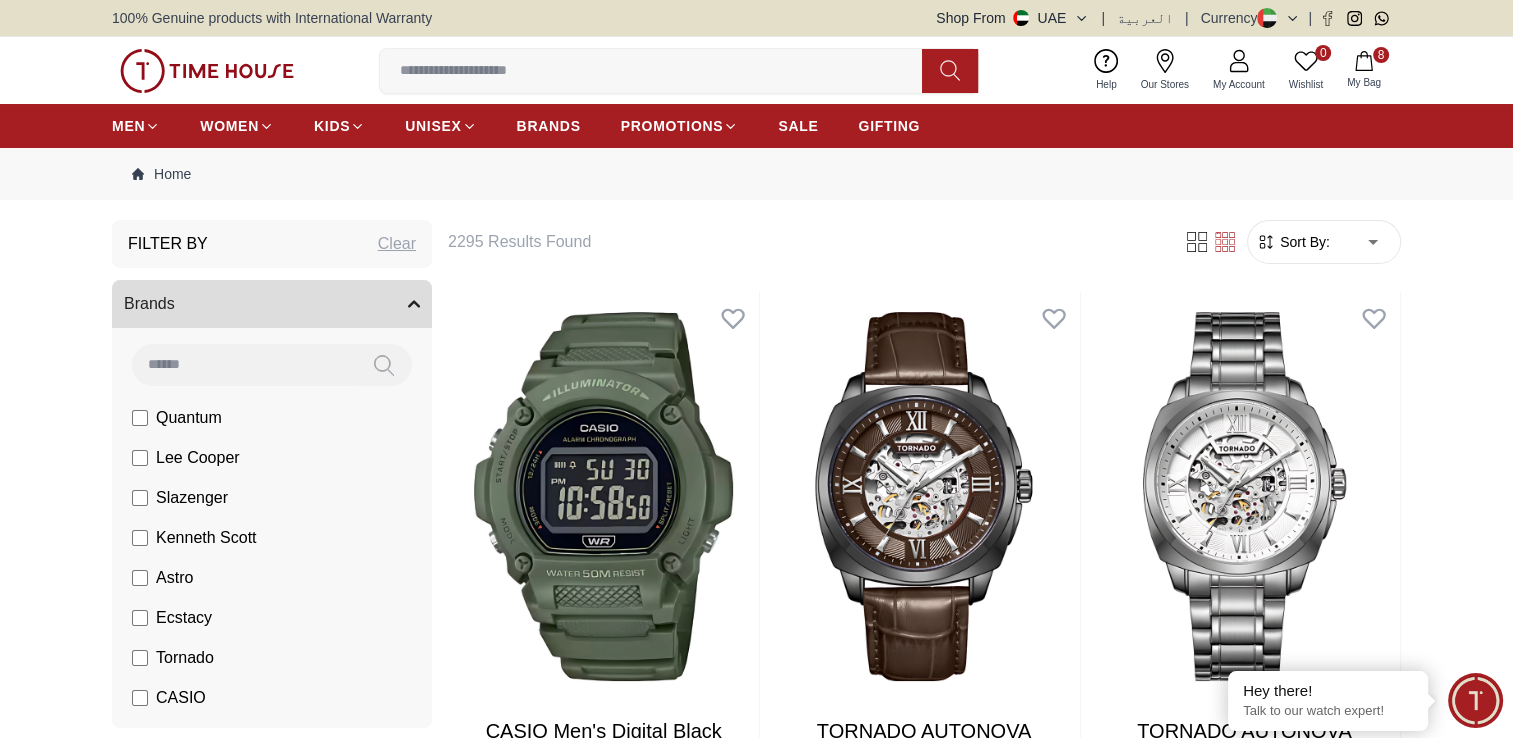 click 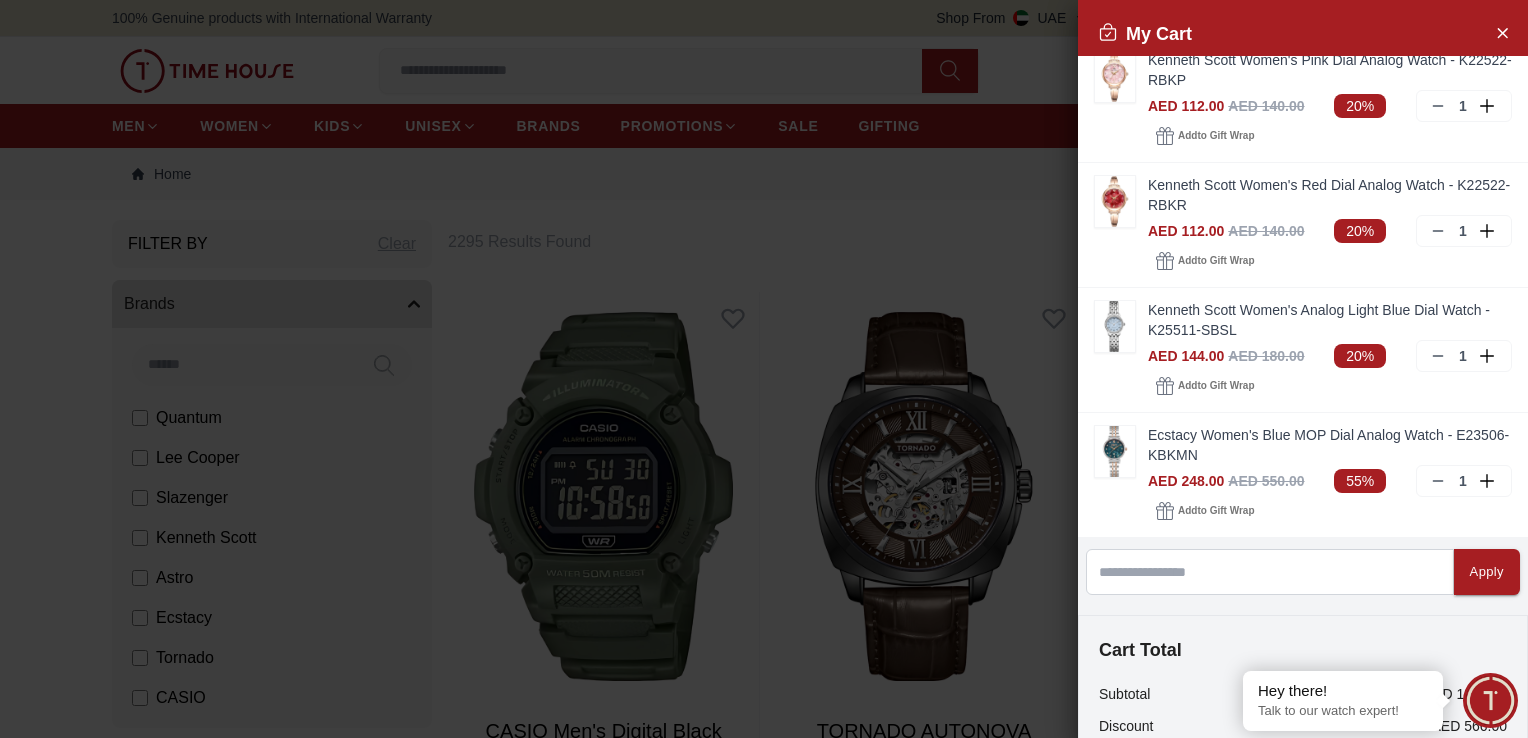 scroll, scrollTop: 521, scrollLeft: 0, axis: vertical 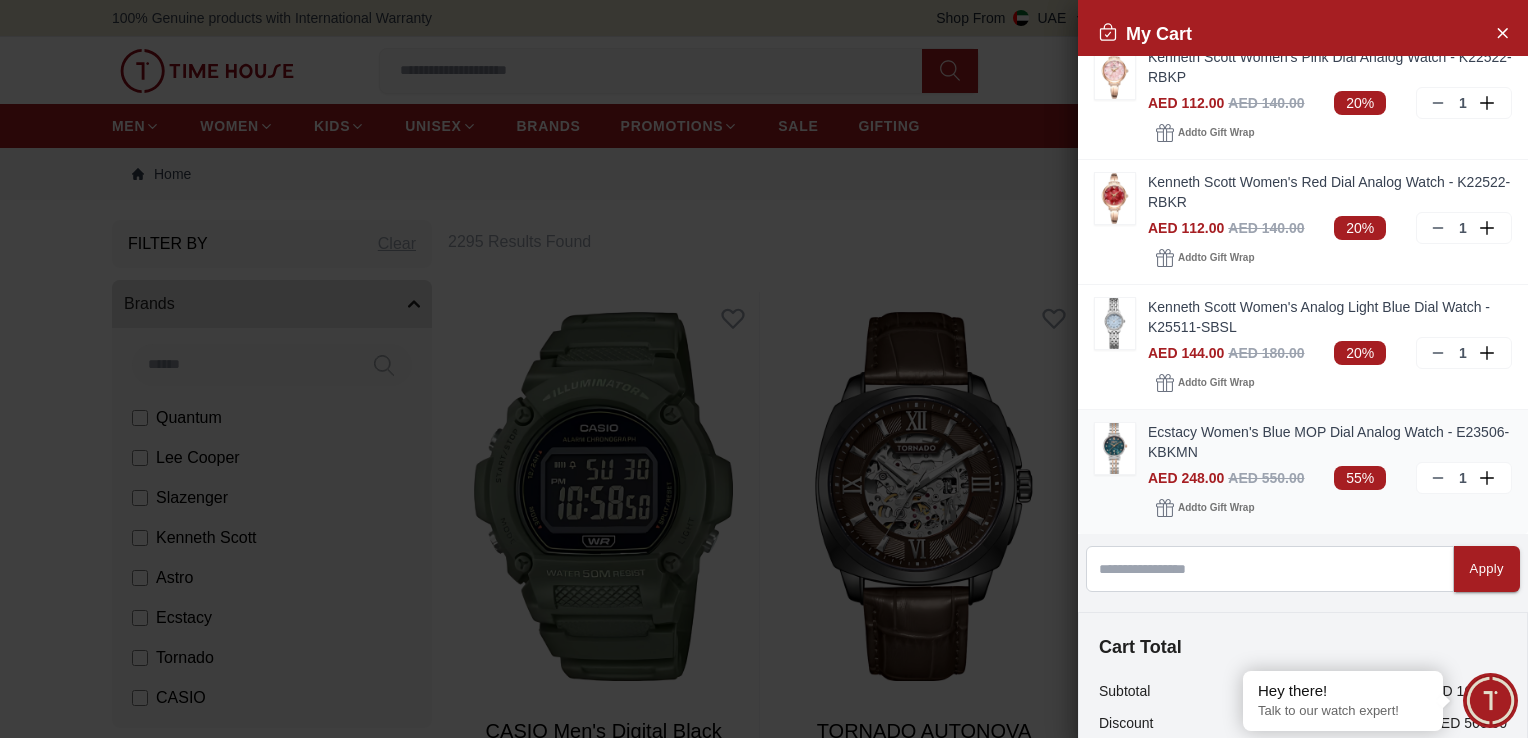 click on "Ecstacy Women's Blue MOP Dial Analog Watch - E23506-KBKMN" at bounding box center (1330, 442) 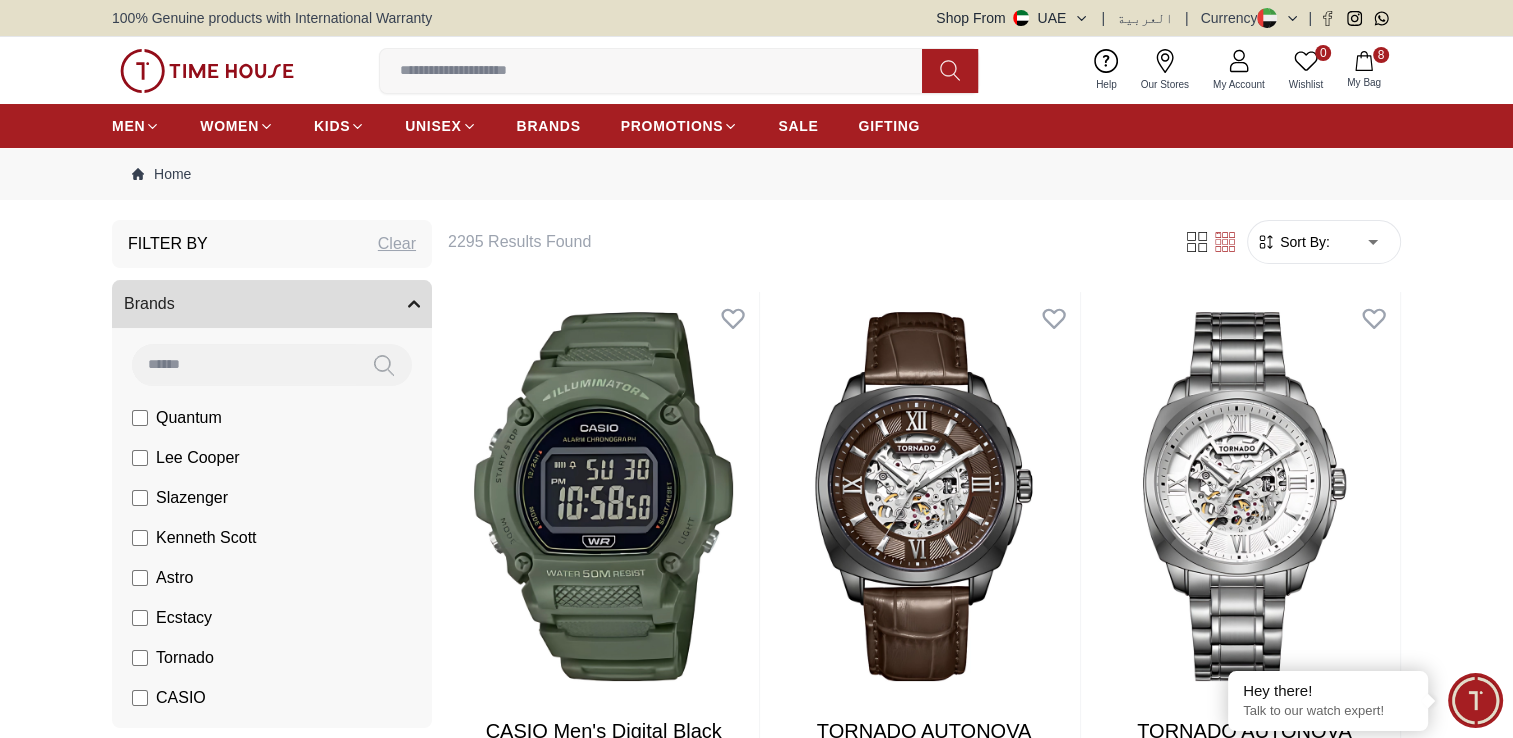 click 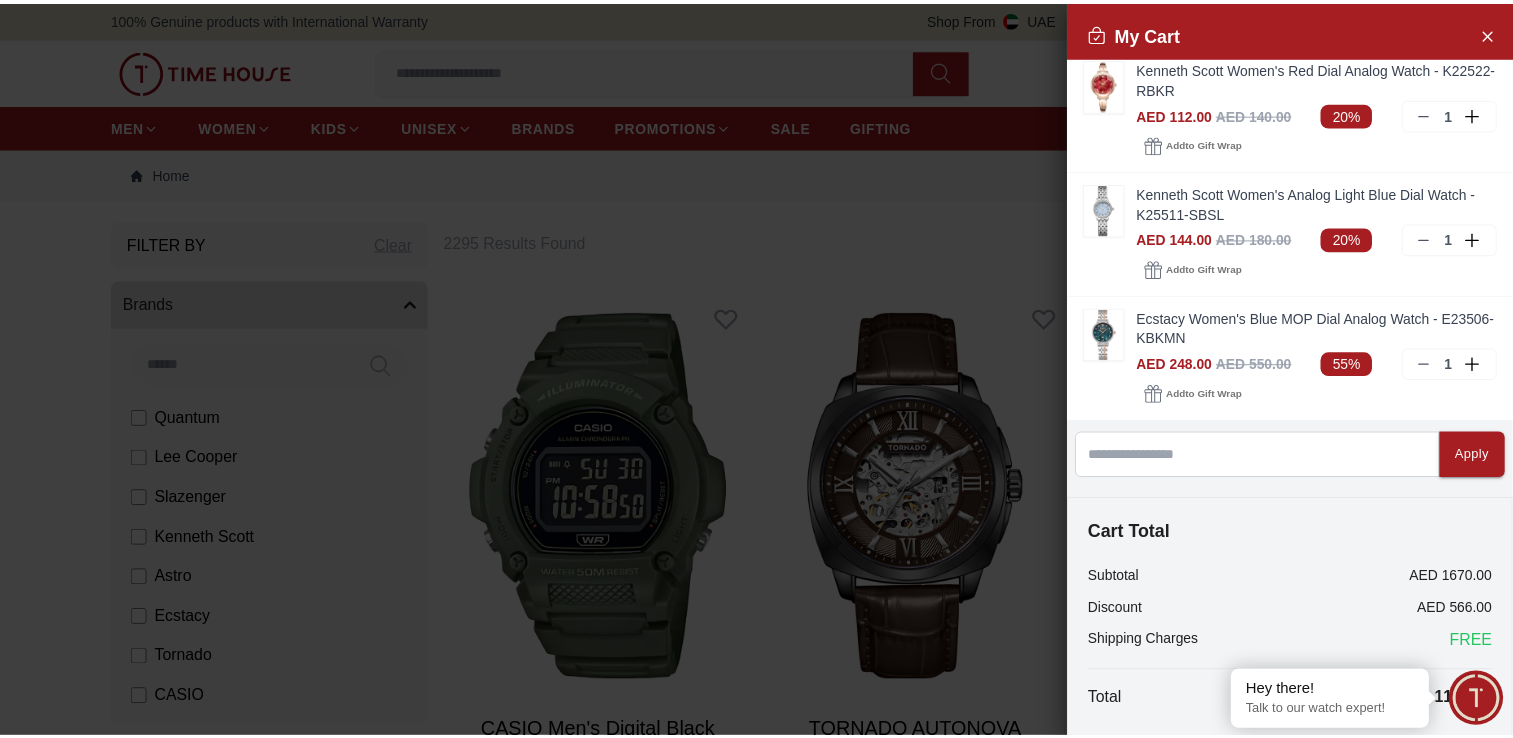 scroll, scrollTop: 676, scrollLeft: 0, axis: vertical 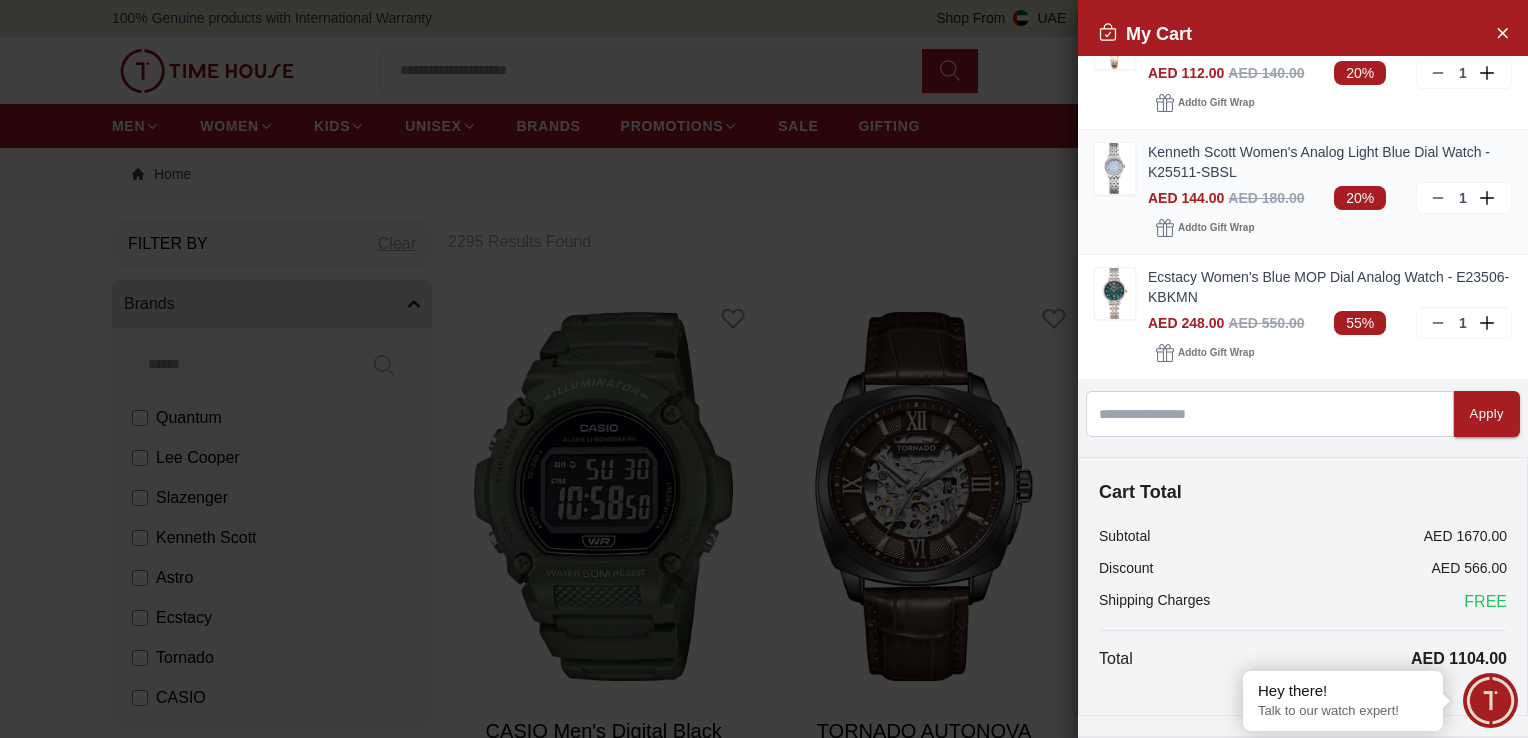 click on "Kenneth Scott Women's Analog Light Blue Dial Watch - K25511-SBSL" at bounding box center [1330, 162] 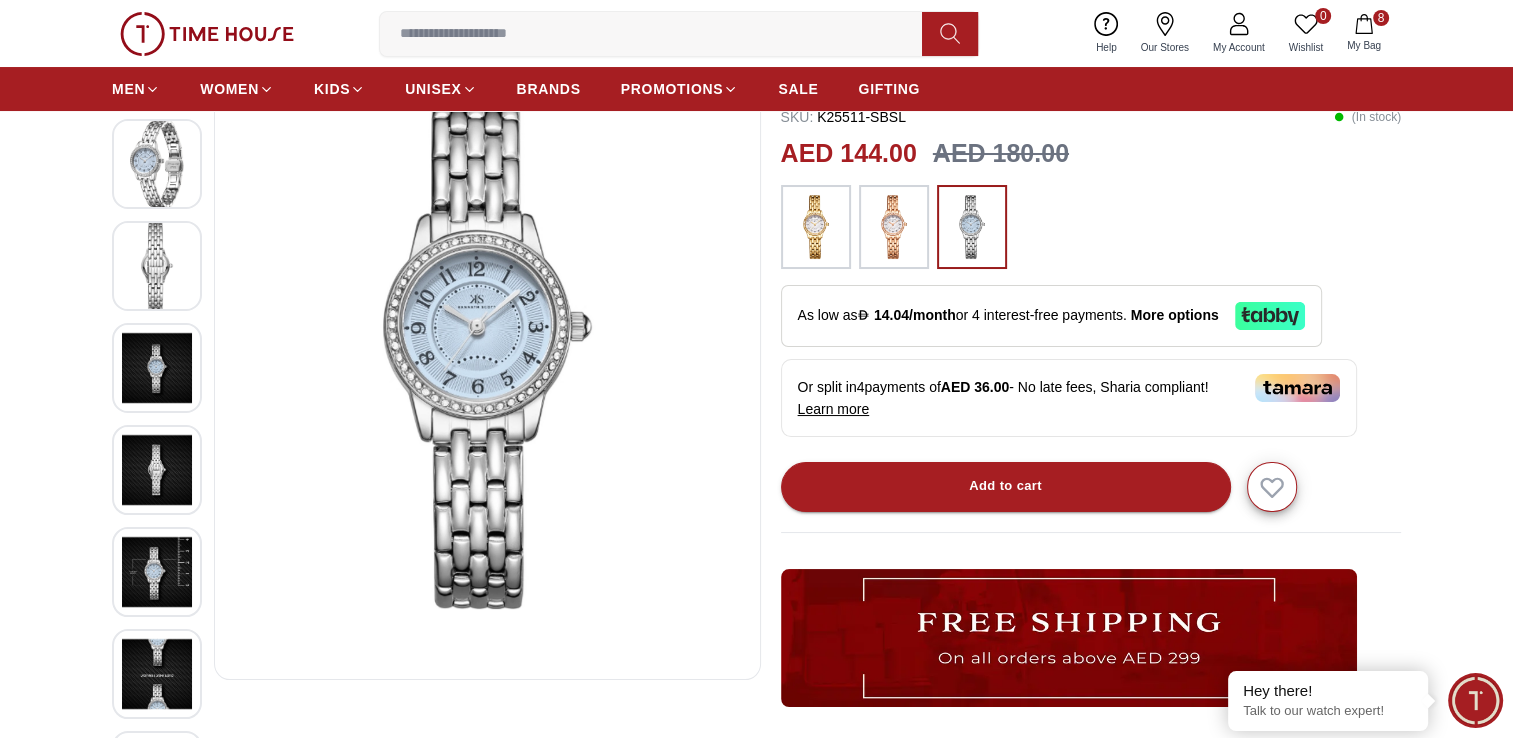 scroll, scrollTop: 178, scrollLeft: 0, axis: vertical 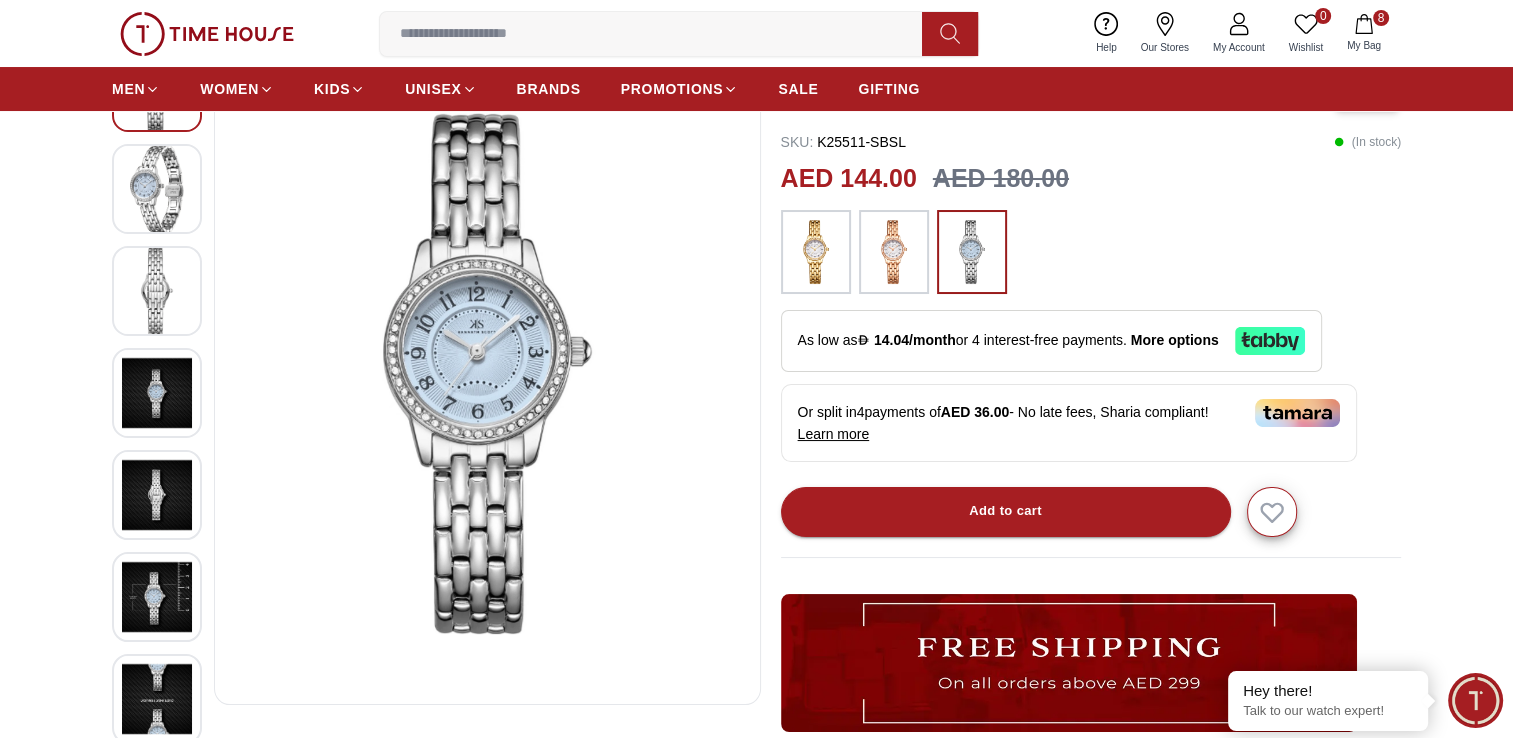 click at bounding box center (157, 189) 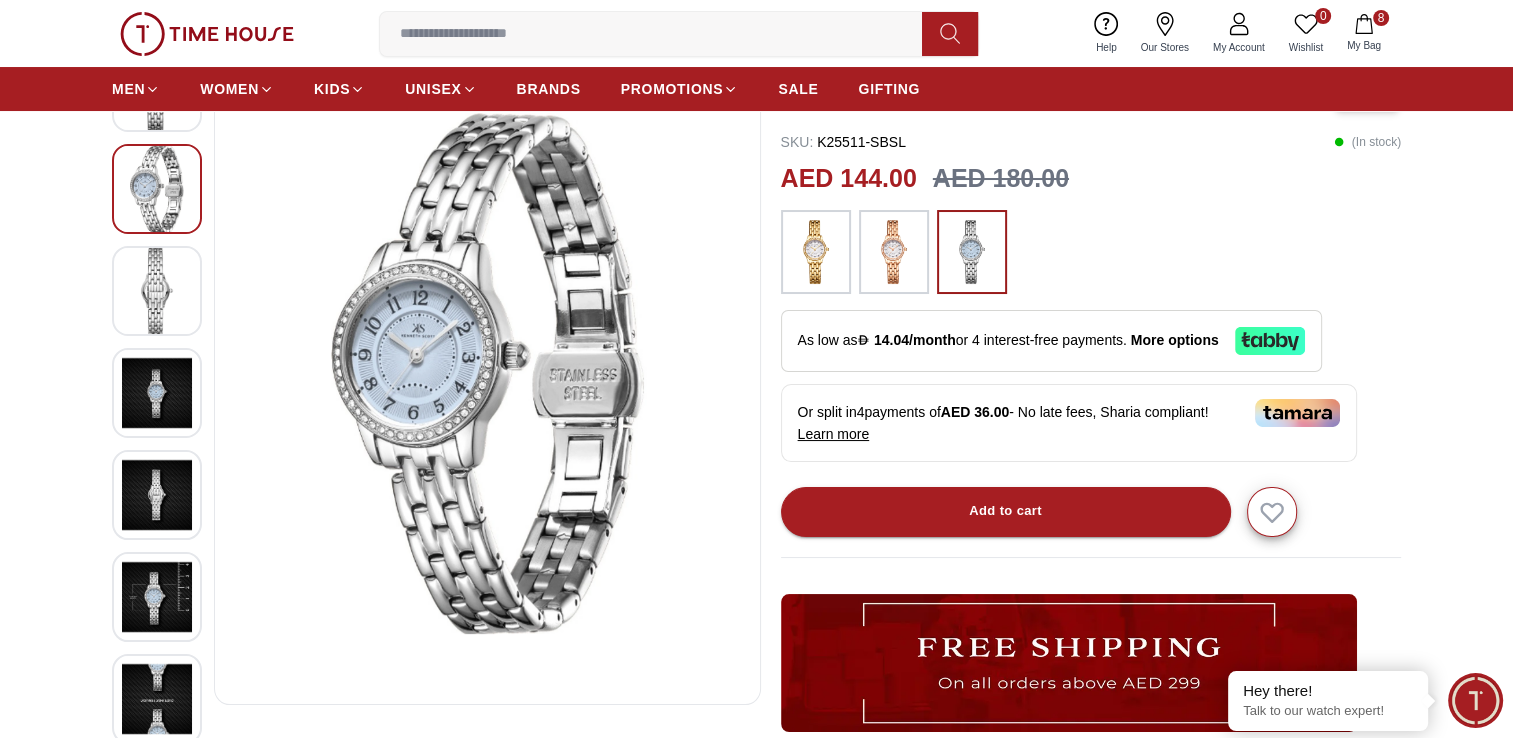 click at bounding box center (157, 291) 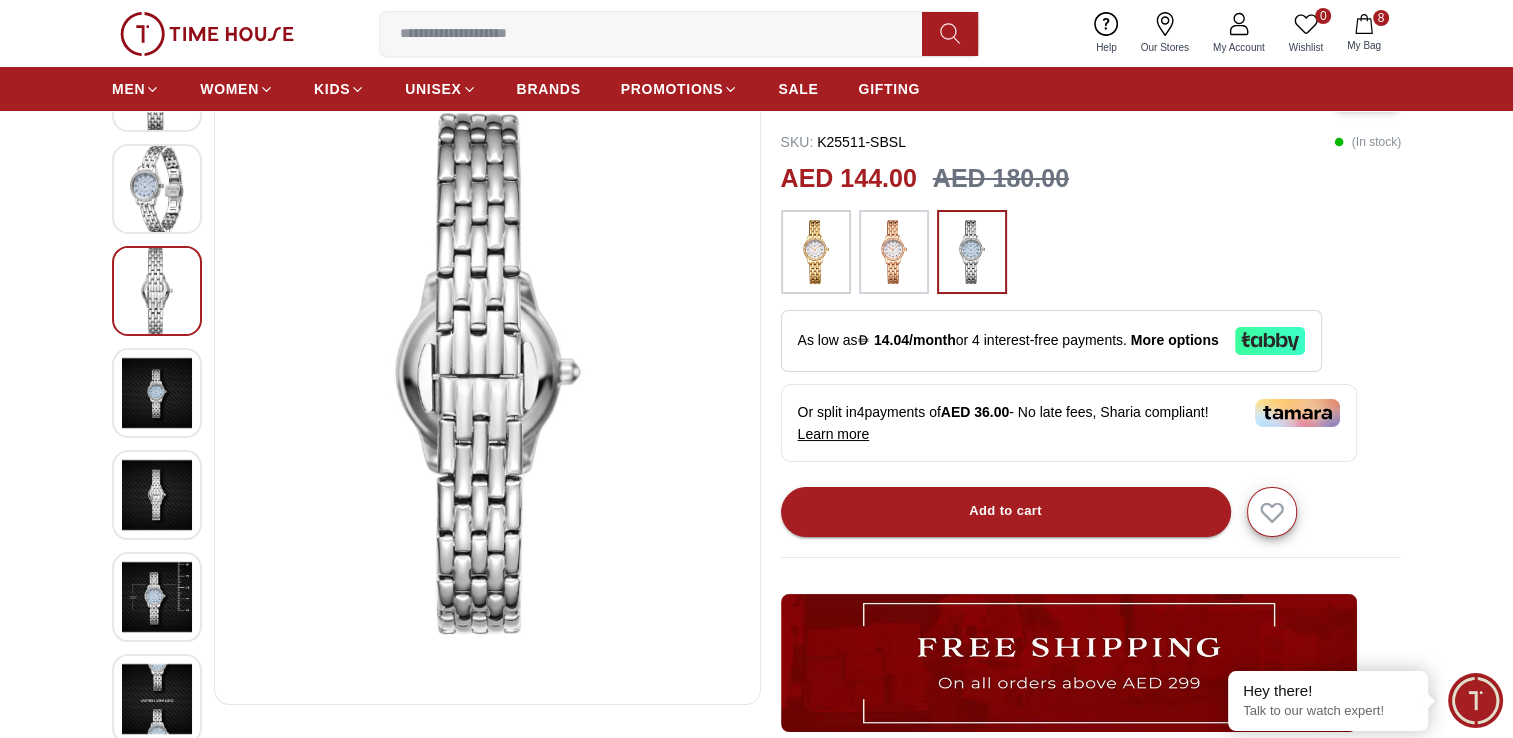 click at bounding box center [157, 393] 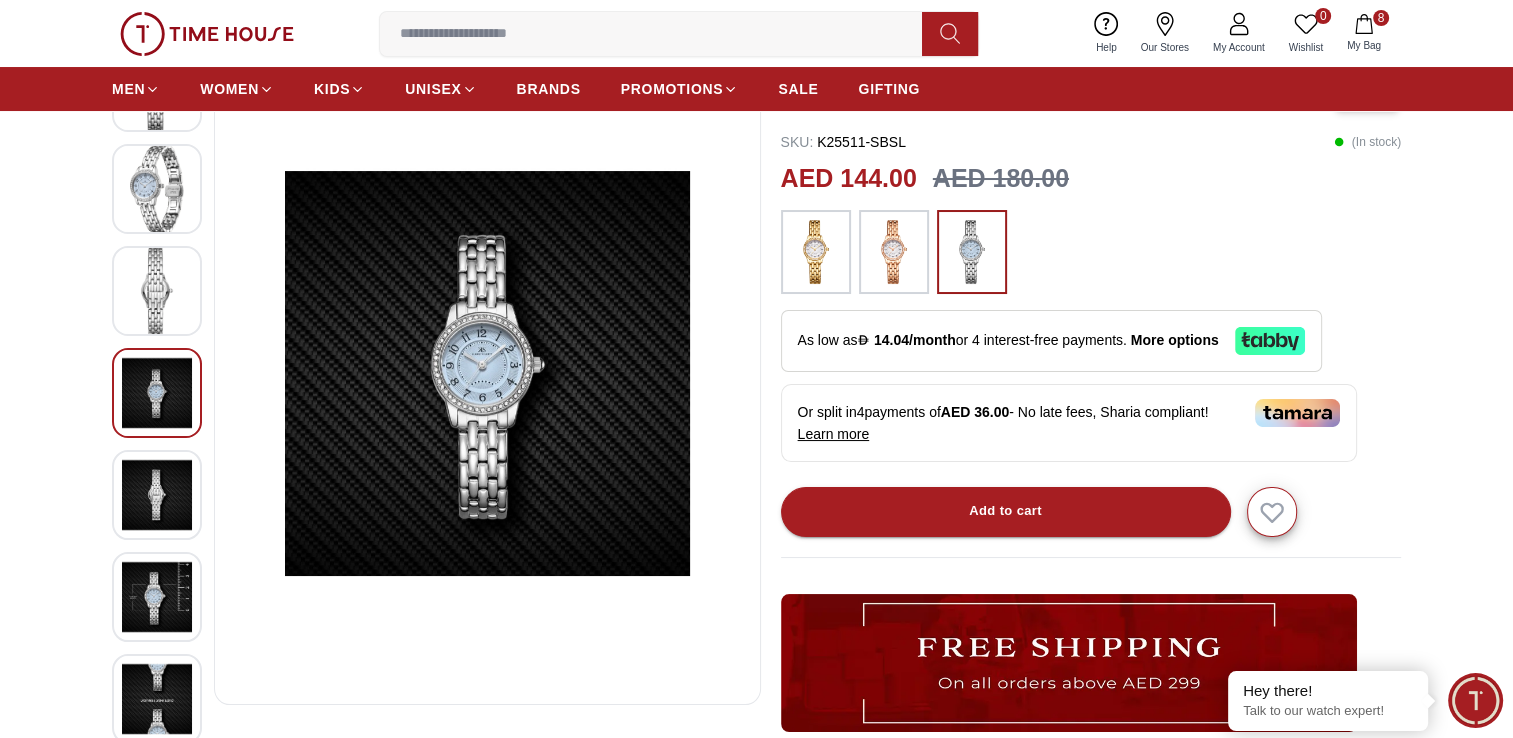 click at bounding box center [157, 495] 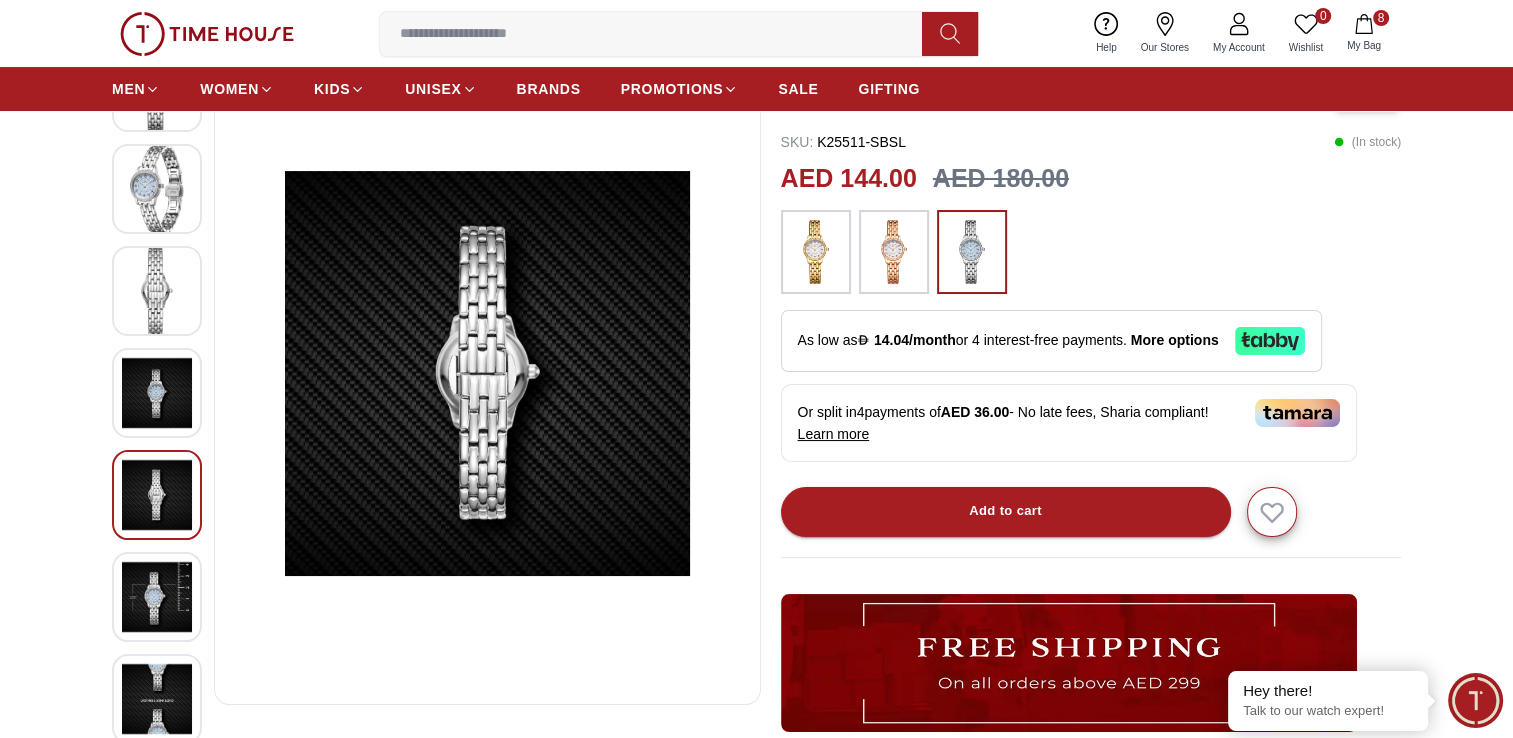 click at bounding box center (157, 597) 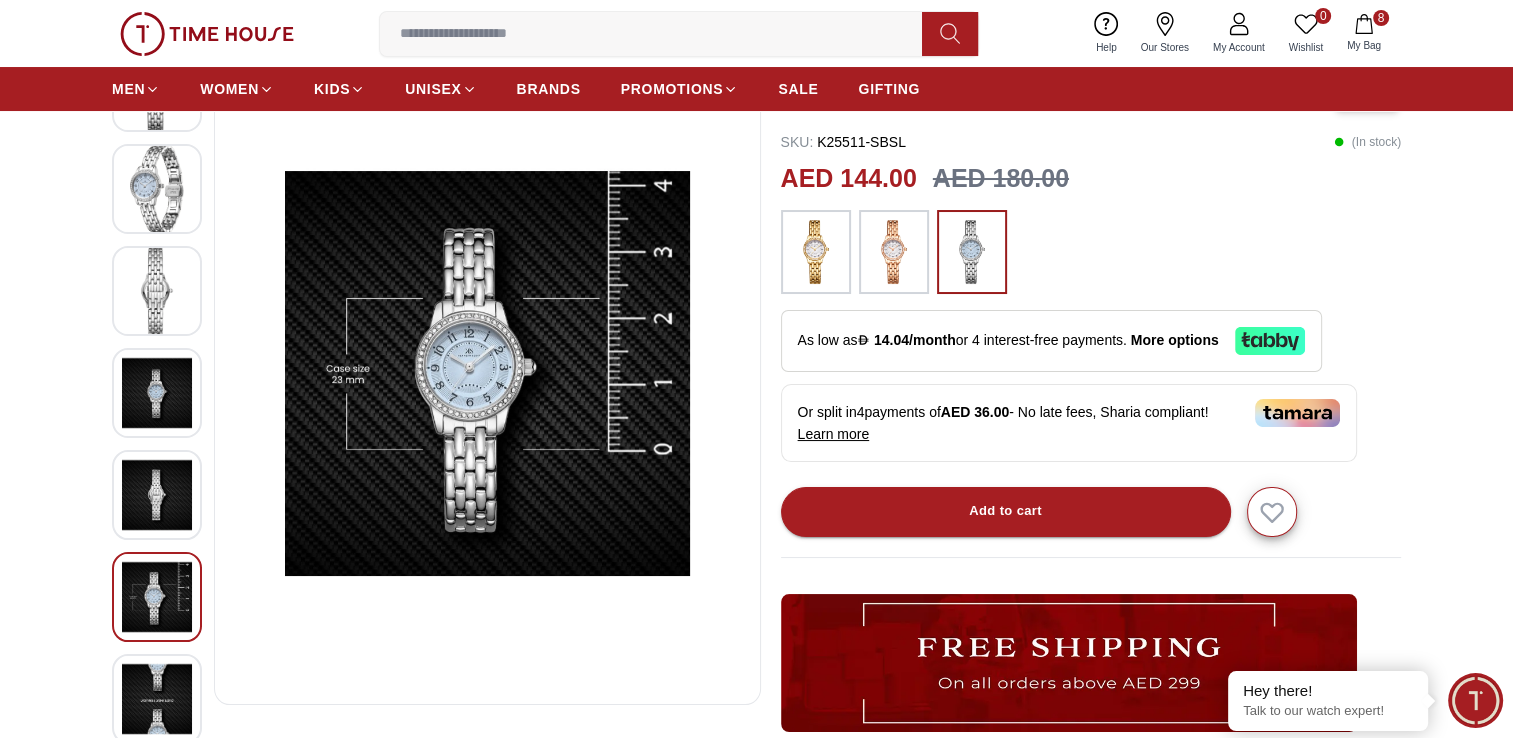 click at bounding box center [157, 699] 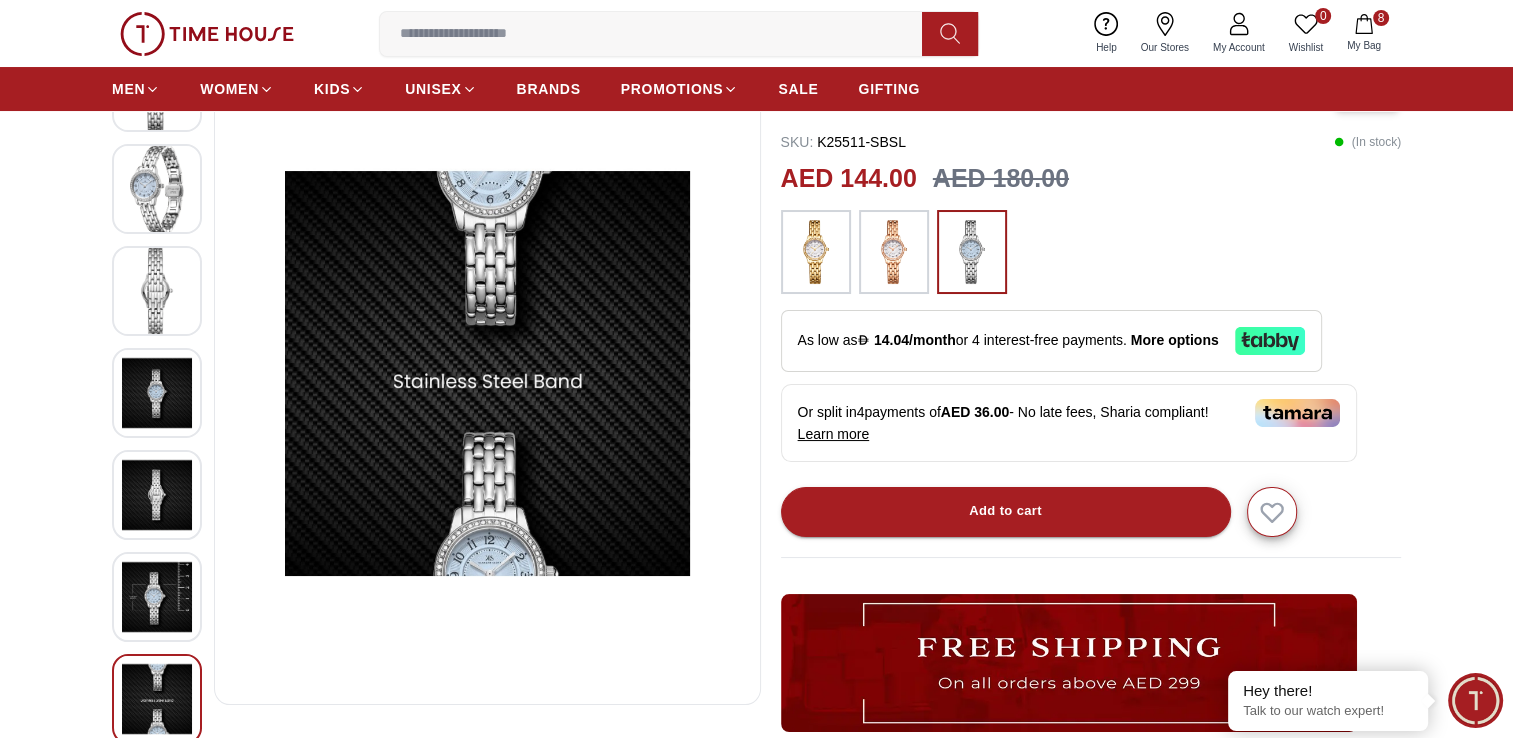 scroll, scrollTop: 824, scrollLeft: 0, axis: vertical 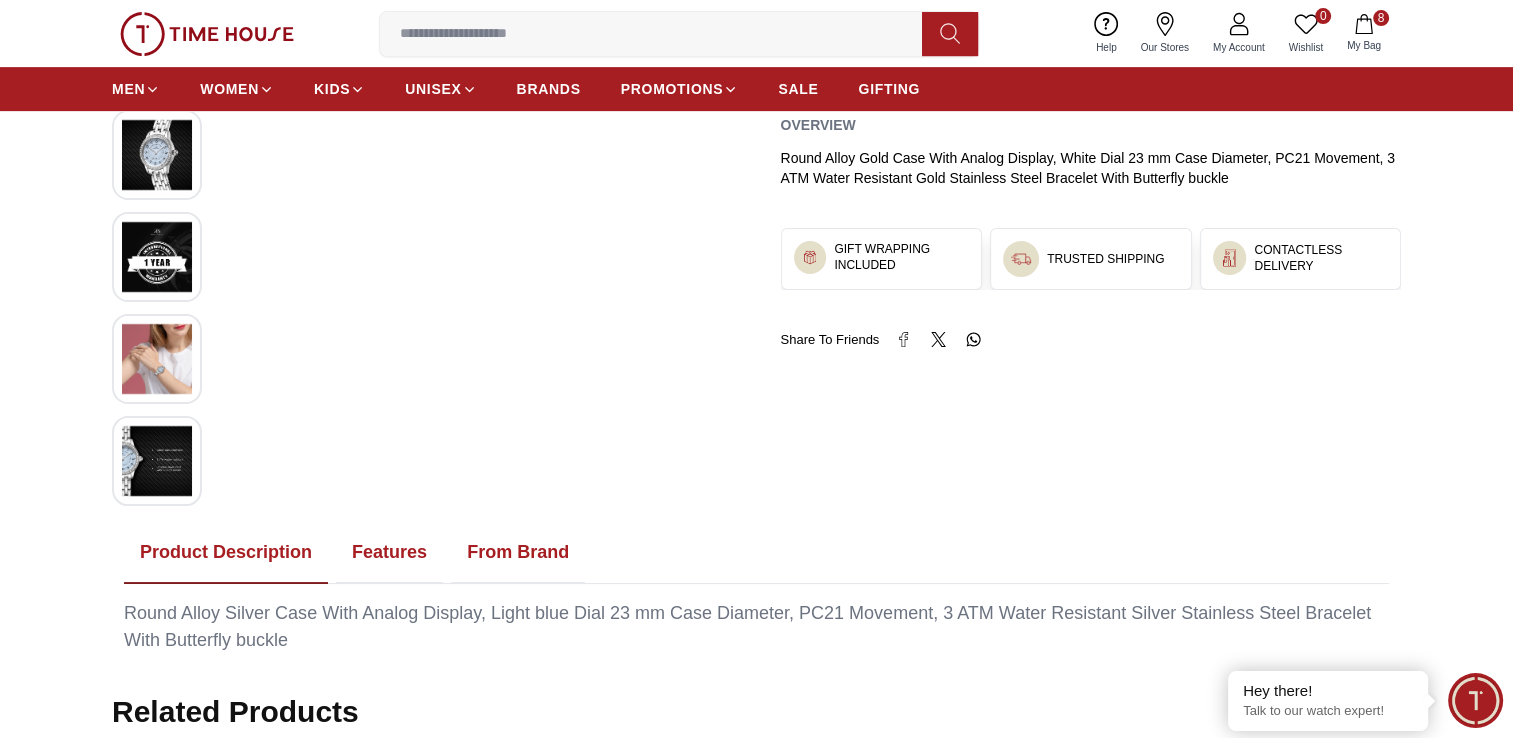 click at bounding box center [157, 359] 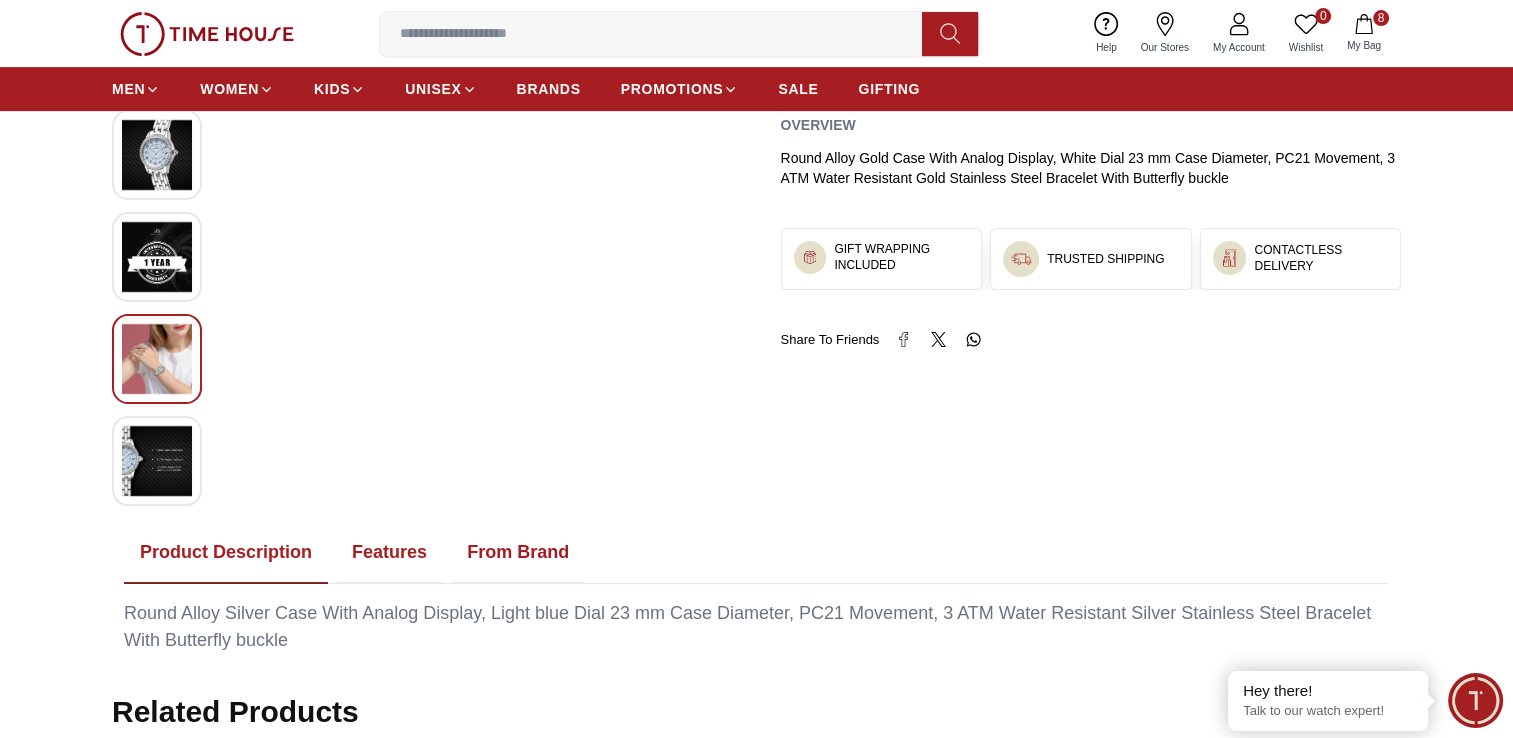 scroll, scrollTop: 178, scrollLeft: 0, axis: vertical 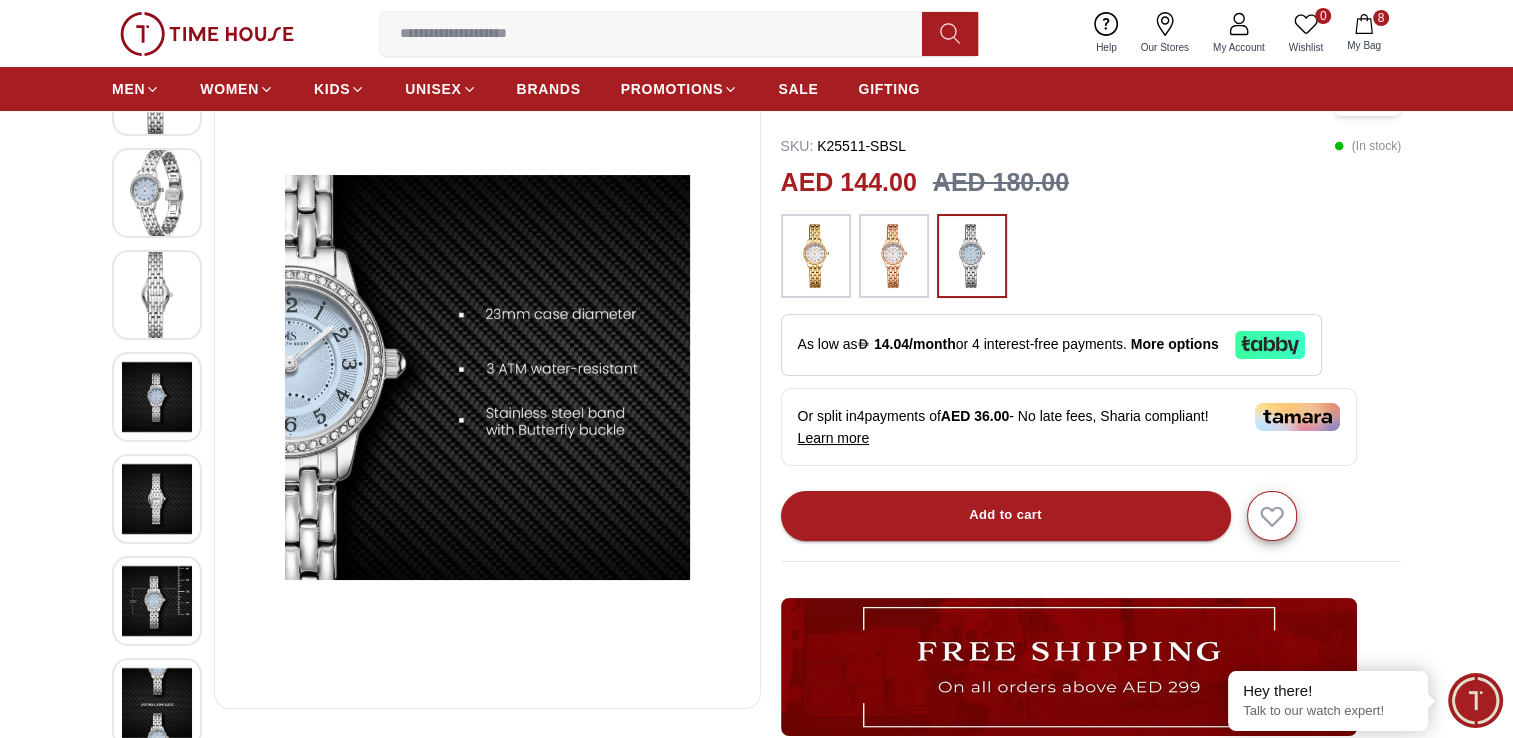 click 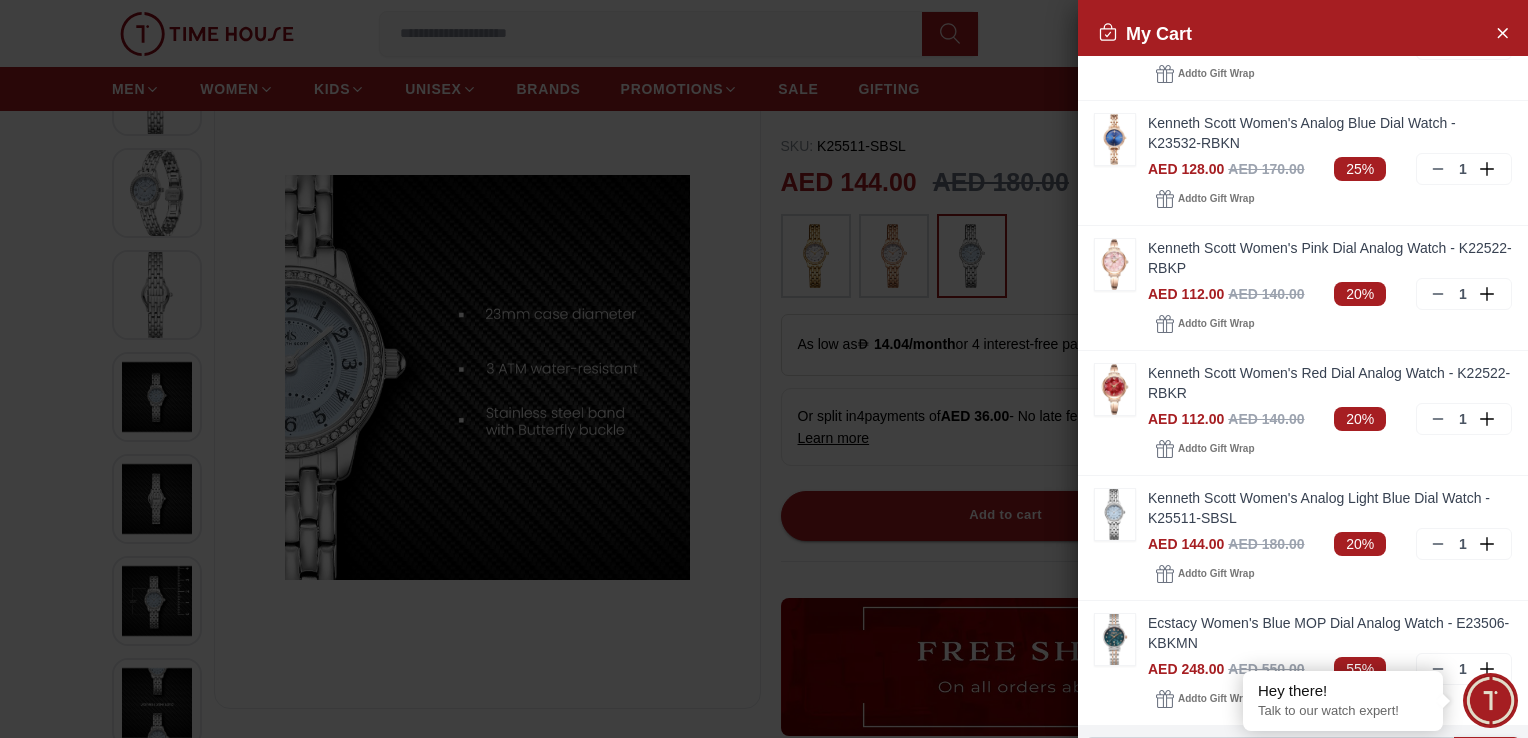 scroll, scrollTop: 343, scrollLeft: 0, axis: vertical 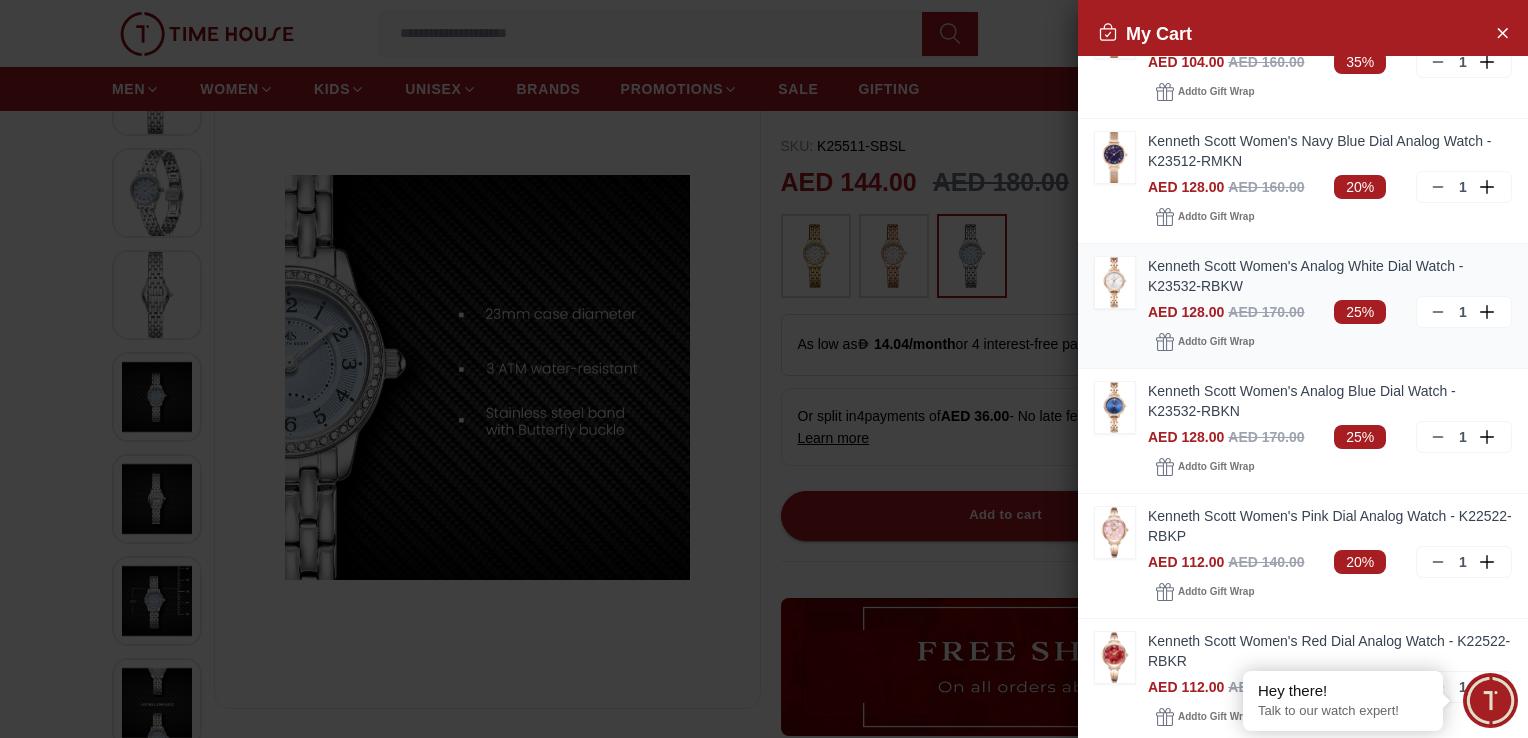 click on "Kenneth Scott Women's Analog White Dial Watch - K23532-RBKW" at bounding box center (1330, 276) 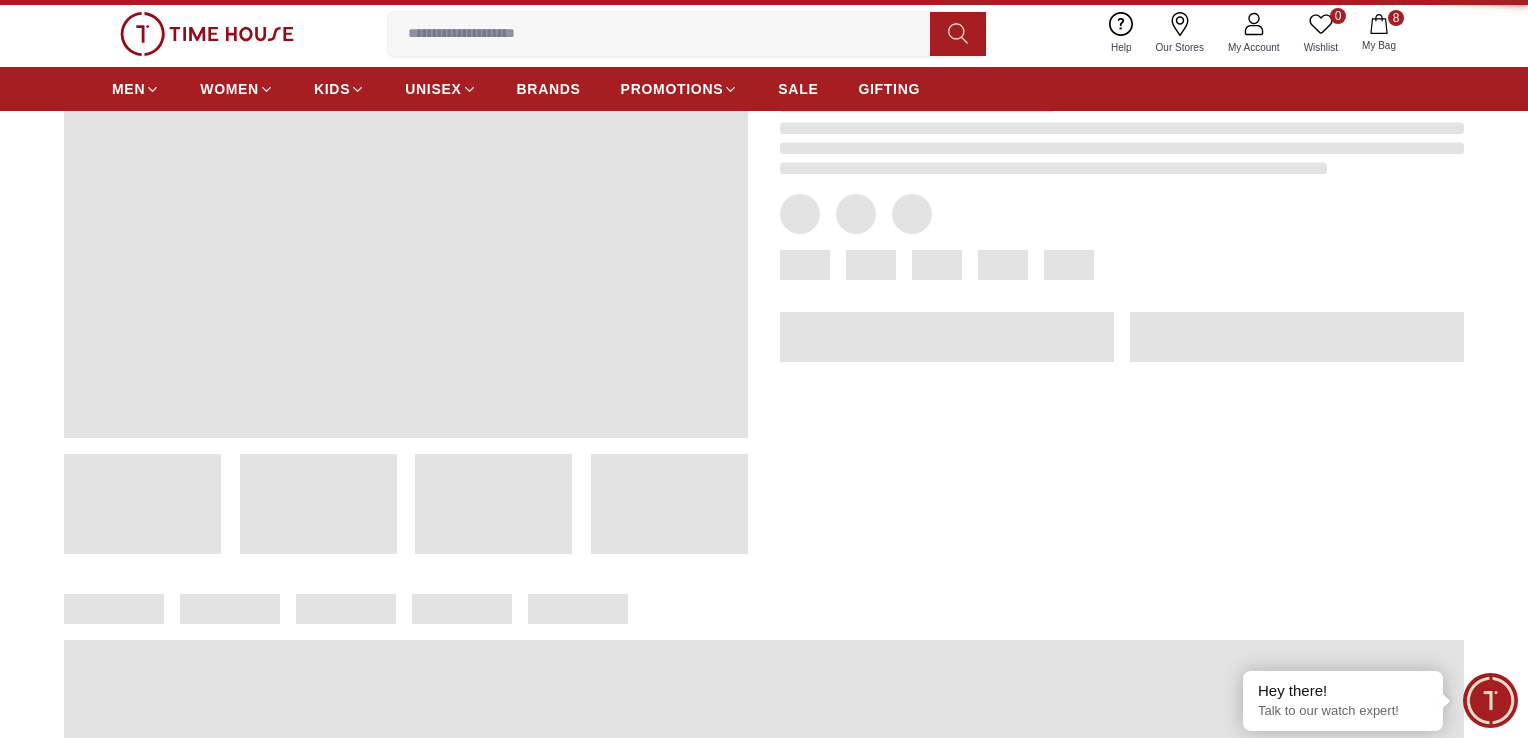 scroll, scrollTop: 0, scrollLeft: 0, axis: both 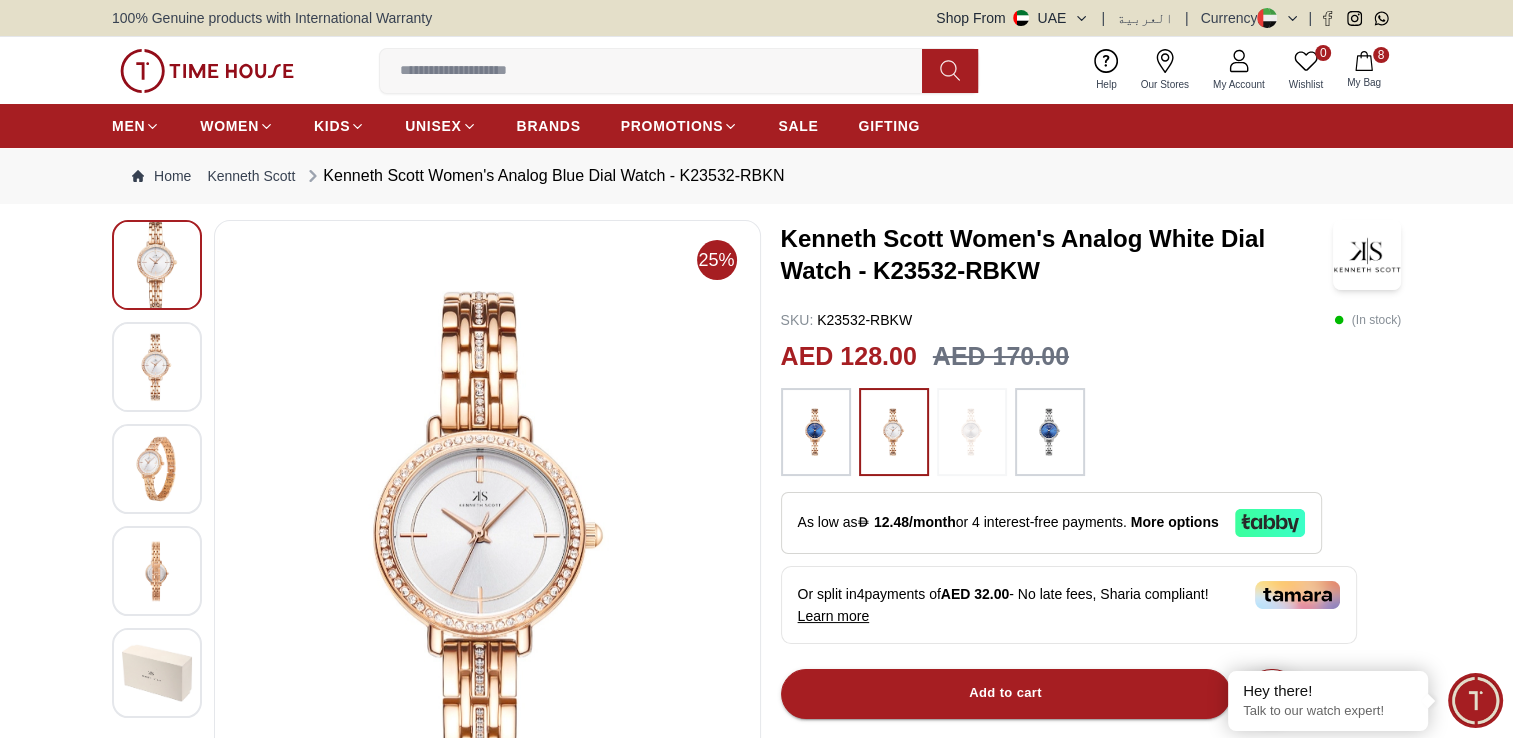 click at bounding box center [1050, 432] 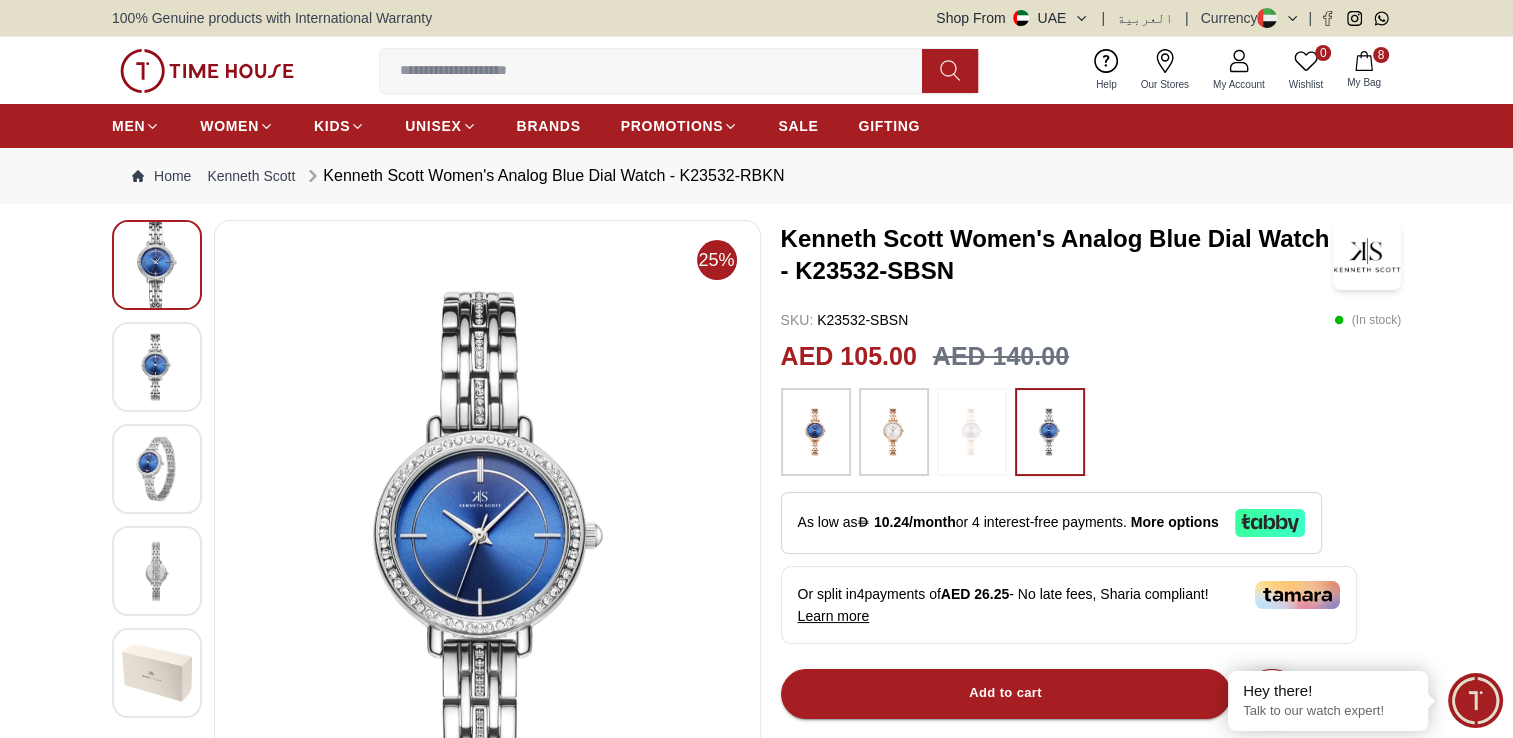 click 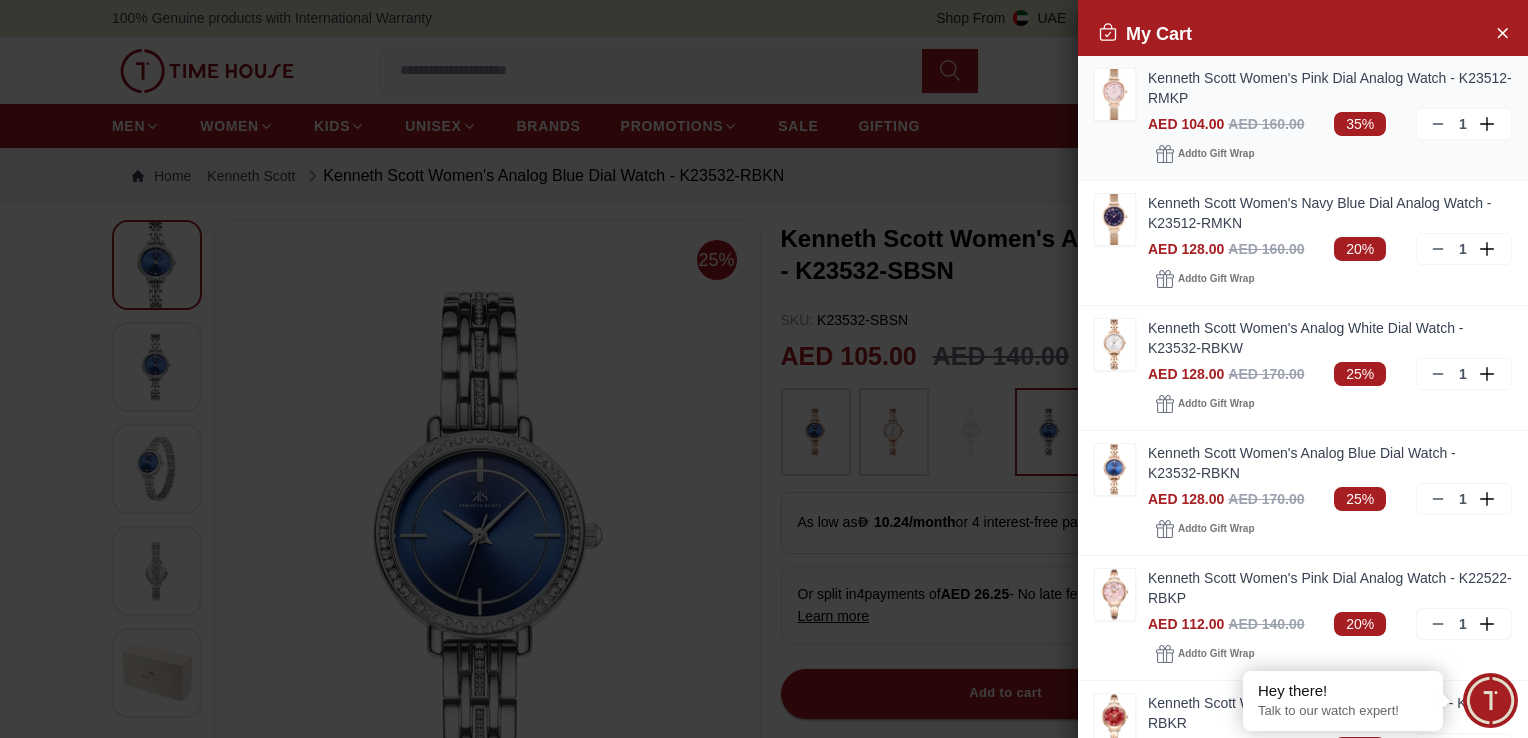 click on "Kenneth Scott Women's Pink Dial Analog Watch - K23512-RMKP" at bounding box center [1330, 88] 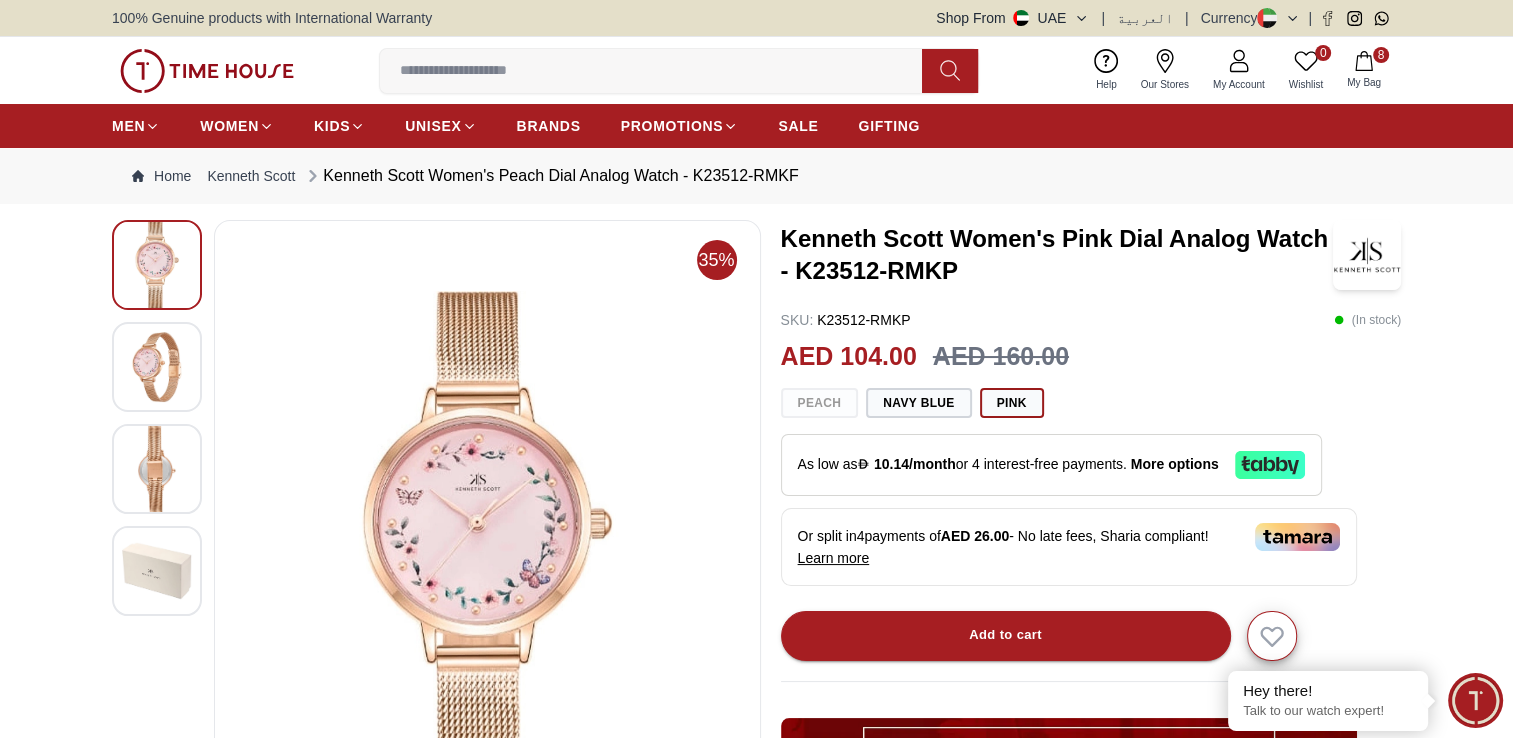 click 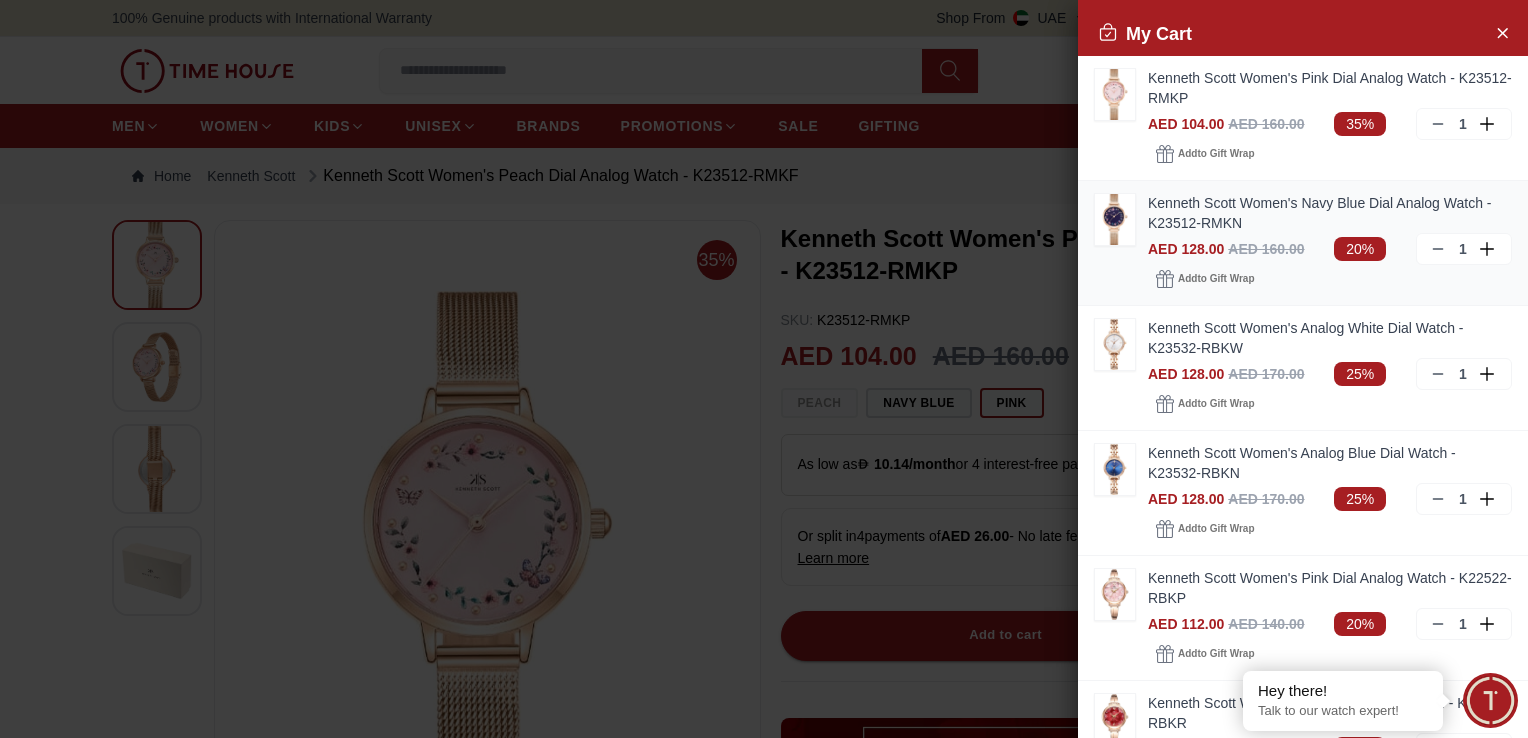 click on "Kenneth Scott Women's Navy Blue Dial Analog Watch - K23512-RMKN" at bounding box center [1330, 213] 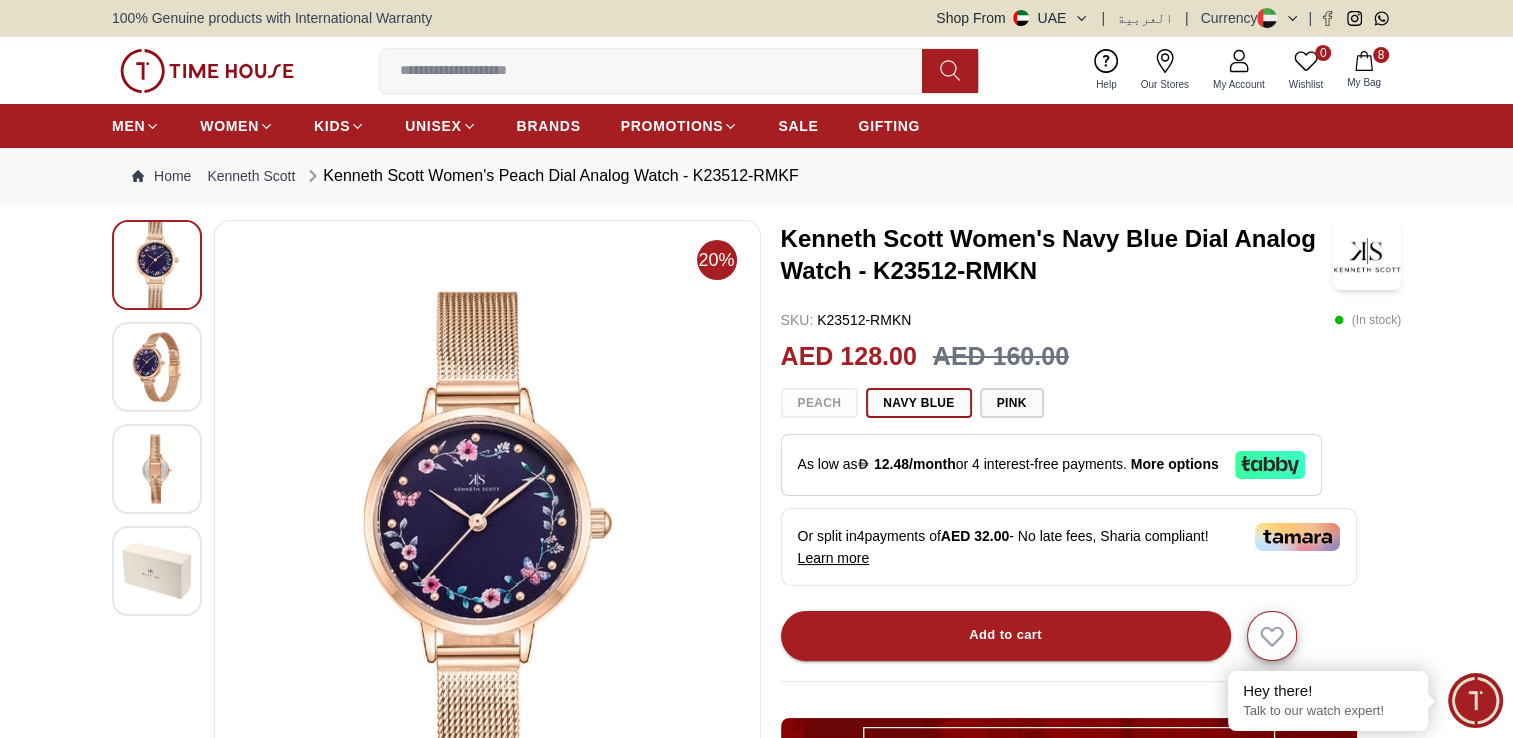 click 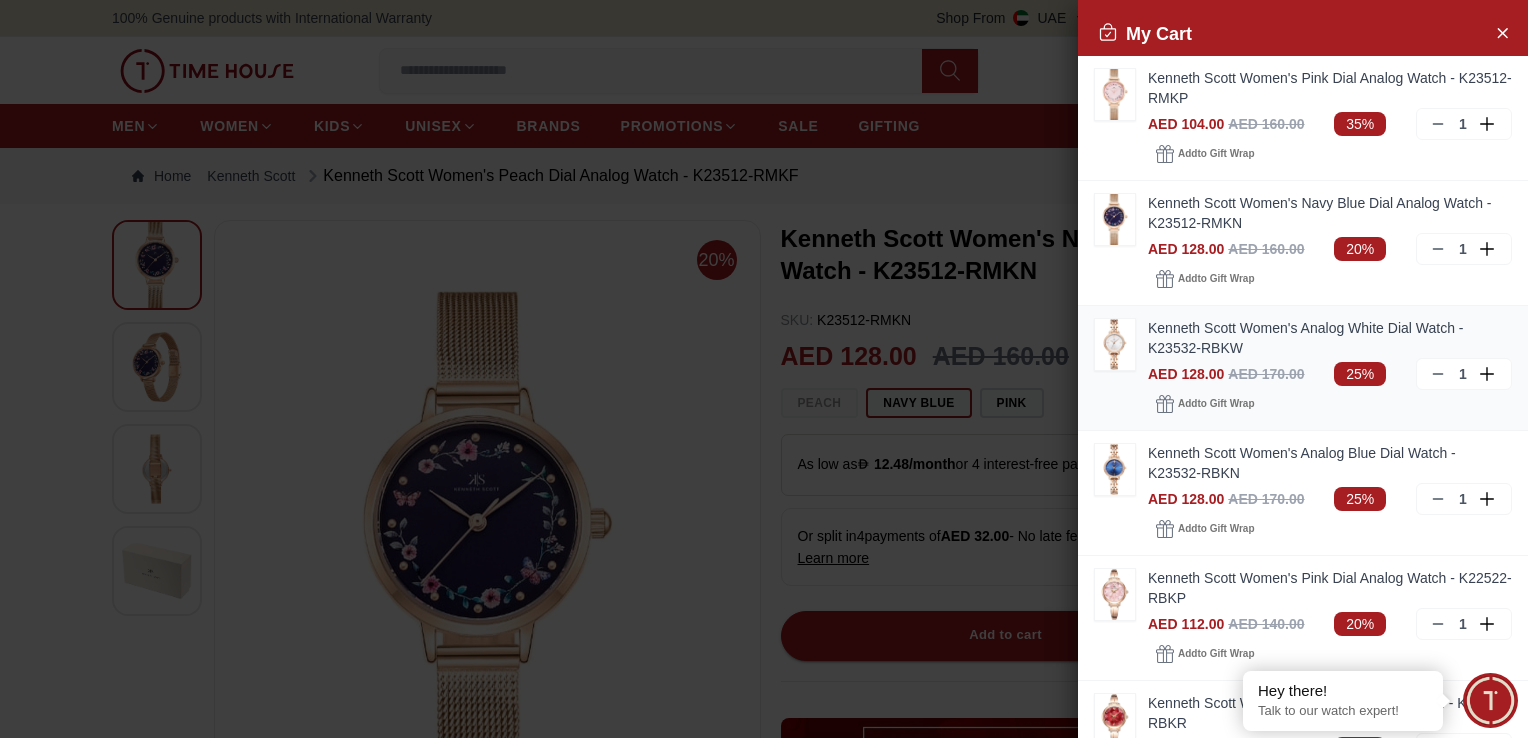 click on "Kenneth Scott Women's Analog White Dial Watch - K23532-RBKW" at bounding box center [1330, 338] 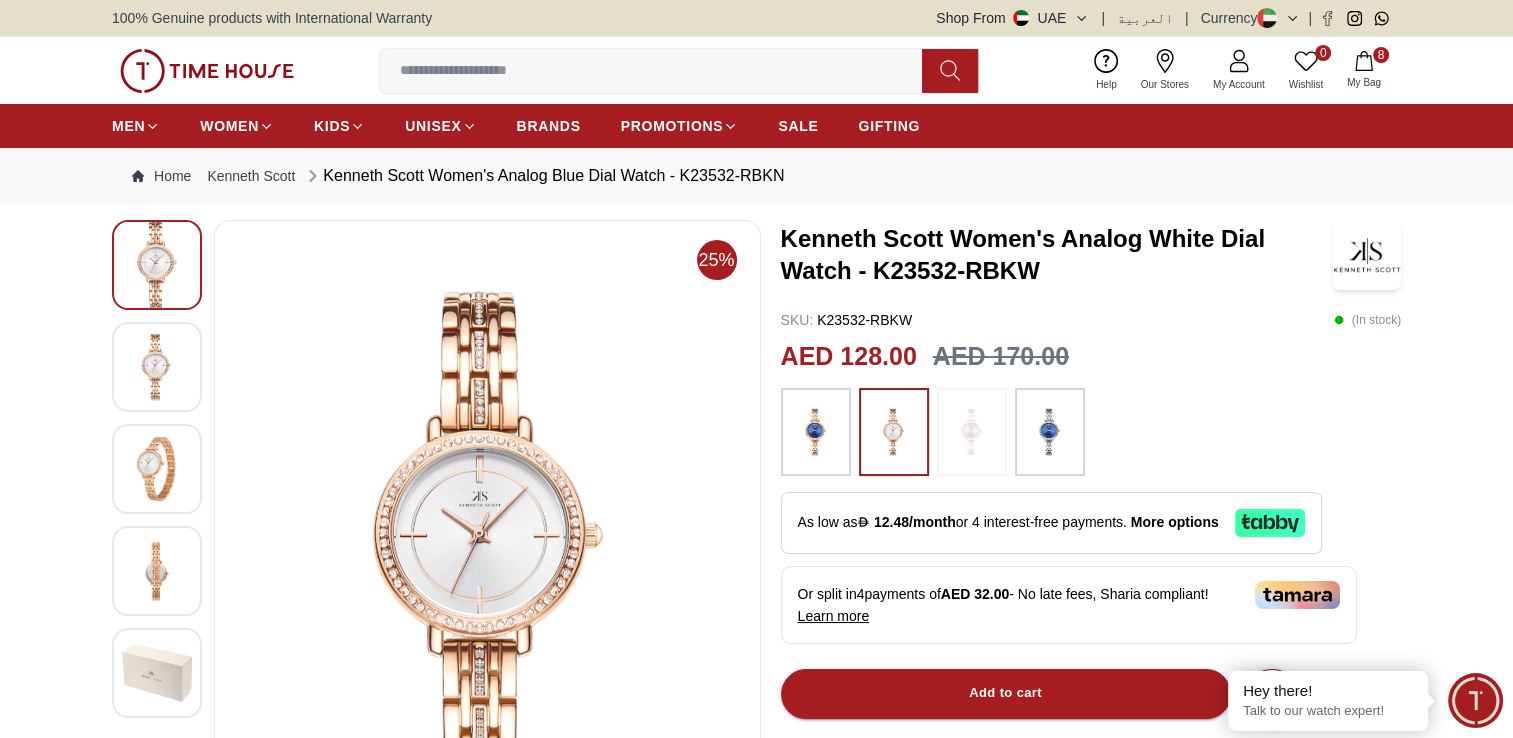 click 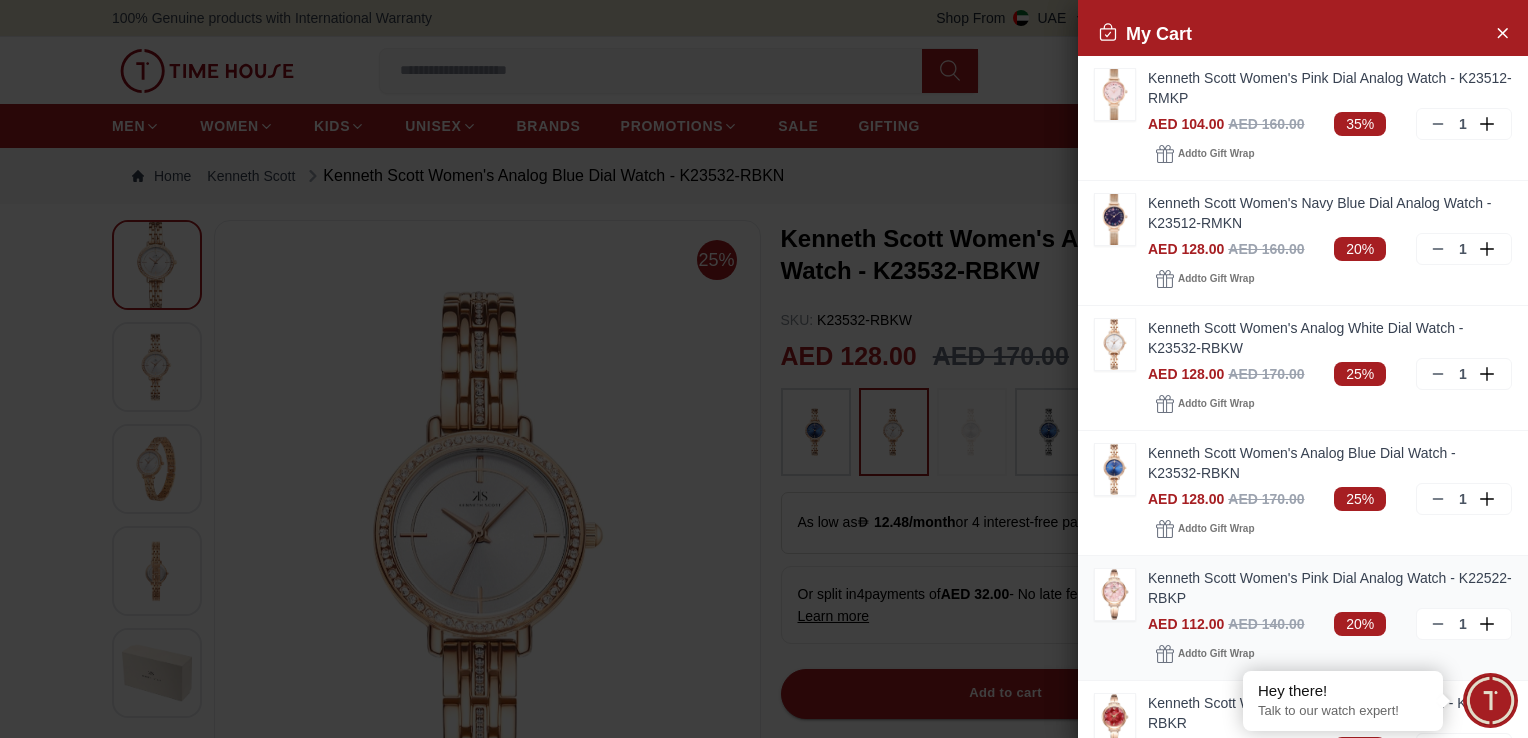 click on "Kenneth Scott Women's Pink Dial Analog Watch - K22522-RBKP" at bounding box center (1330, 588) 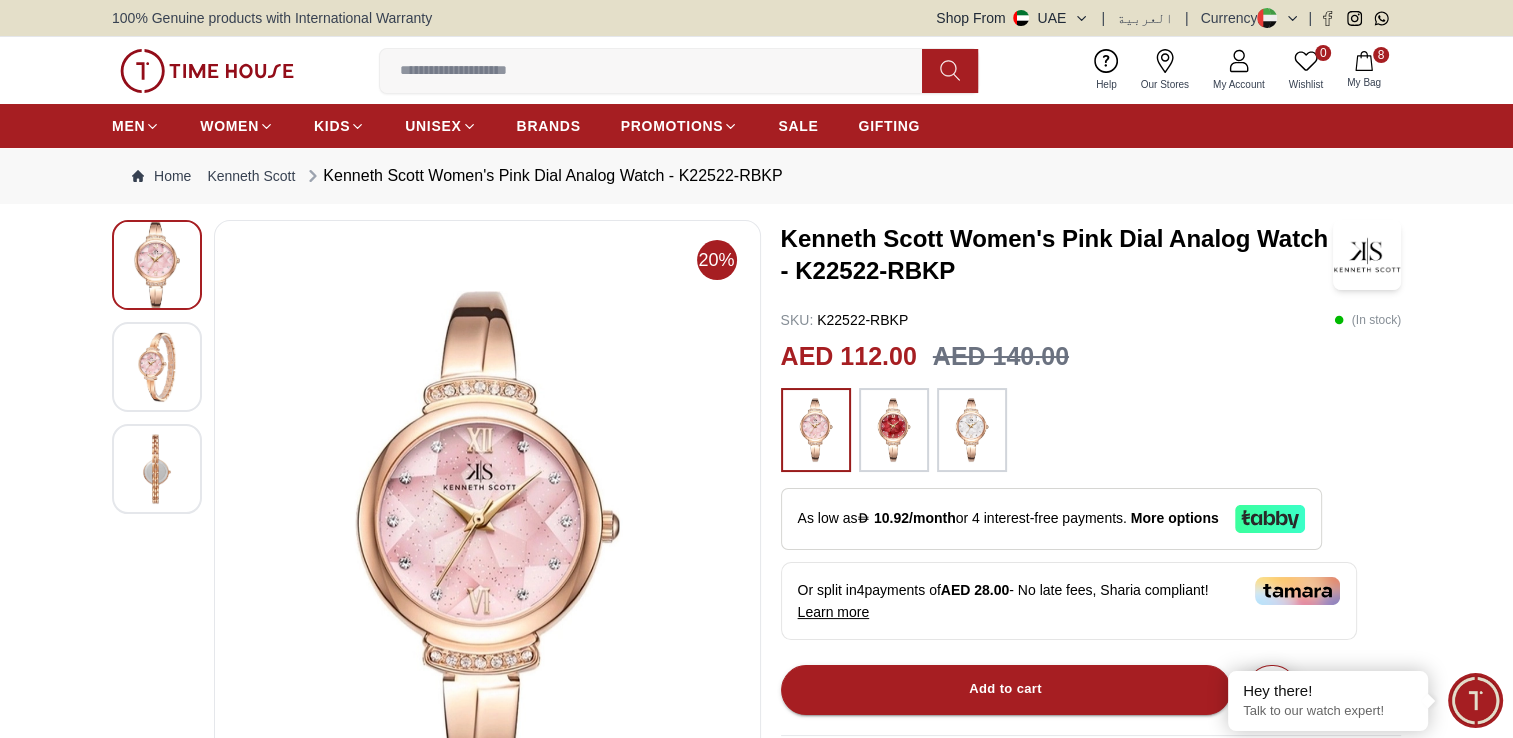 click 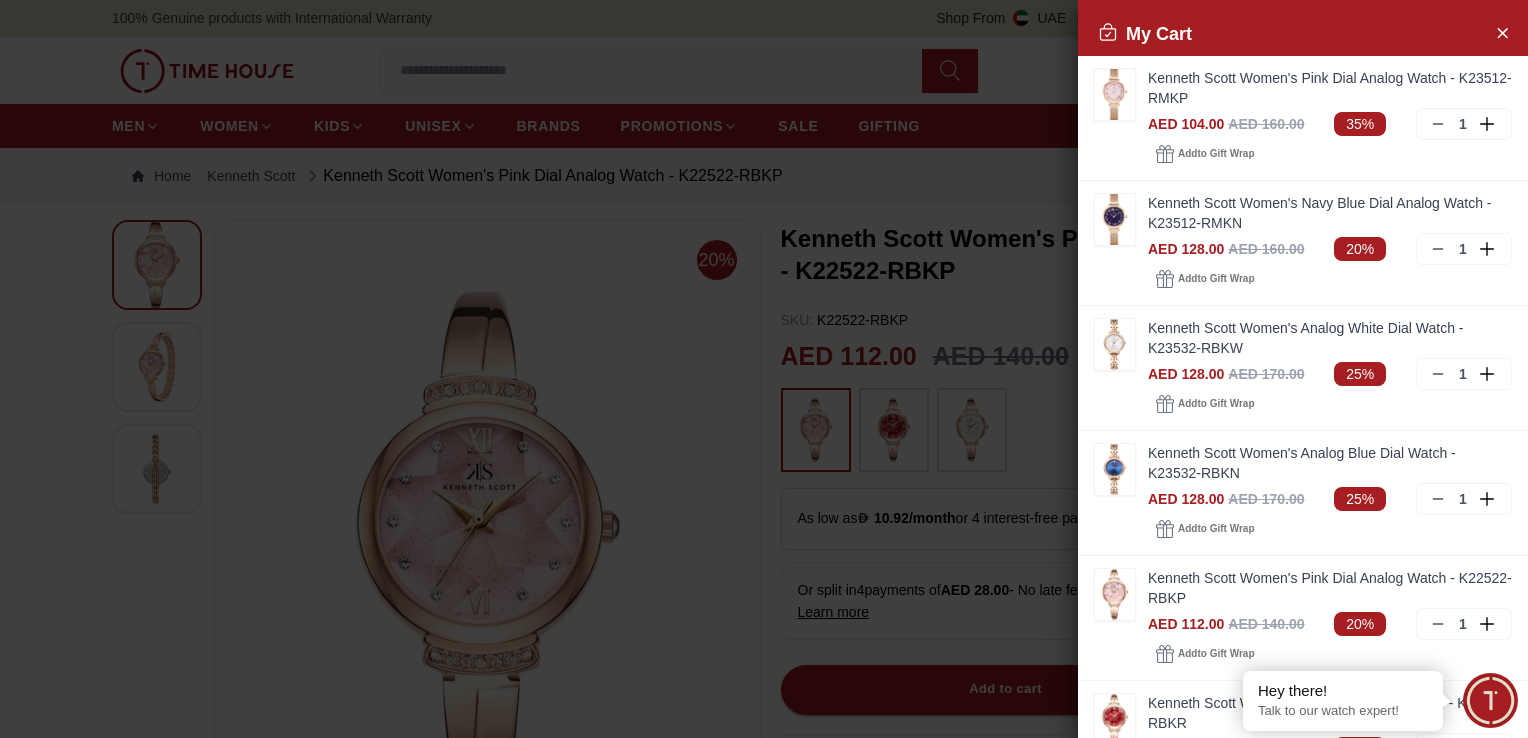 scroll, scrollTop: 645, scrollLeft: 0, axis: vertical 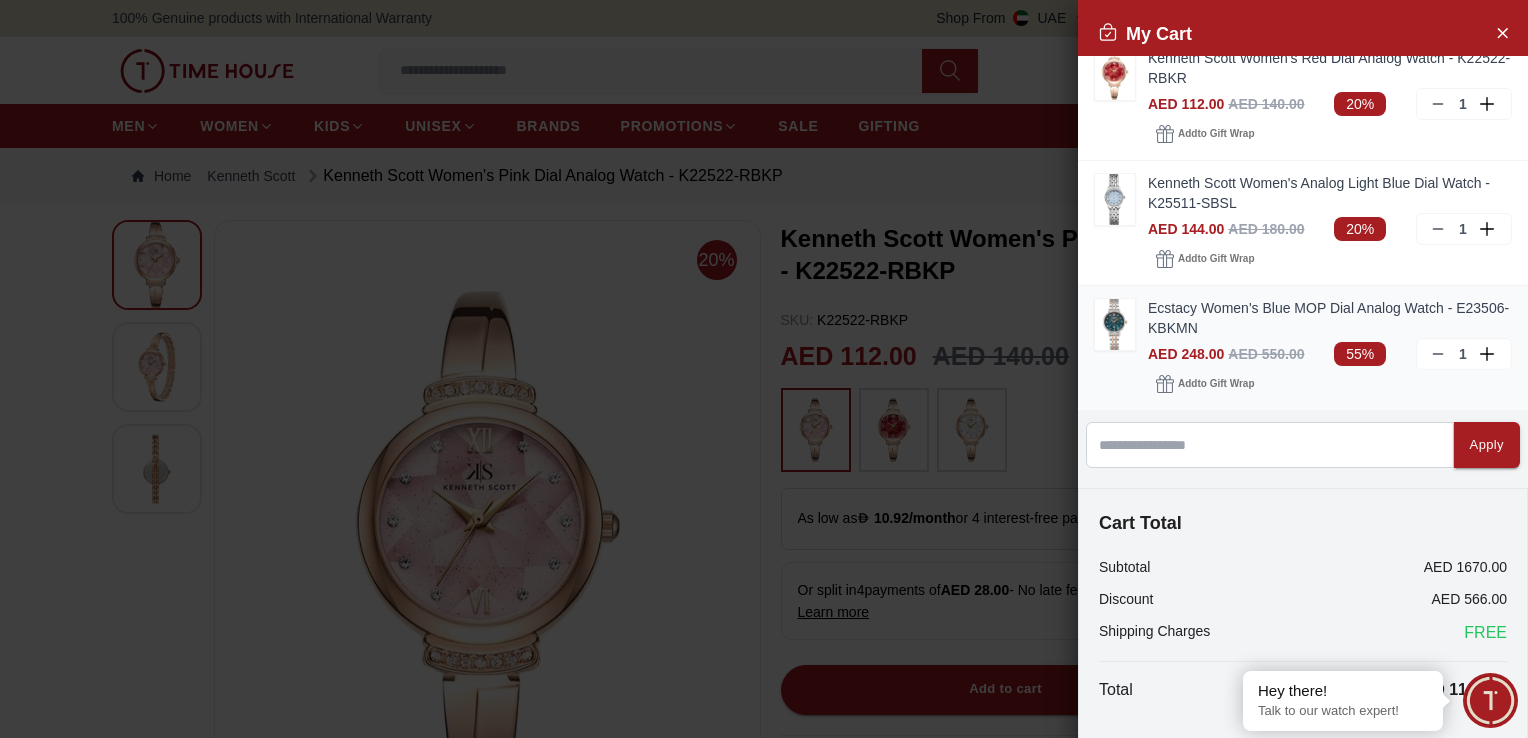 click on "Ecstacy Women's Blue MOP Dial Analog Watch - E23506-KBKMN" at bounding box center [1330, 318] 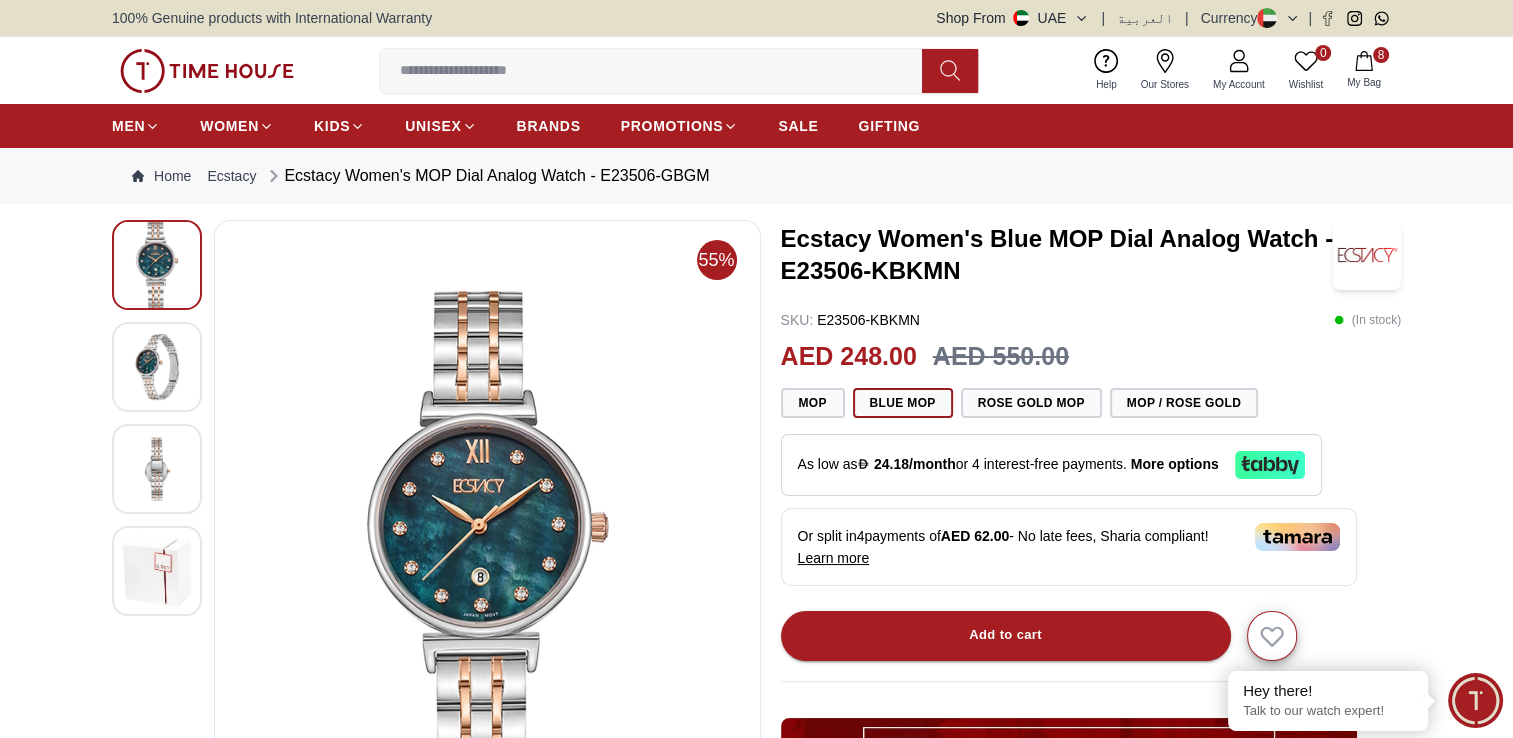 click at bounding box center (157, 366) 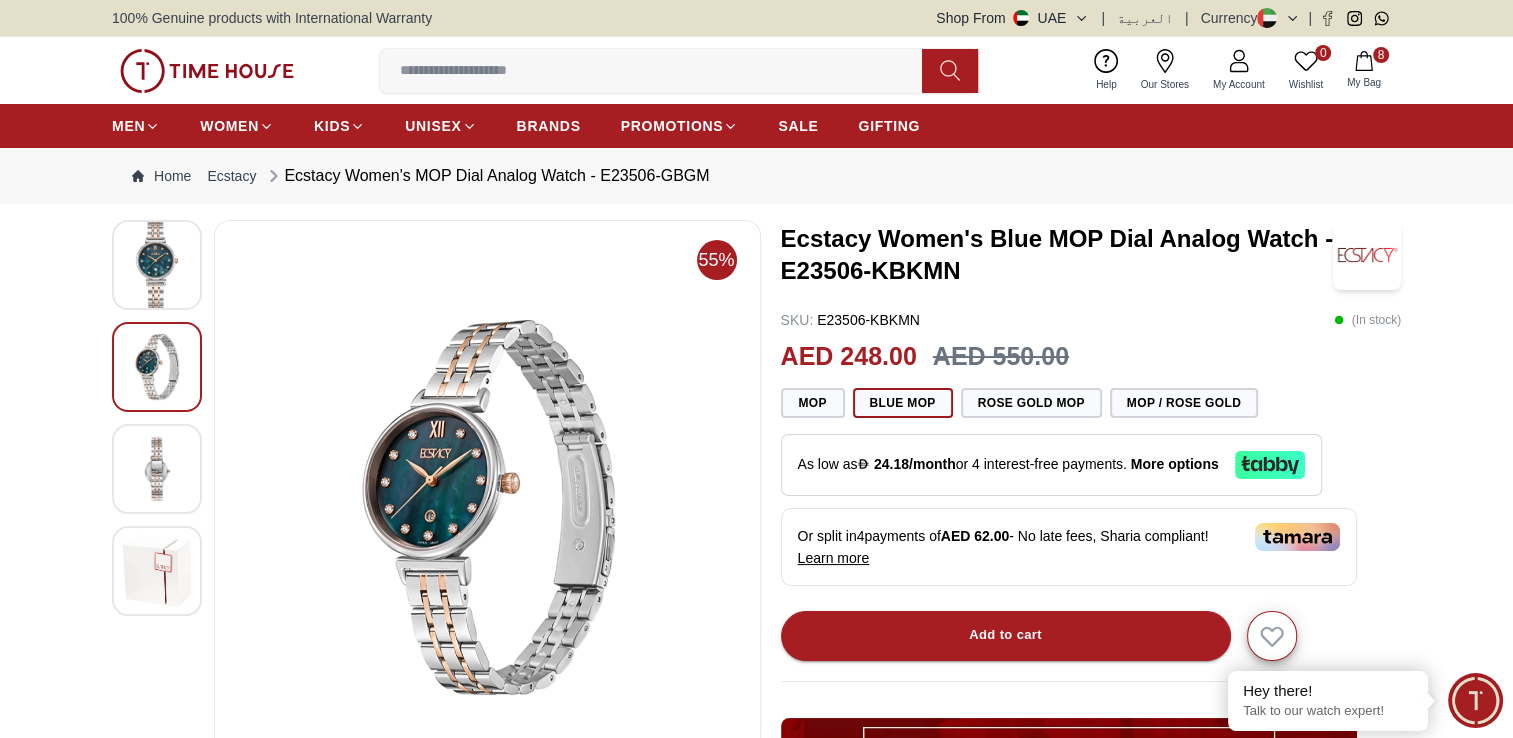 click at bounding box center [157, 468] 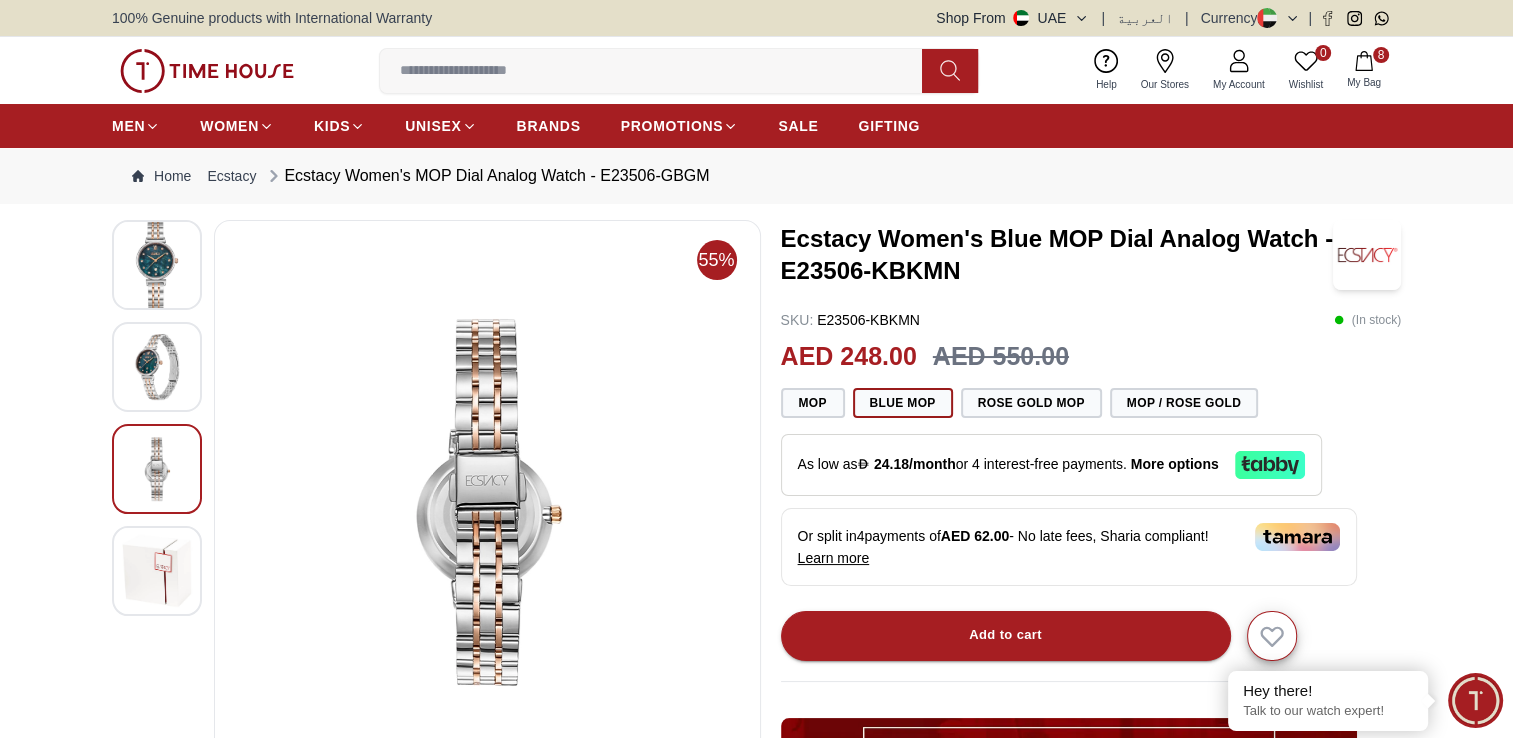 click at bounding box center [157, 571] 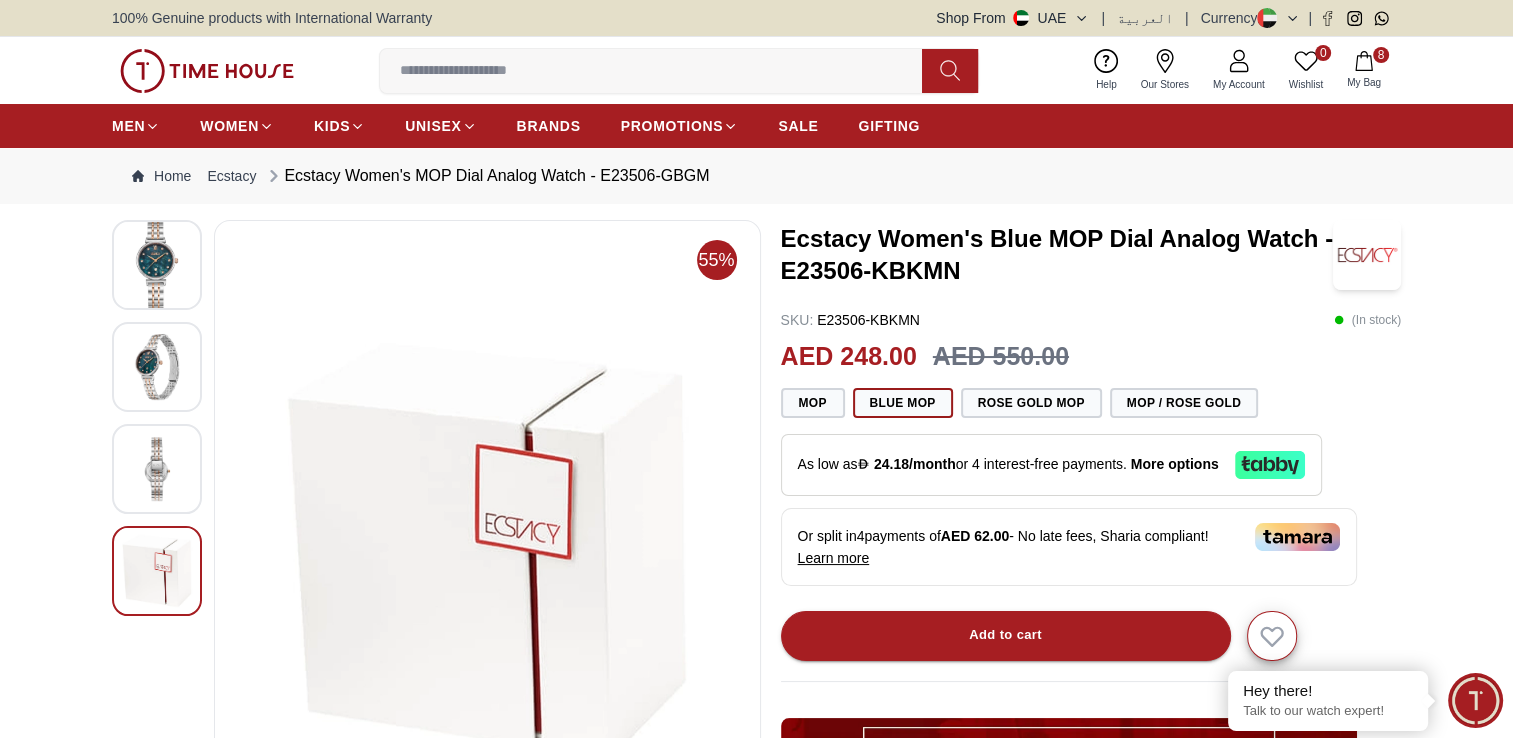 click at bounding box center (157, 468) 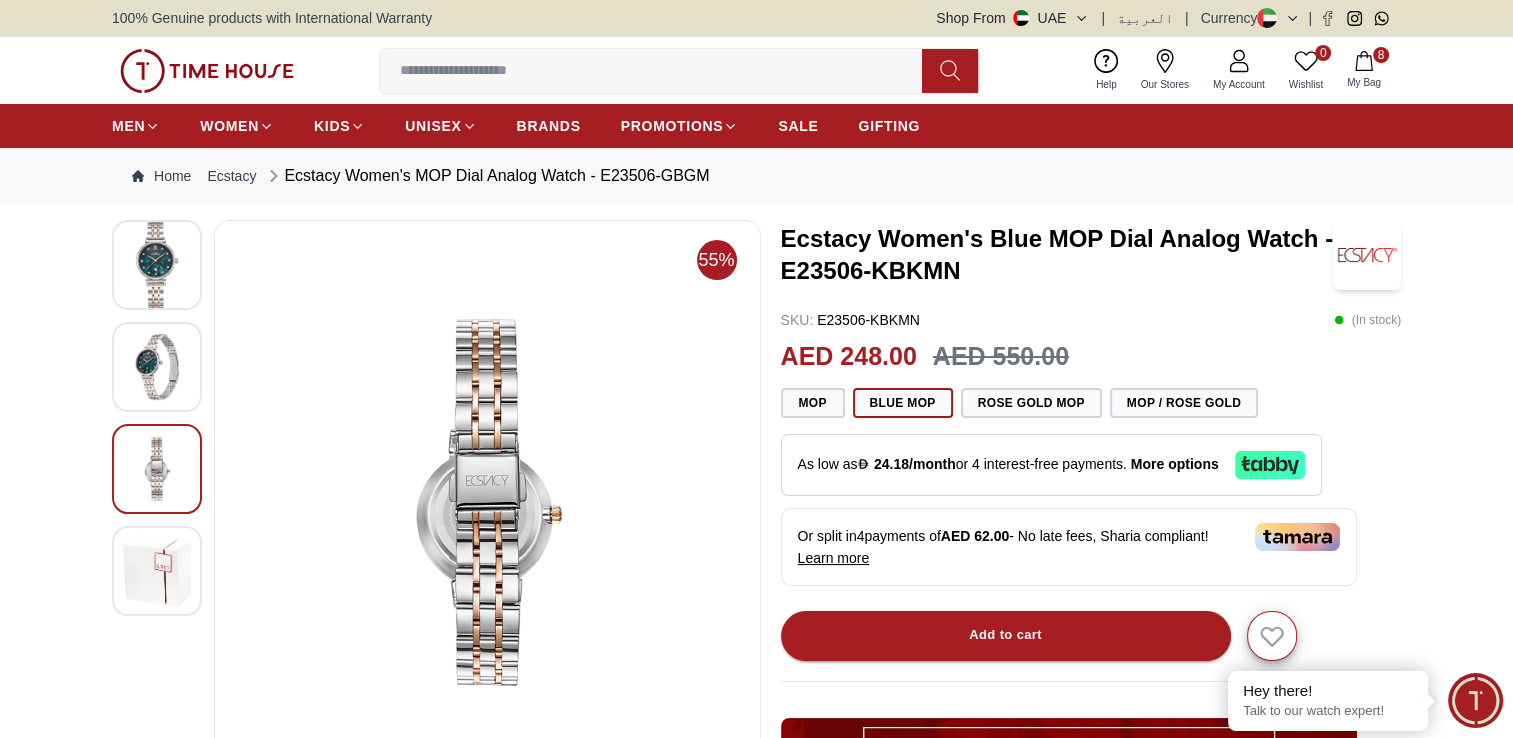 click at bounding box center (157, 366) 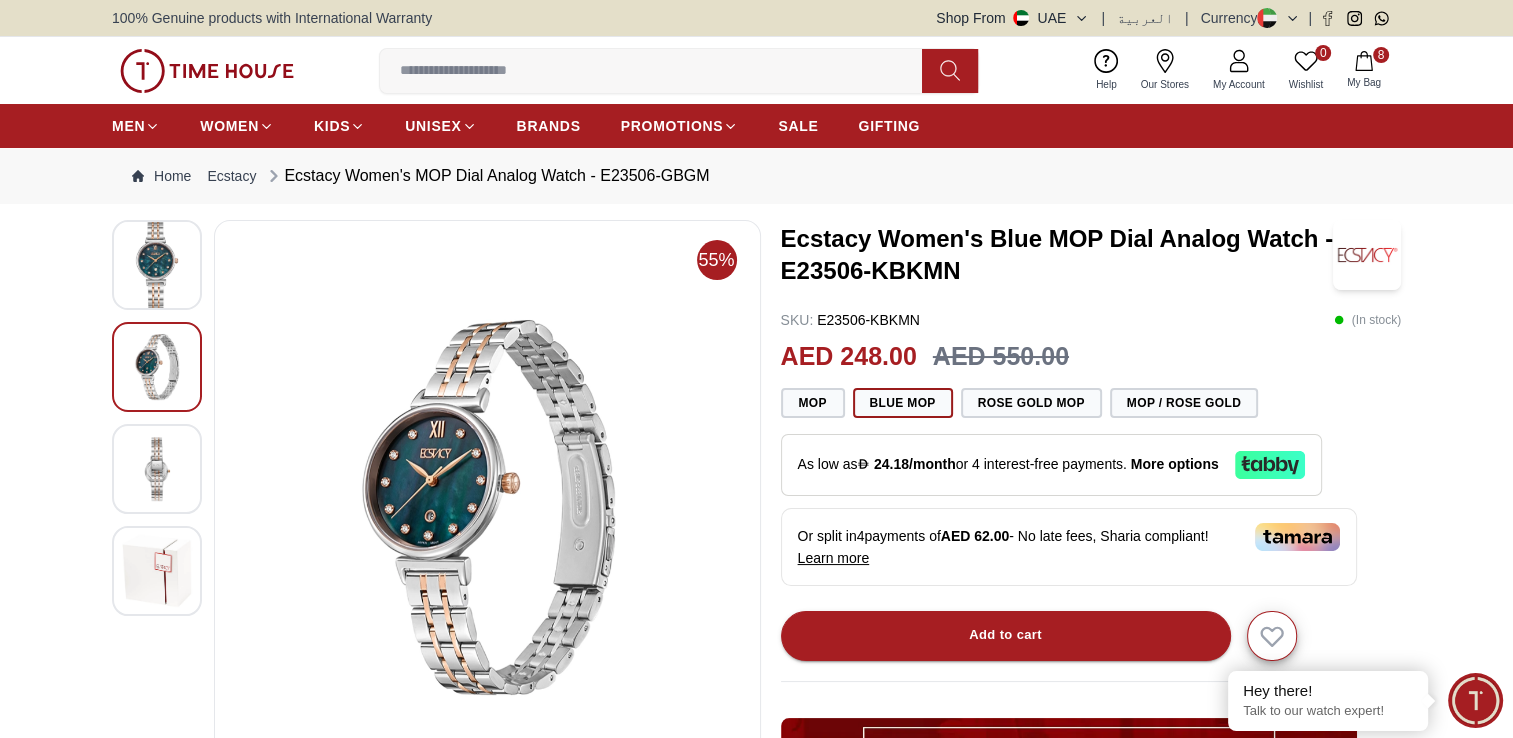 click at bounding box center (157, 265) 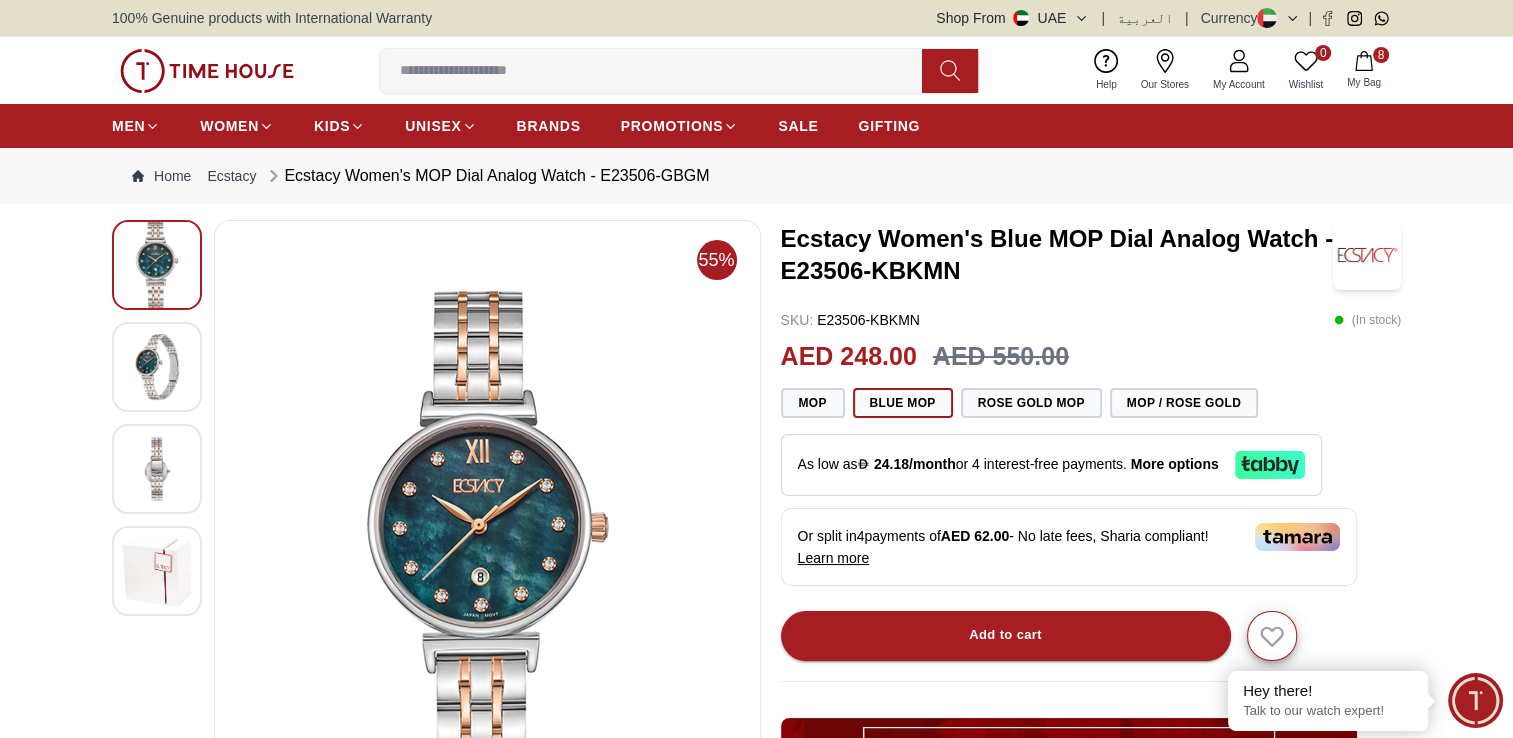 click 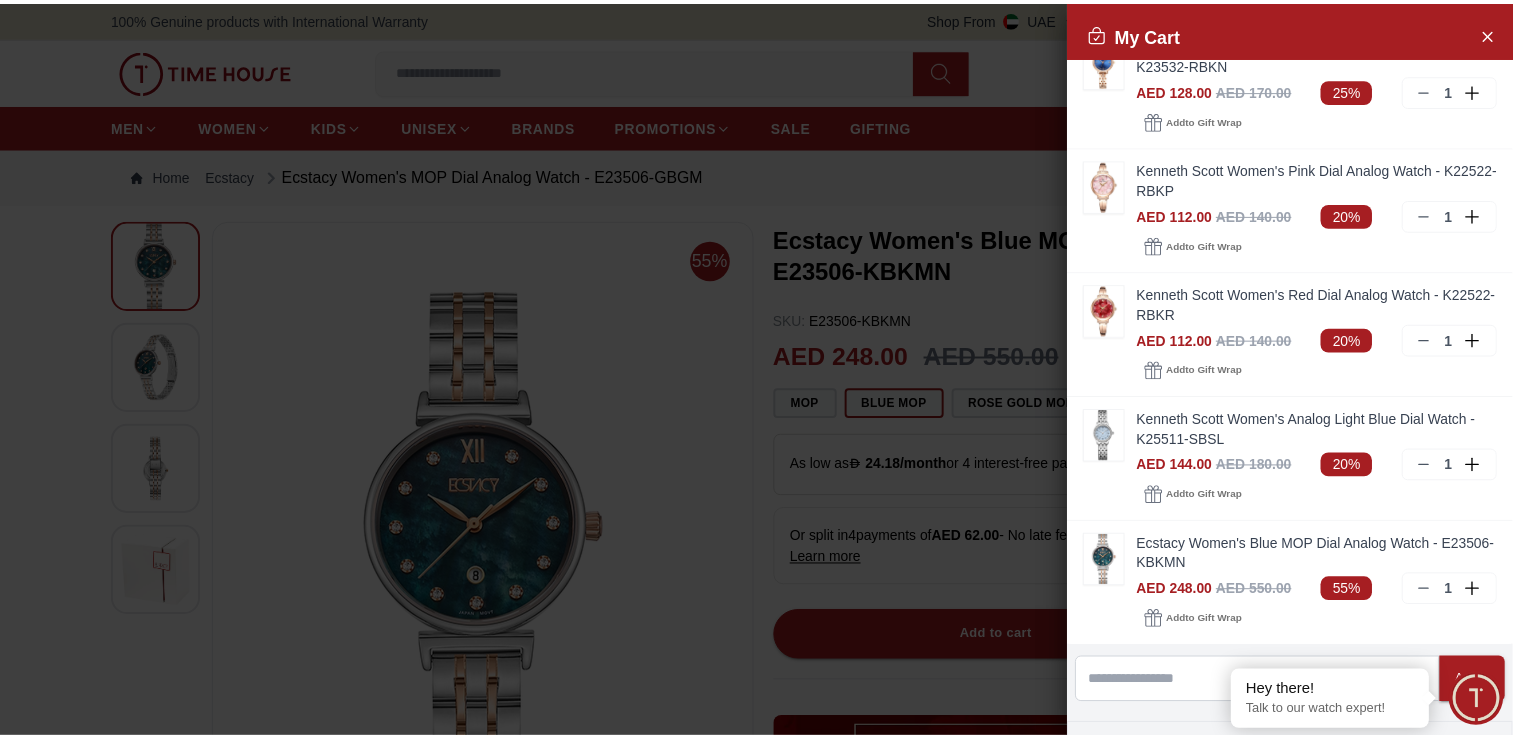 scroll, scrollTop: 426, scrollLeft: 0, axis: vertical 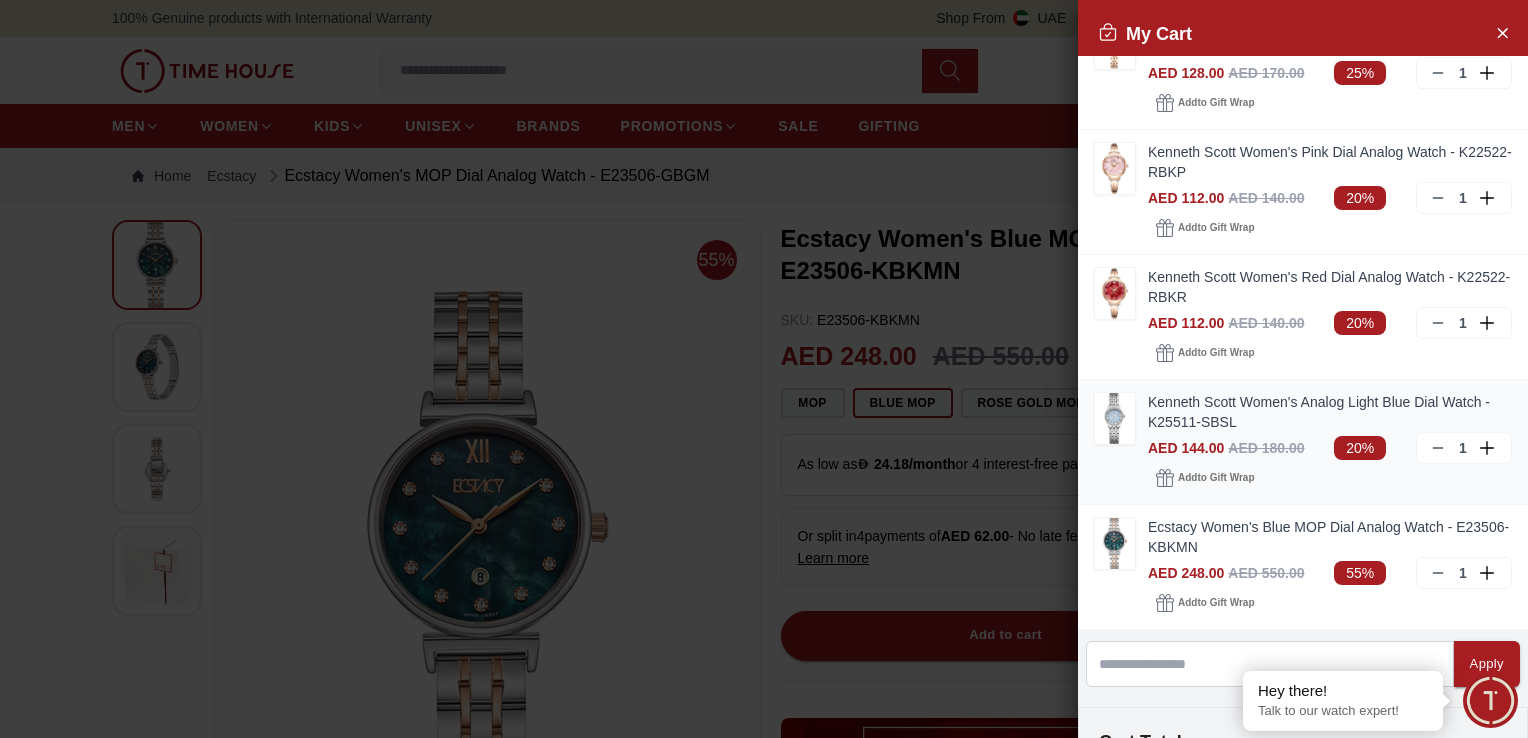 click on "Kenneth Scott Women's Analog Light Blue Dial Watch - K25511-SBSL" at bounding box center [1330, 412] 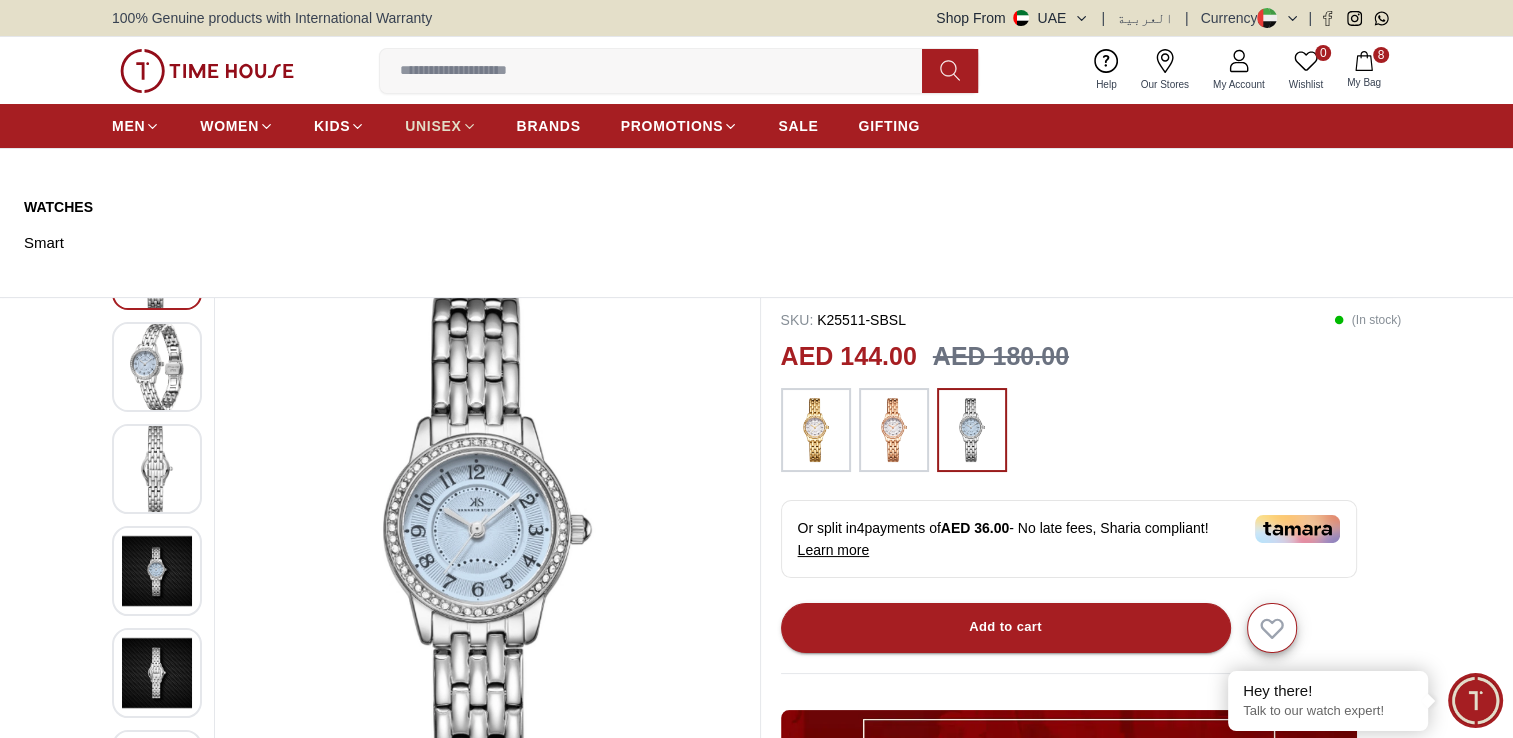 click 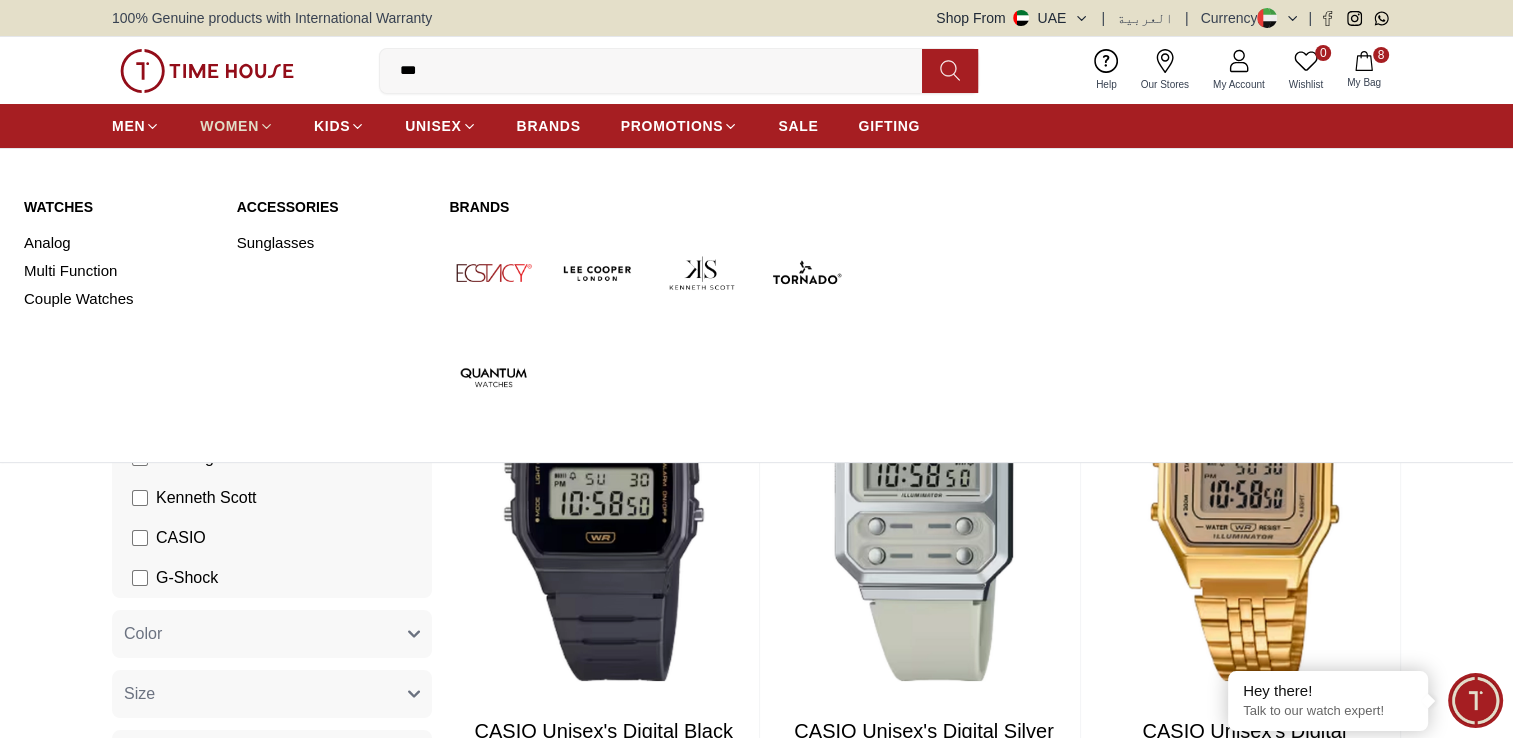 click 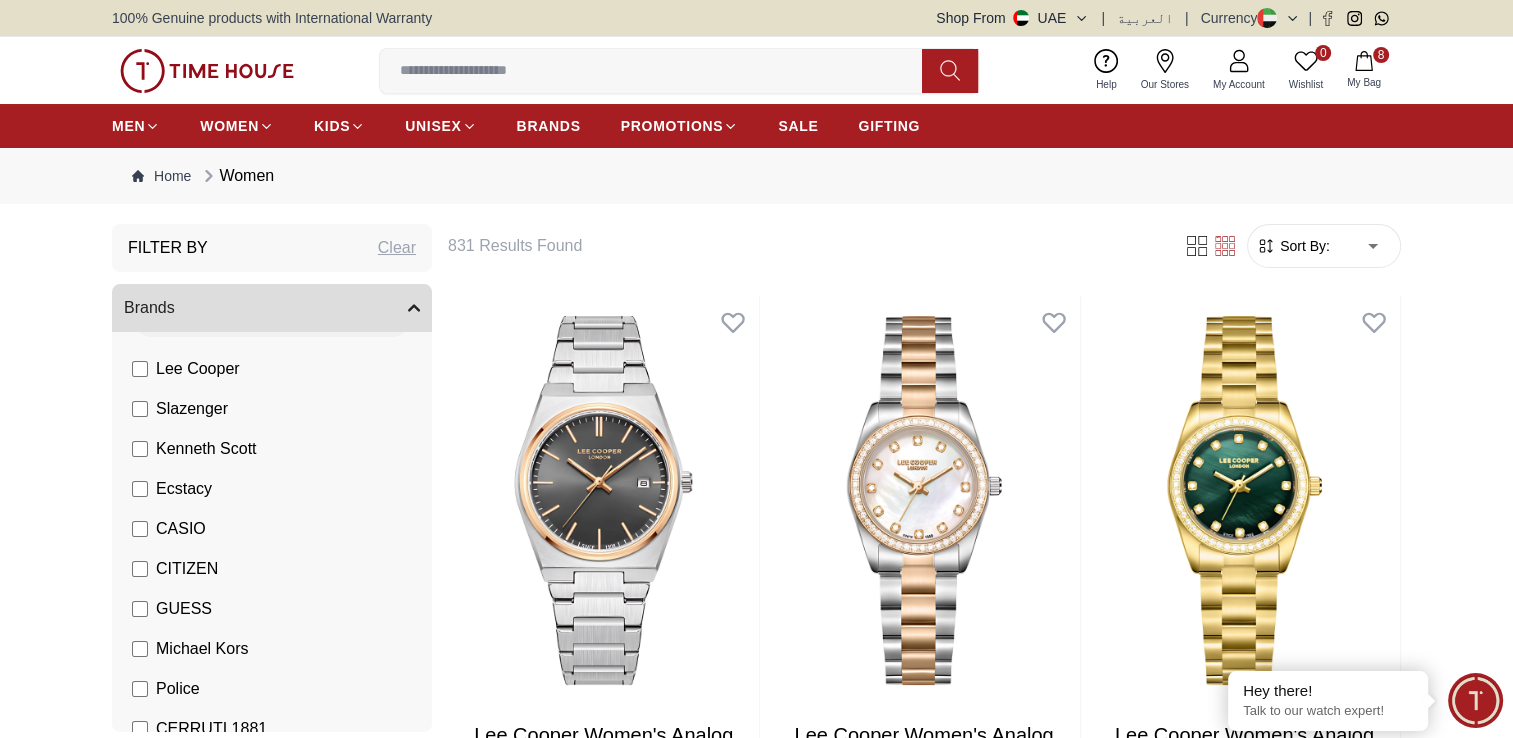 scroll, scrollTop: 0, scrollLeft: 0, axis: both 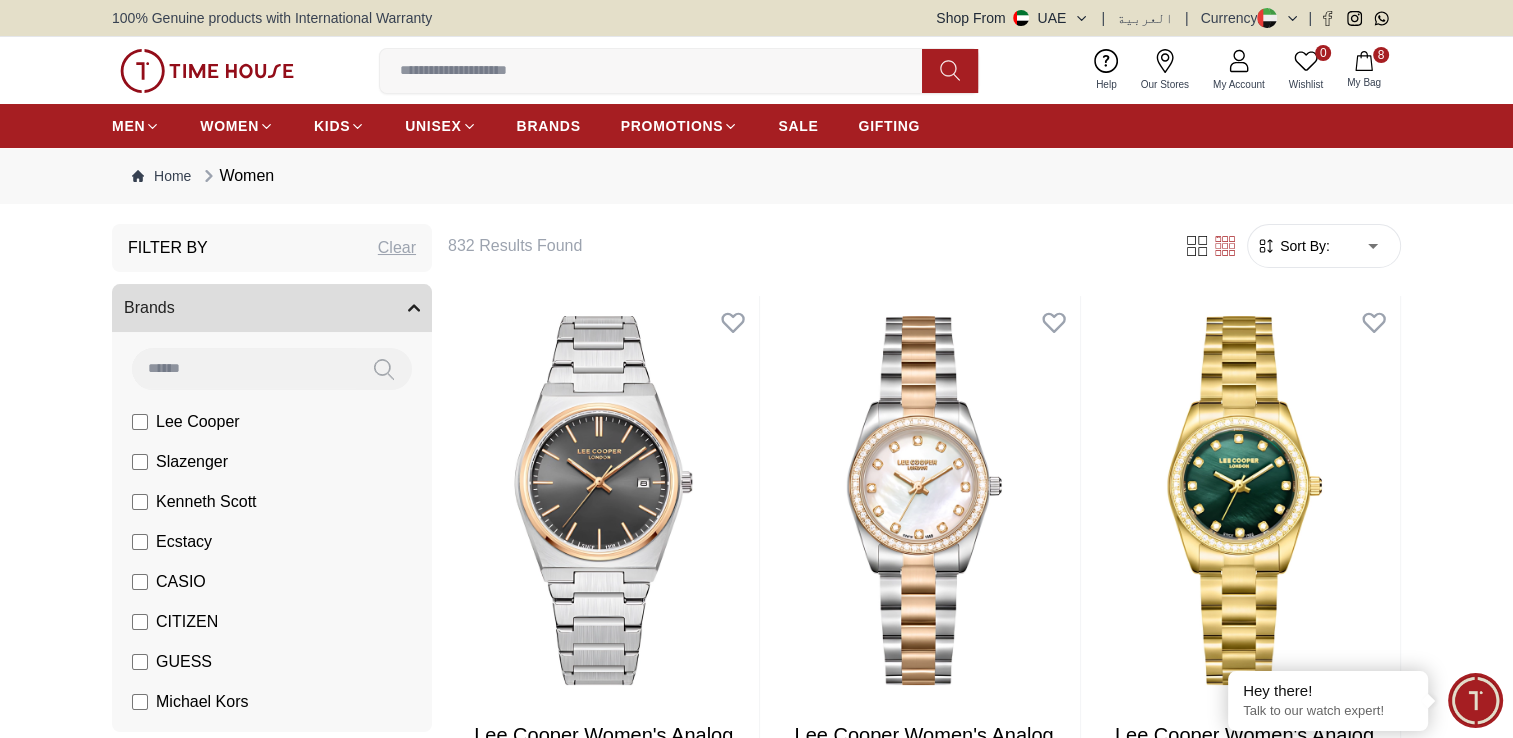 click on "Lee Cooper" at bounding box center [198, 422] 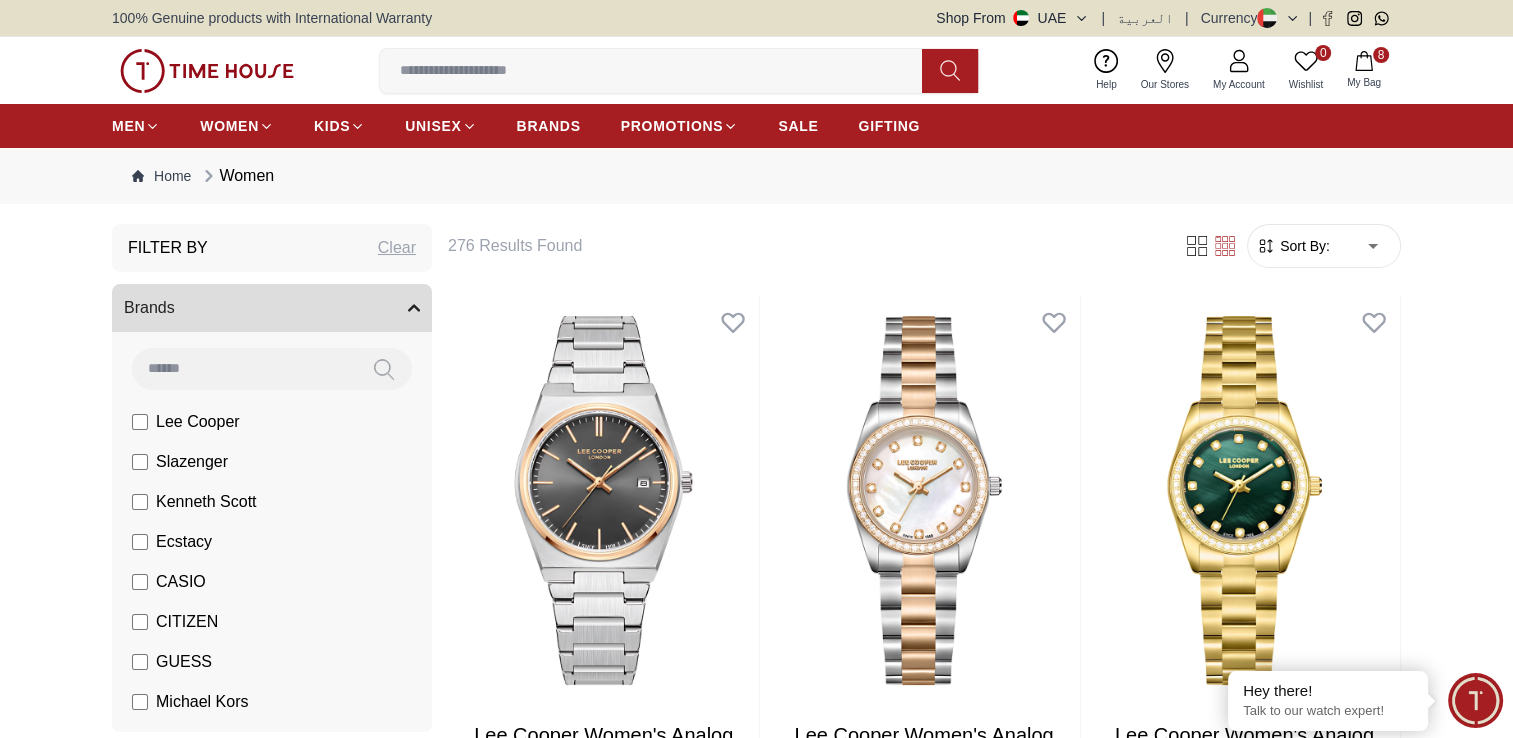 scroll, scrollTop: 149, scrollLeft: 0, axis: vertical 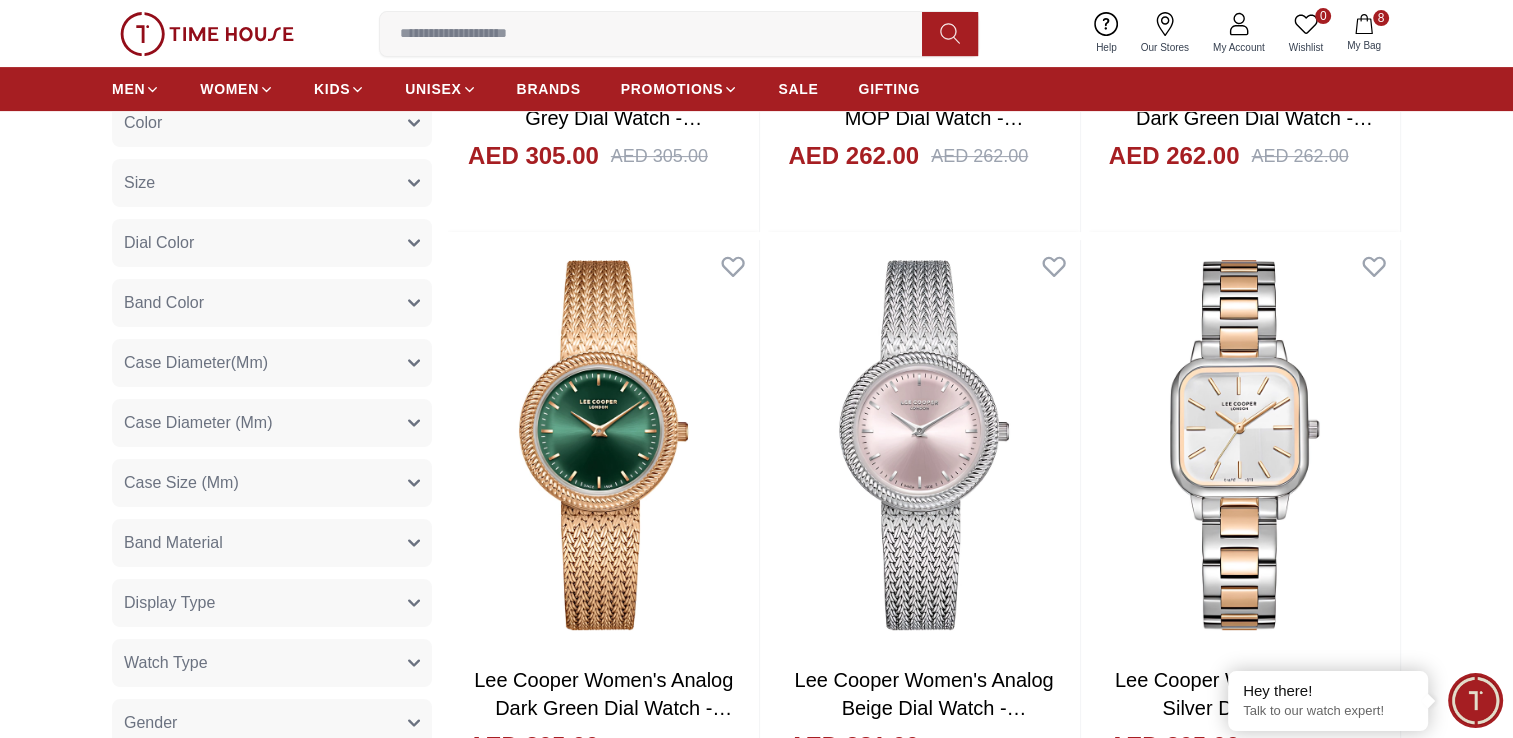 click on "Gender" at bounding box center [272, 723] 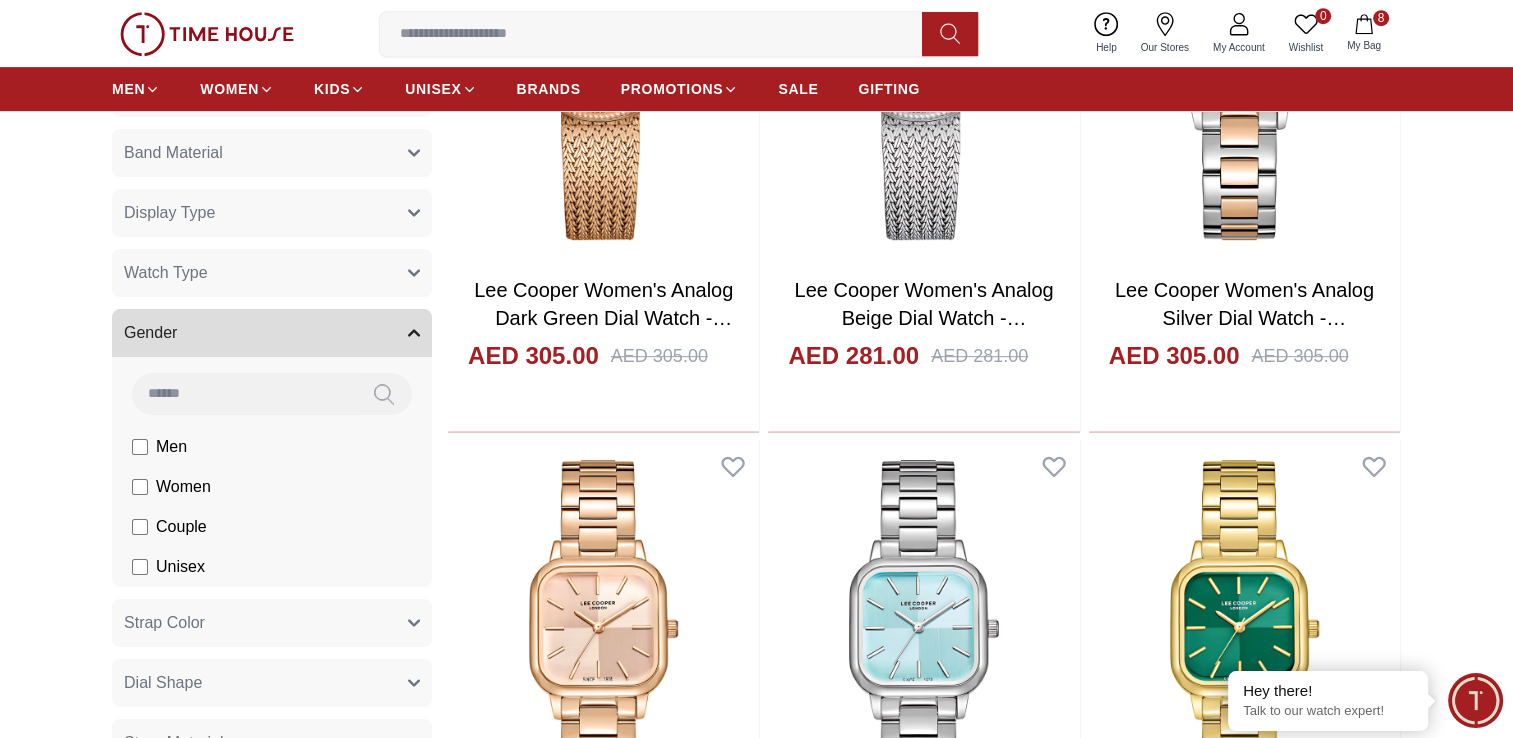 scroll, scrollTop: 1060, scrollLeft: 0, axis: vertical 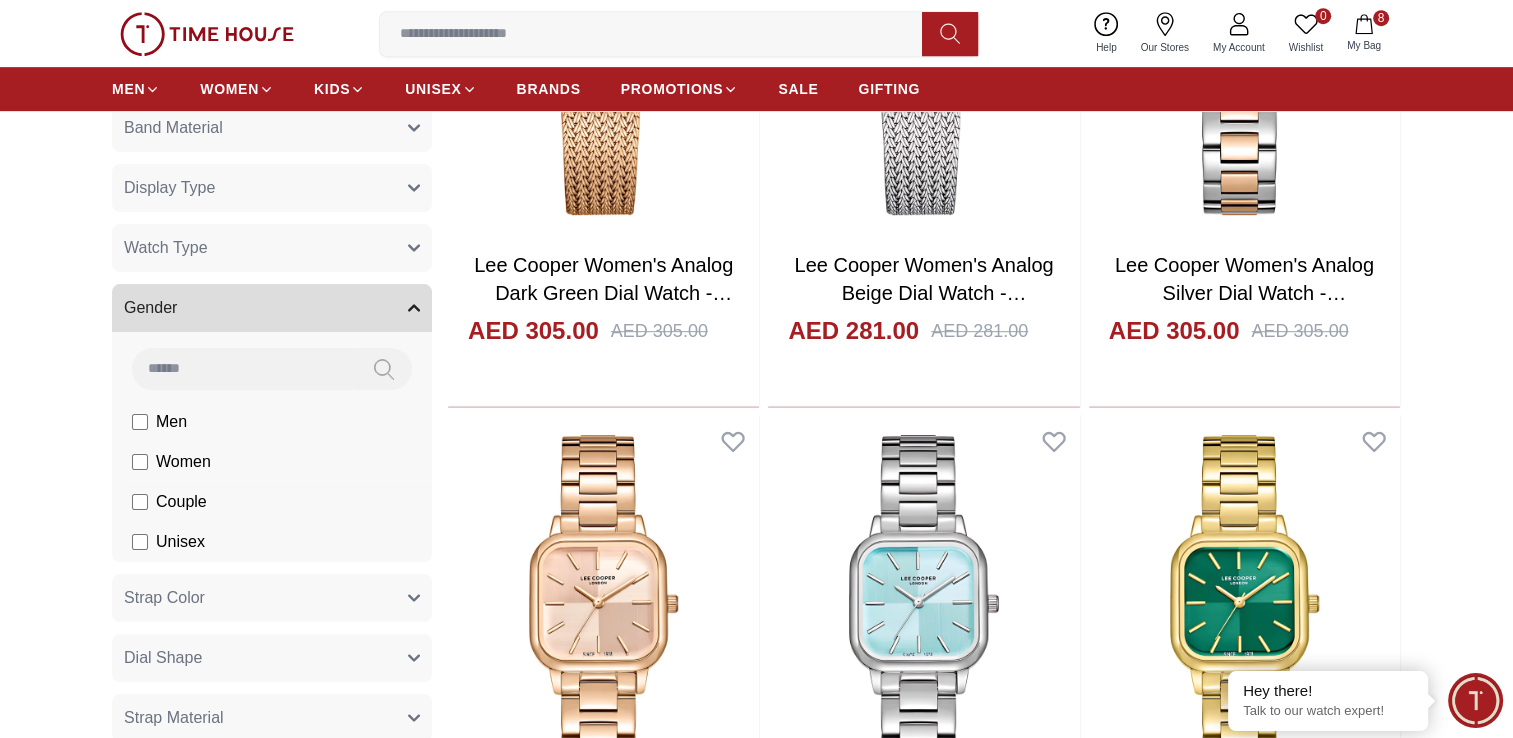 click on "Women" at bounding box center (192, -747) 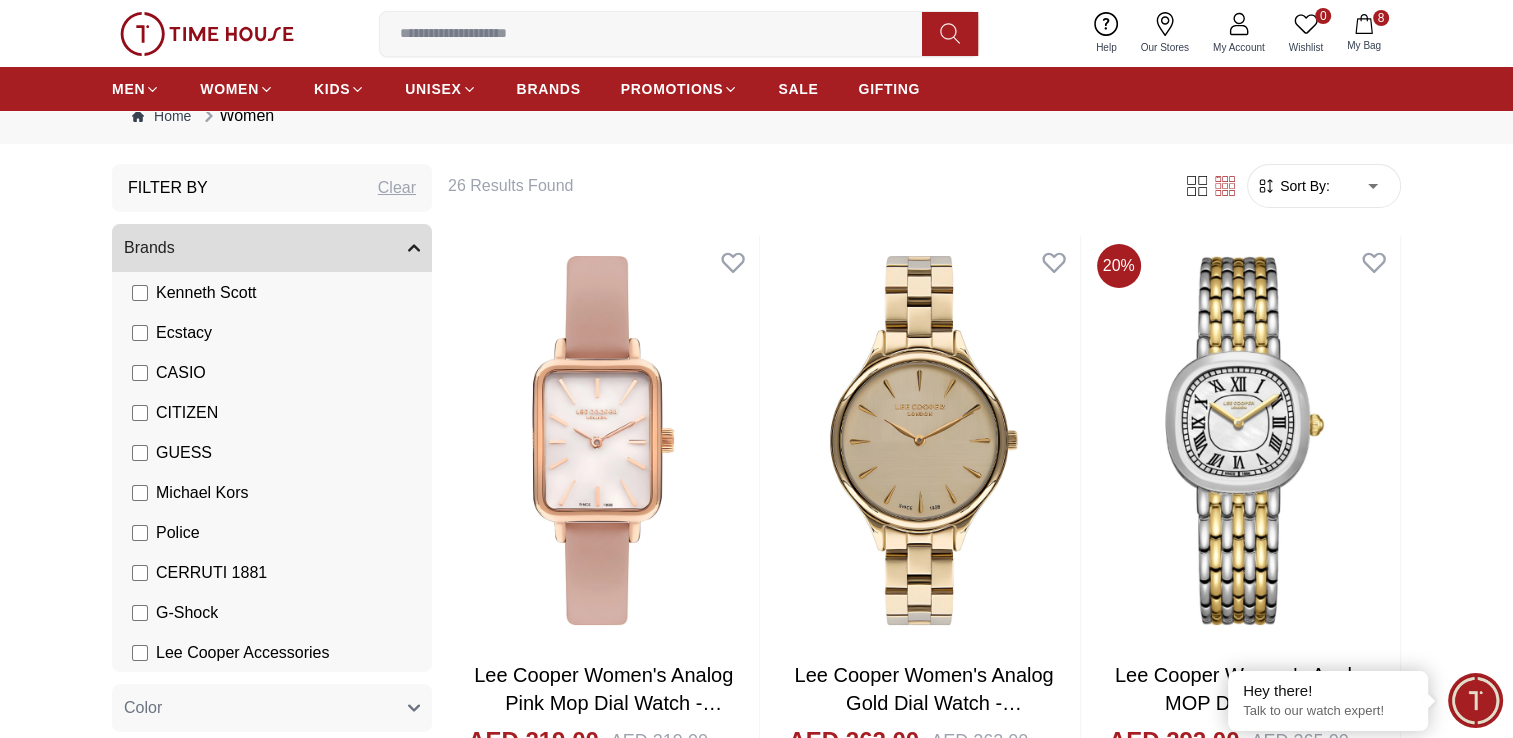 scroll, scrollTop: 42, scrollLeft: 0, axis: vertical 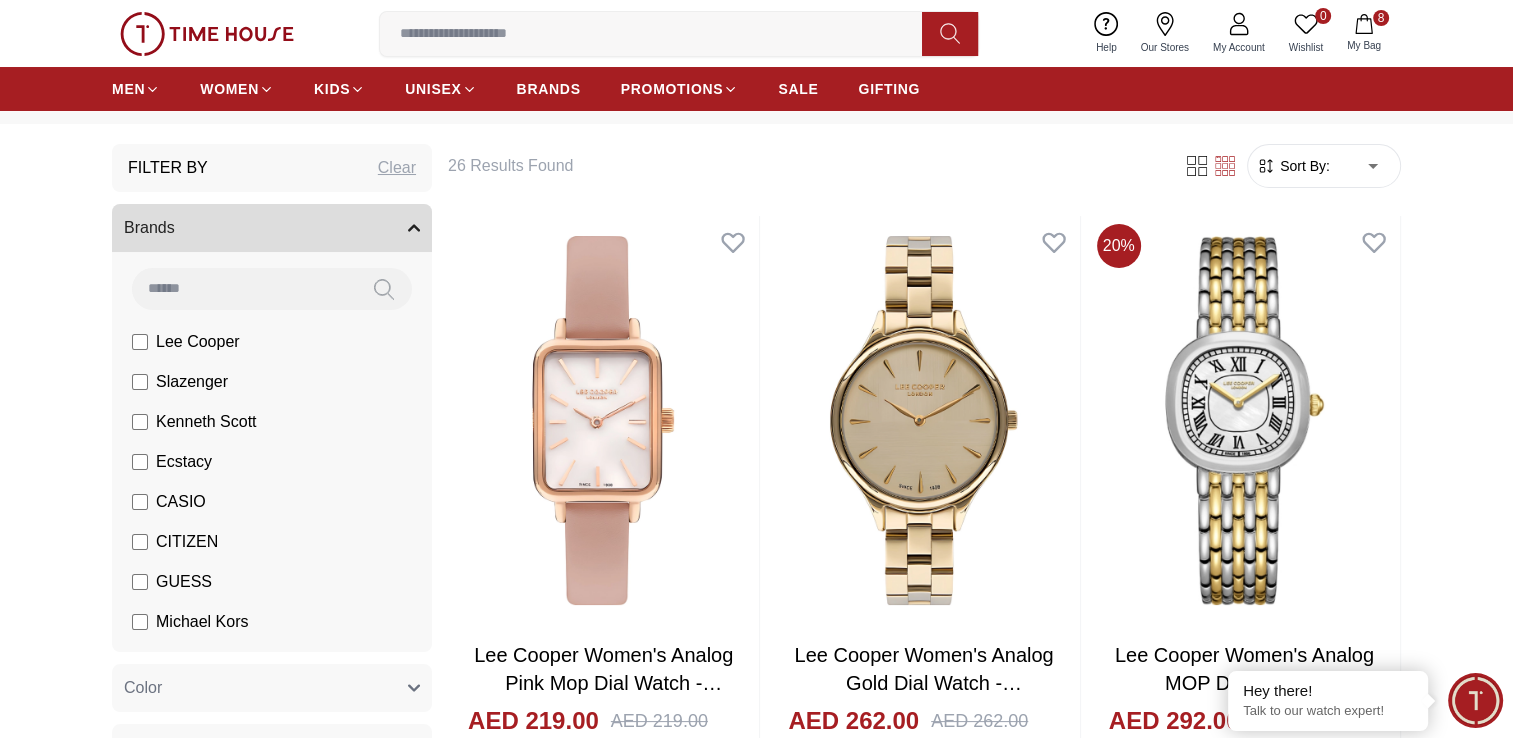 click on "Lee Cooper" at bounding box center [198, 342] 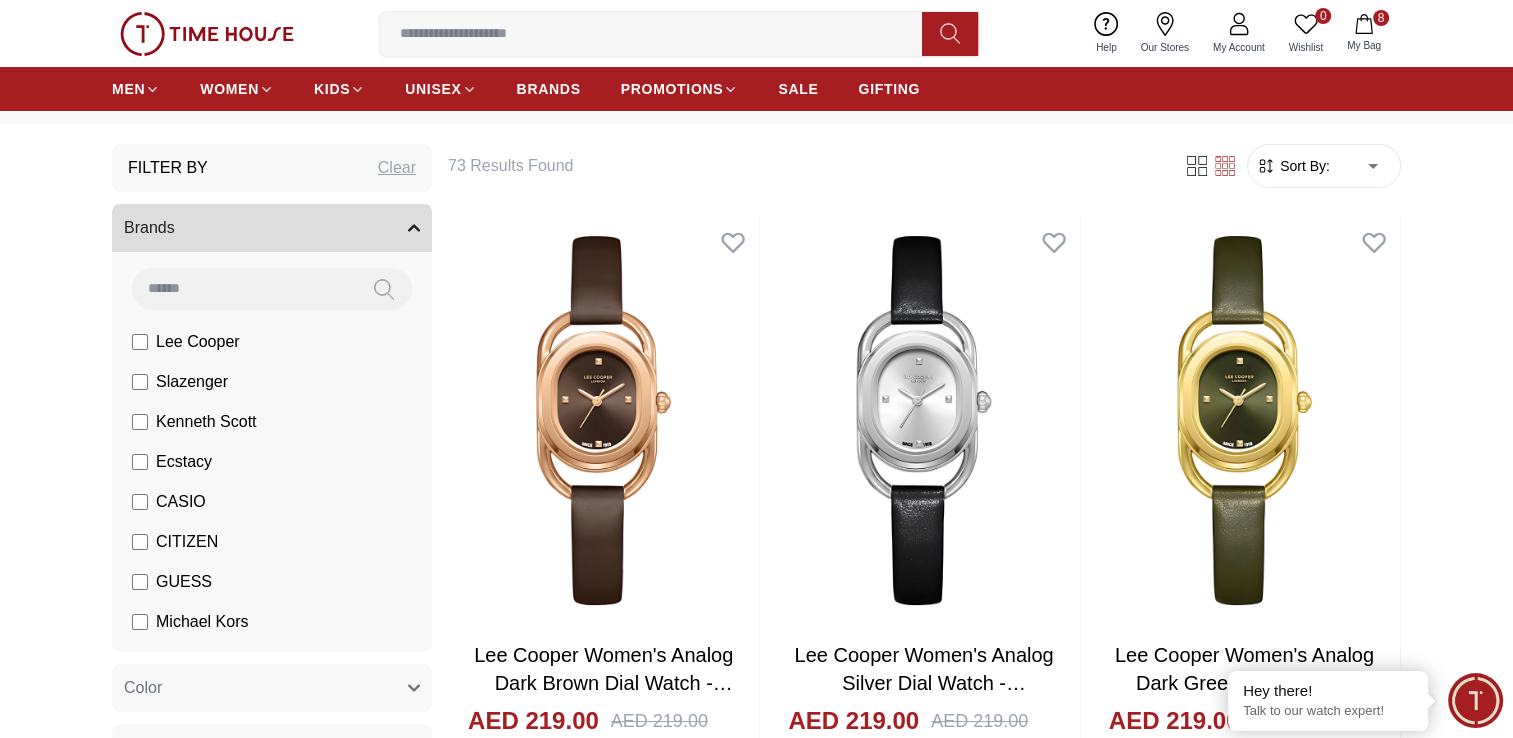 click on "CASIO" at bounding box center (181, 502) 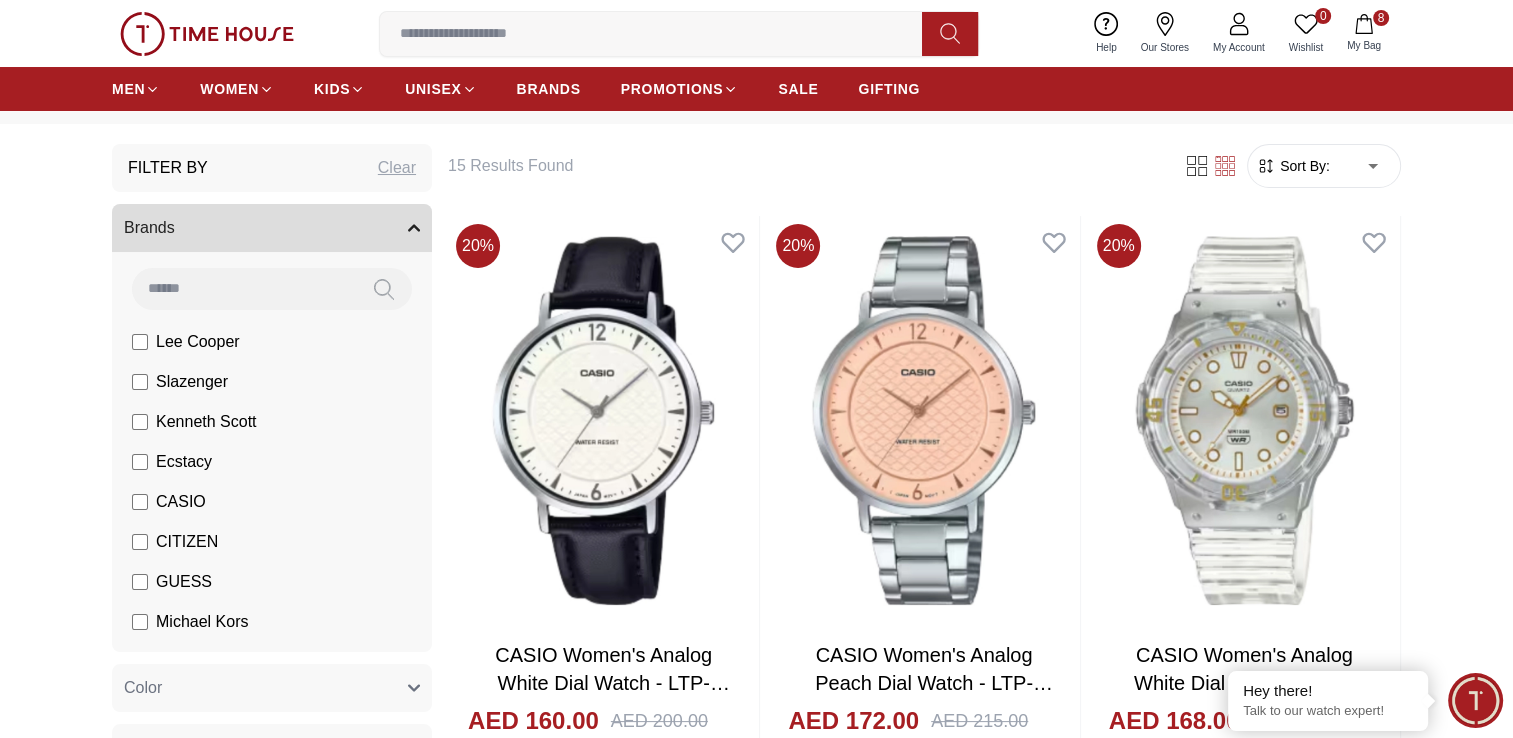scroll, scrollTop: 726, scrollLeft: 0, axis: vertical 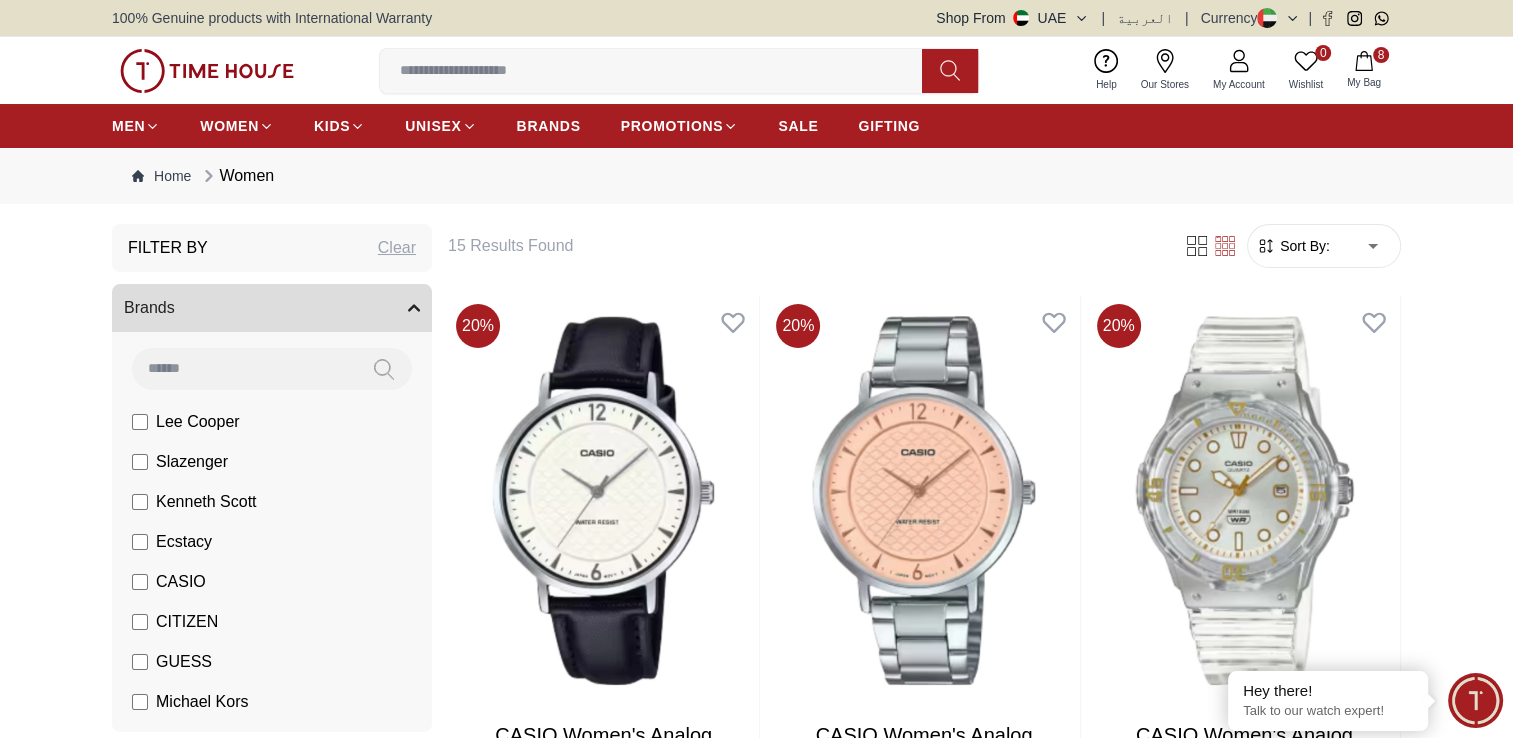 click on "CASIO" at bounding box center [181, 582] 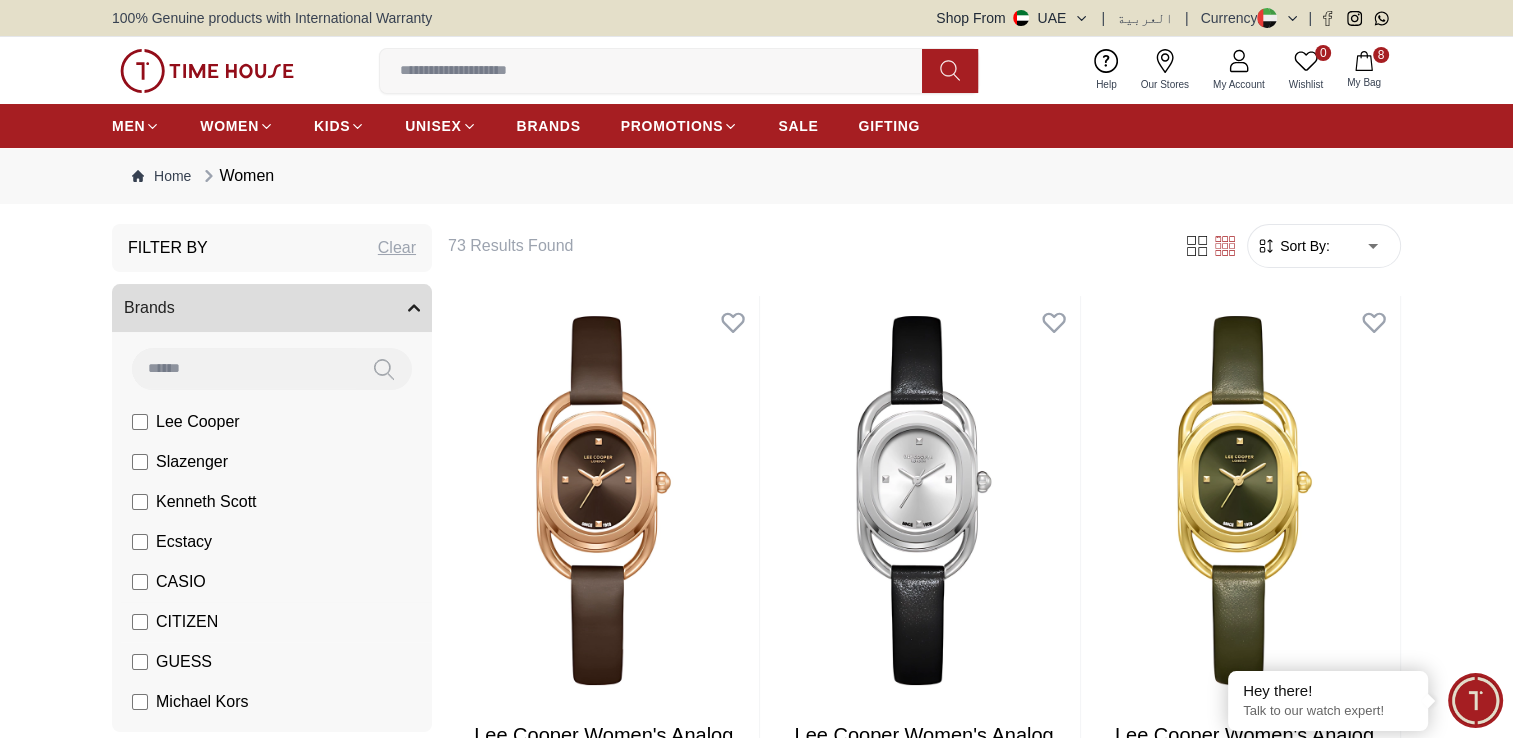 click on "CITIZEN" at bounding box center [187, 622] 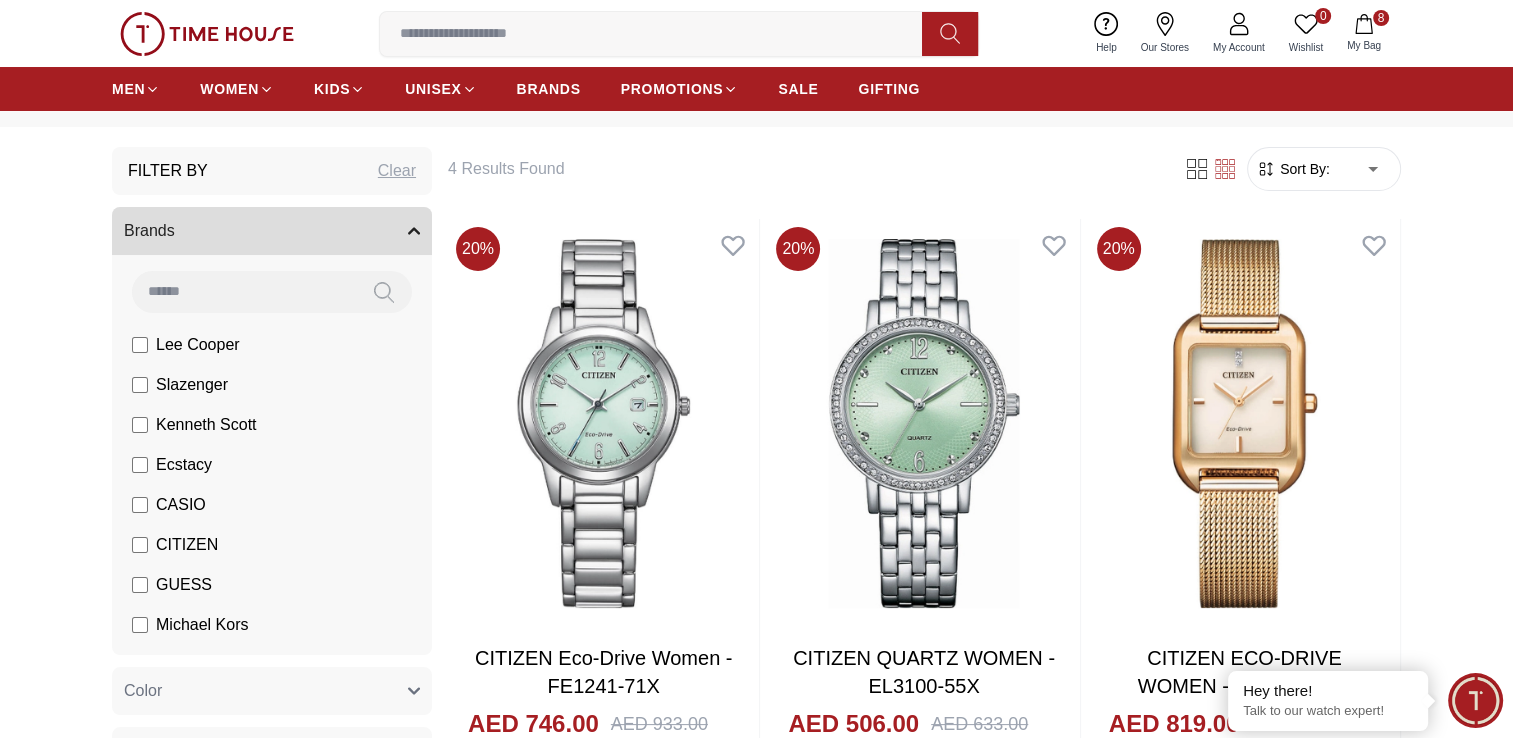 scroll, scrollTop: 80, scrollLeft: 0, axis: vertical 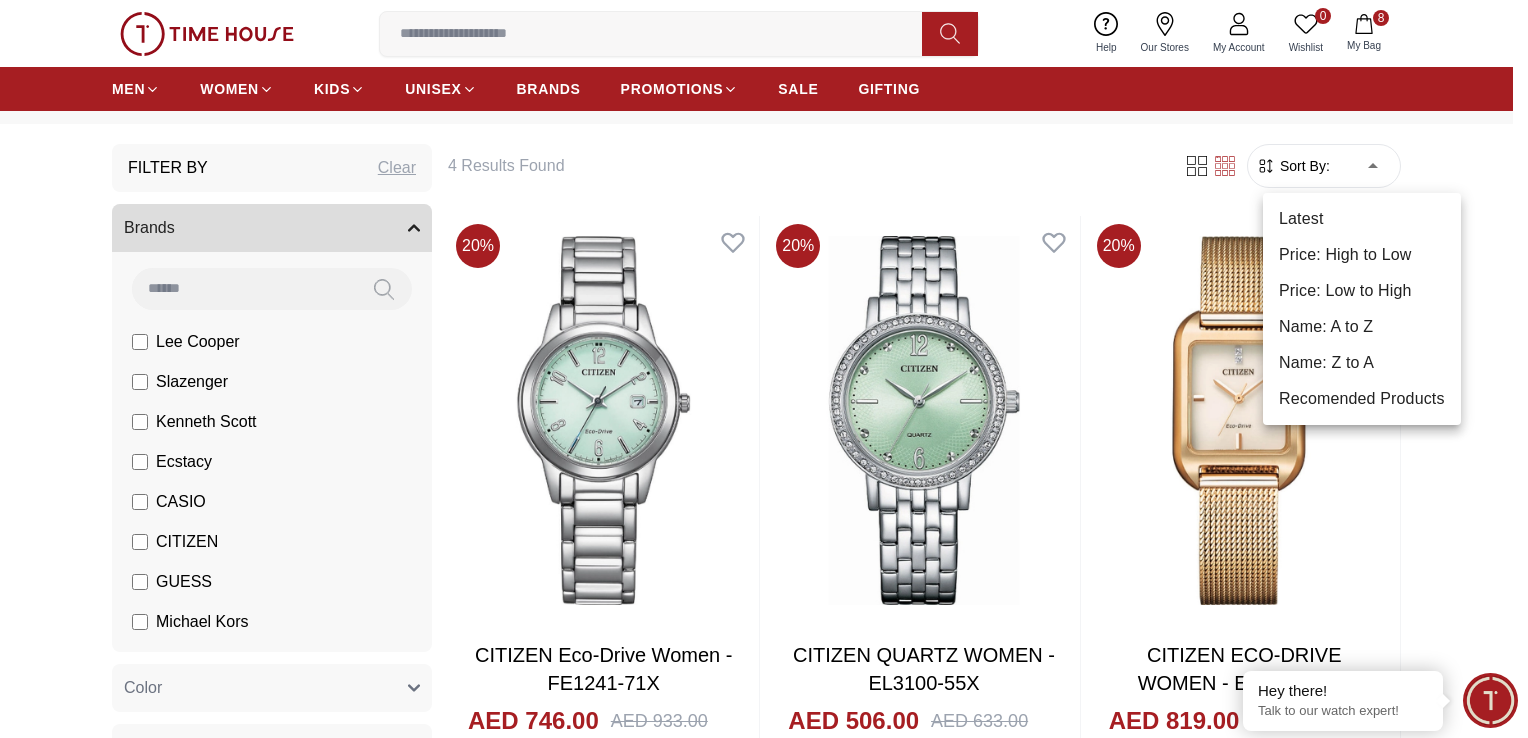 click on "100% Genuine products with International Warranty Shop From [COUNTRY] | العربية |  Currency   | 0 Wishlist Help Our Stores My Account 0 Wishlist 8 My Bag MEN WOMEN KIDS UNISEX BRANDS PROMOTIONS SALE GIFTING Home Women    Filter By Clear Brands Lee Cooper Slazenger Kenneth Scott CASIO CITIZEN GUESS Michael Kors Police CERRUTI 1881 G-Shock Lee Cooper Accessories Color Black Green Blue Red Dark Blue Silver Rose Gold Grey White Mop White White / Rose Gold Silver / Silver Silver / Gold Silver / Rose Gold Black / Black Black / Rose Gold Gold Yellow Dark Green Brown White / Silver Light Blue Black /Rose Gold Black /Grey White Mop / Silver Blue / Rose Gold Pink Purple Black  / Rose Gold Green / Green Blue / Blue Navy Blue Blue / Silver Champagne White / Gold Black  Ivory O.Green Peach Green / Silver MOP Light blue Dark green Light green Rose gold Silver / White / Rose Gold Black / Blue Black / Pink Beige Green Sunray  Rose Gold Sunray  Blue MOP Rose Gold MOP MOP / Rose Gold Green MOP Champagne MOP Pink MOP Black MOP Champagne Sunray" at bounding box center [764, 1468] 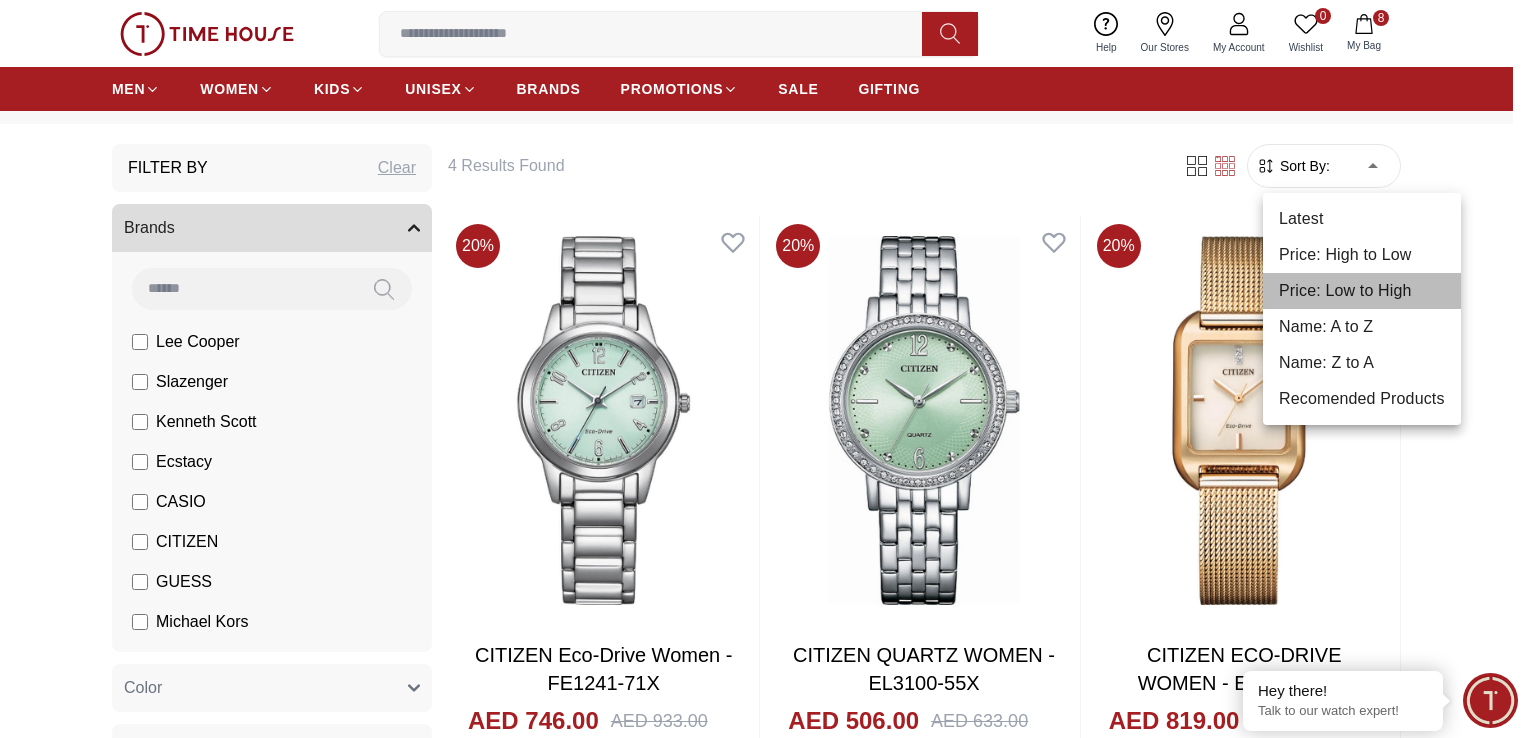 click on "Price: Low to High" at bounding box center (1362, 291) 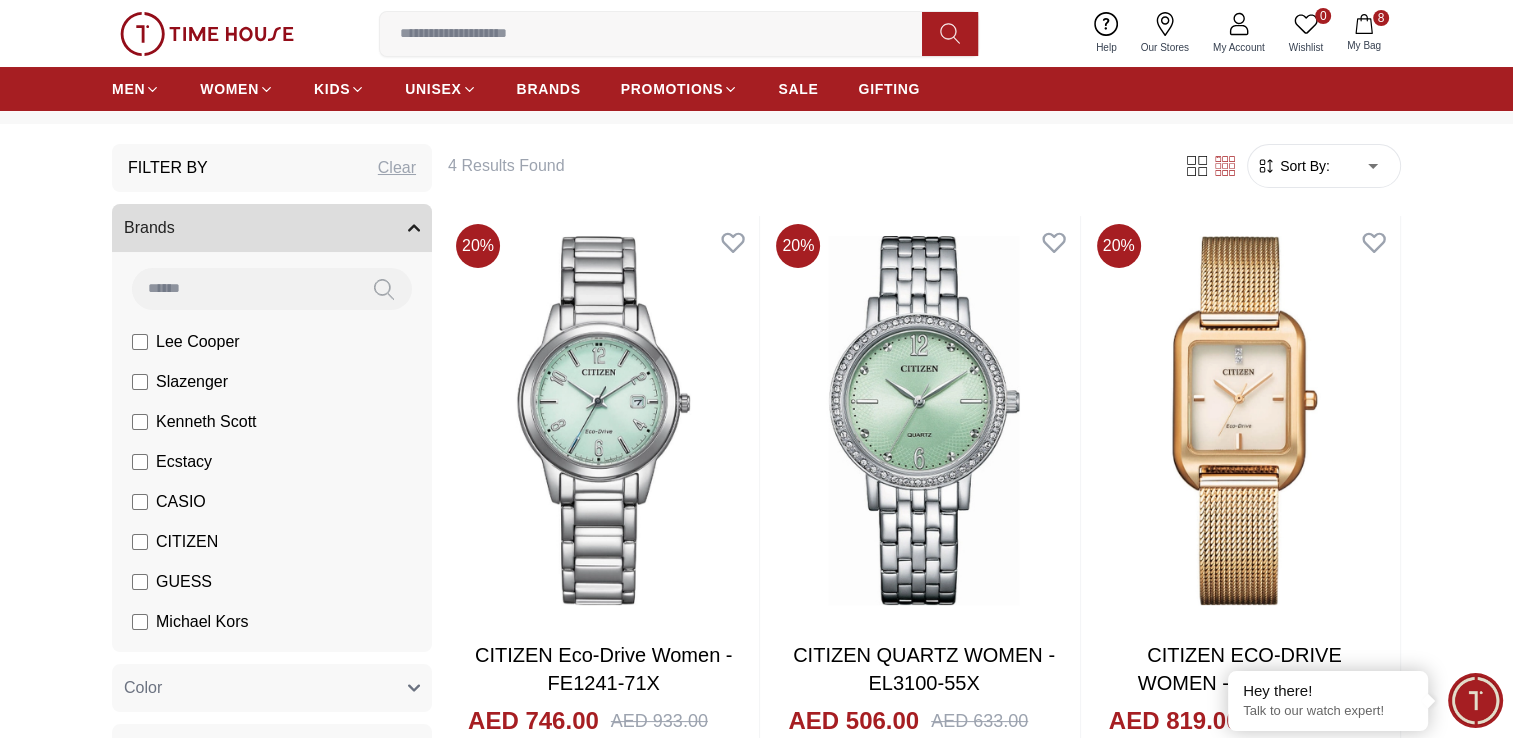 type on "*" 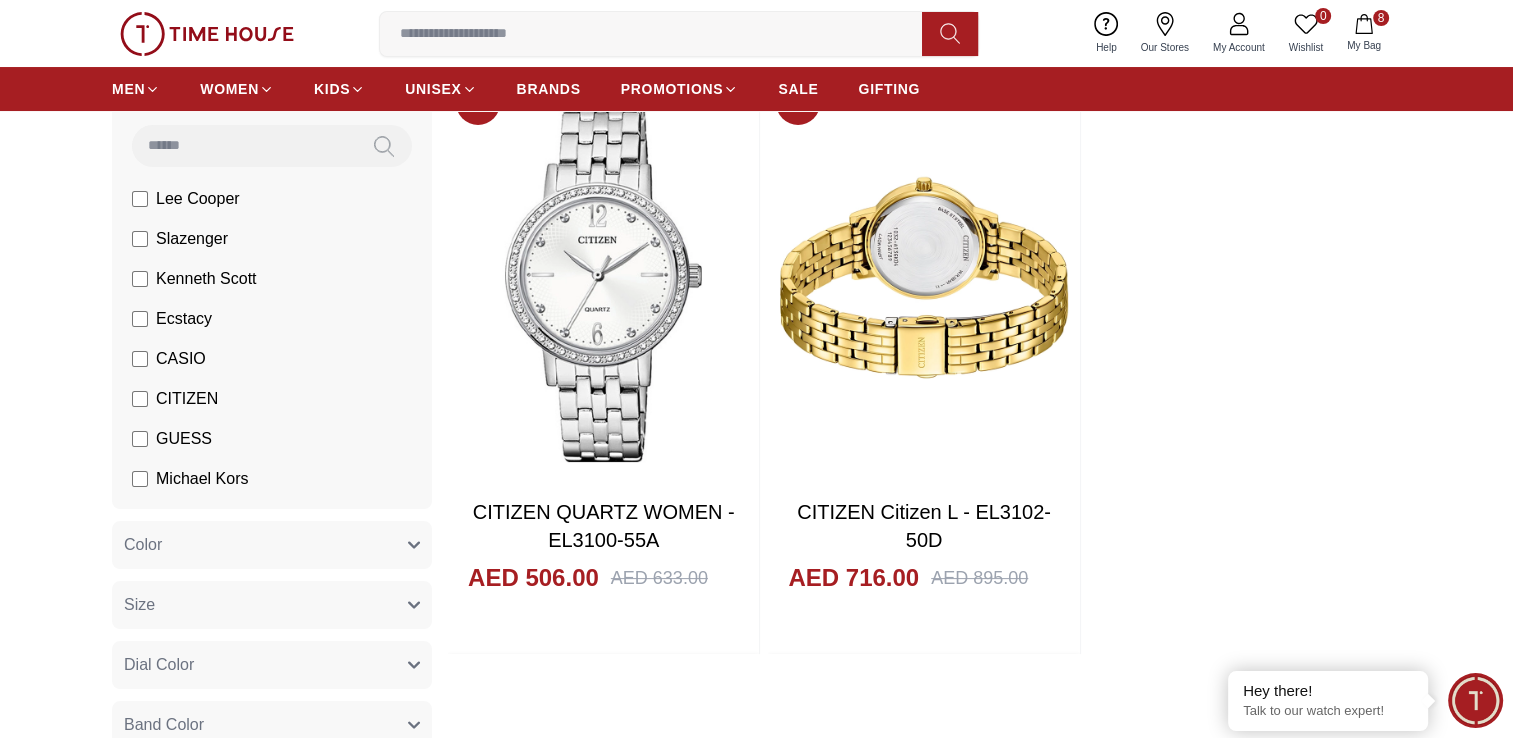 scroll, scrollTop: 0, scrollLeft: 0, axis: both 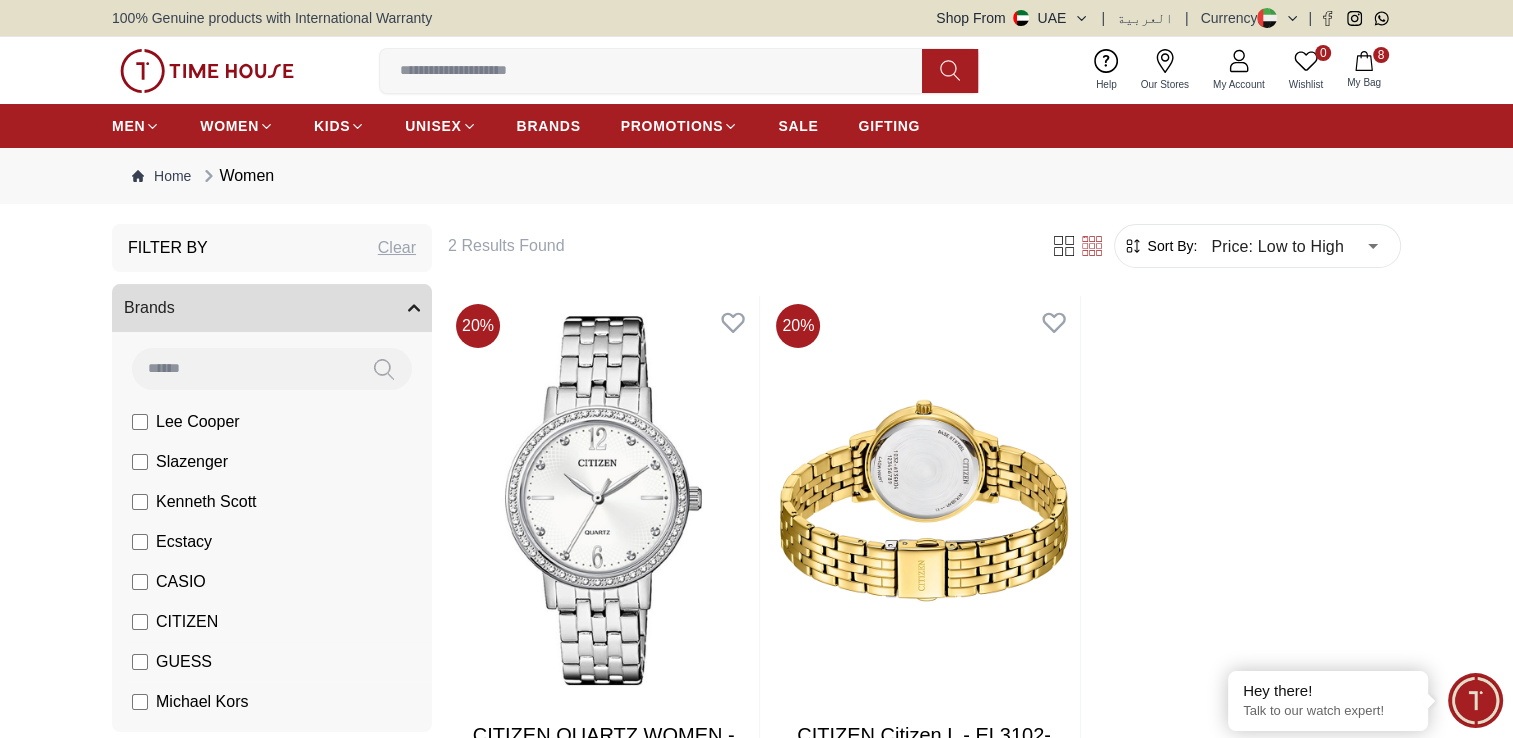 click on "GUESS" at bounding box center (184, 662) 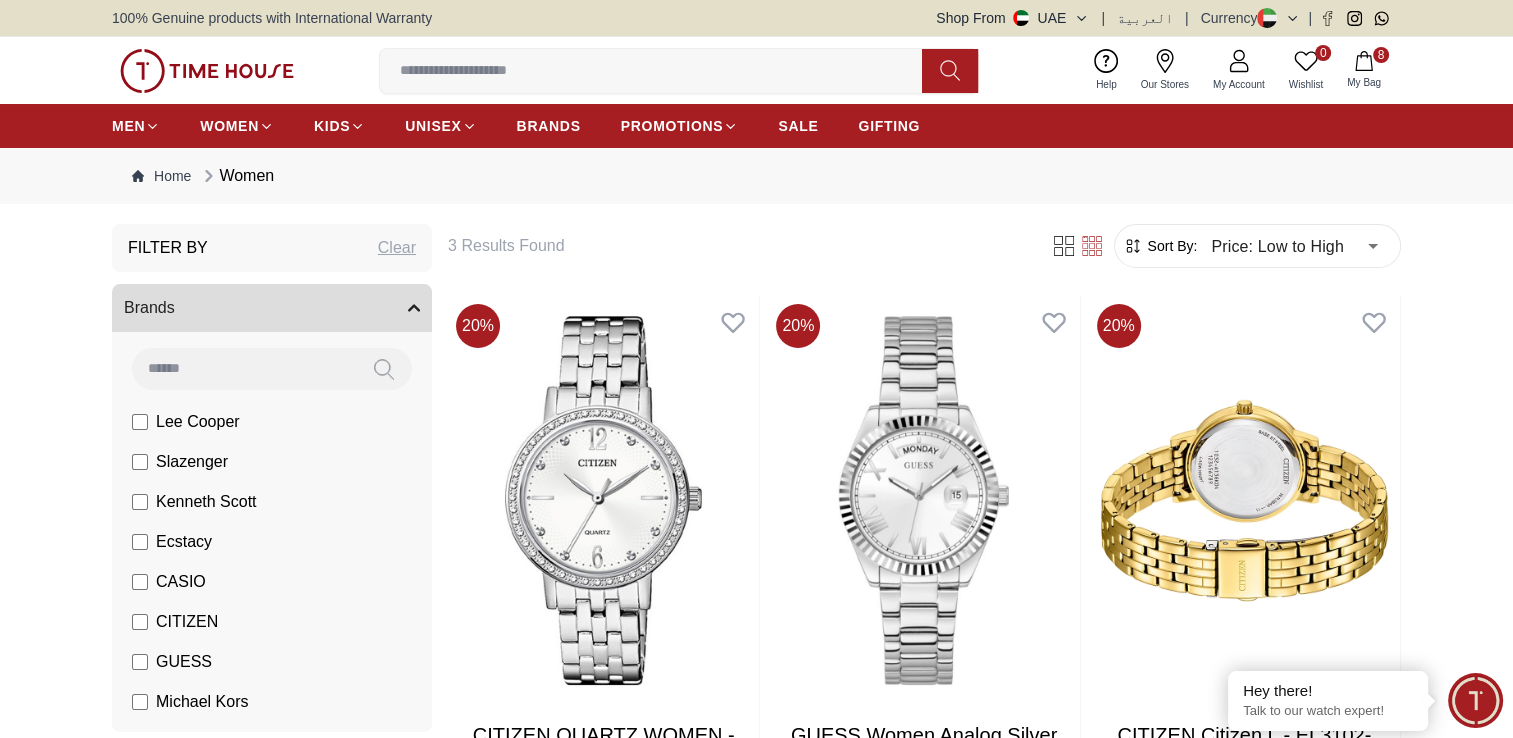 click on "CITIZEN" at bounding box center [187, 622] 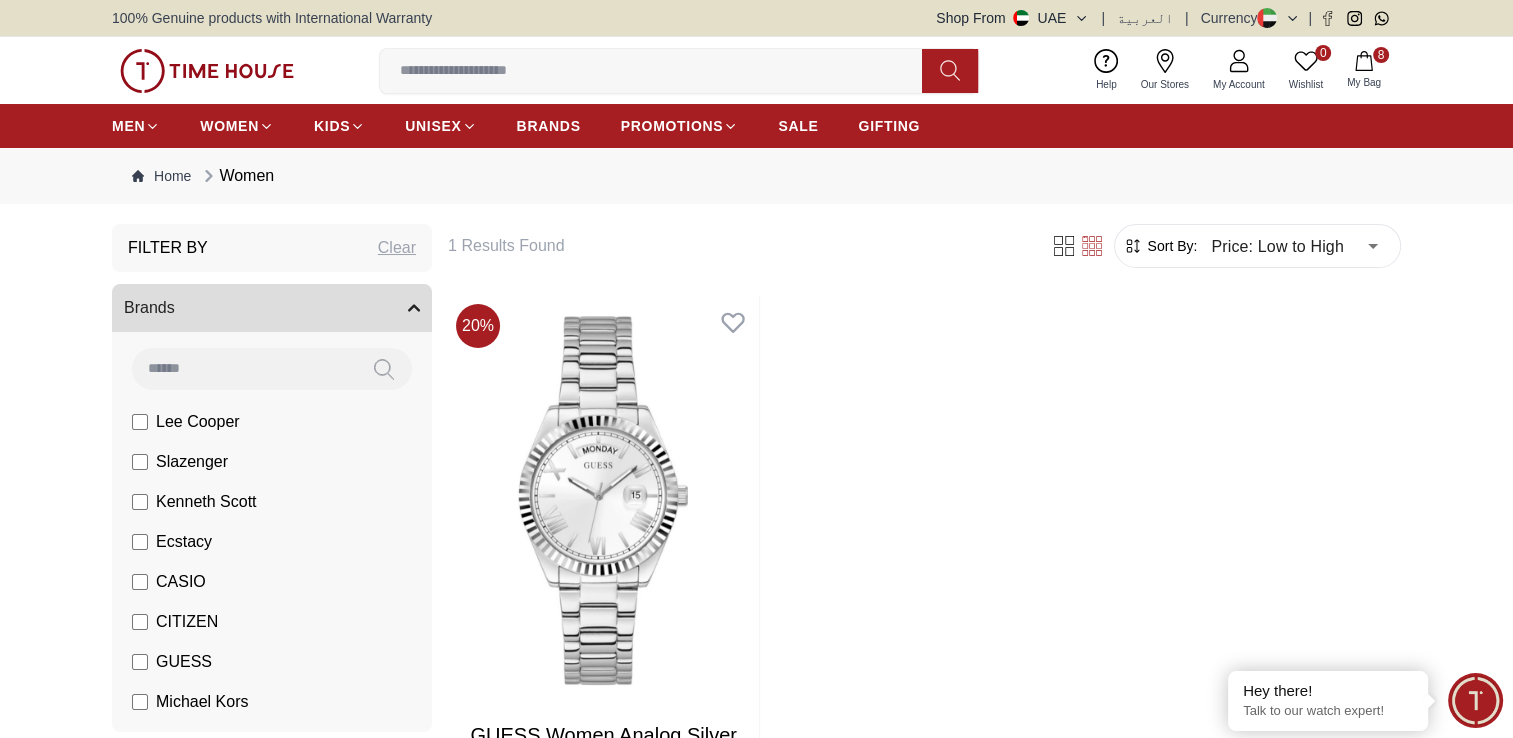 click on "Slazenger" at bounding box center [192, 462] 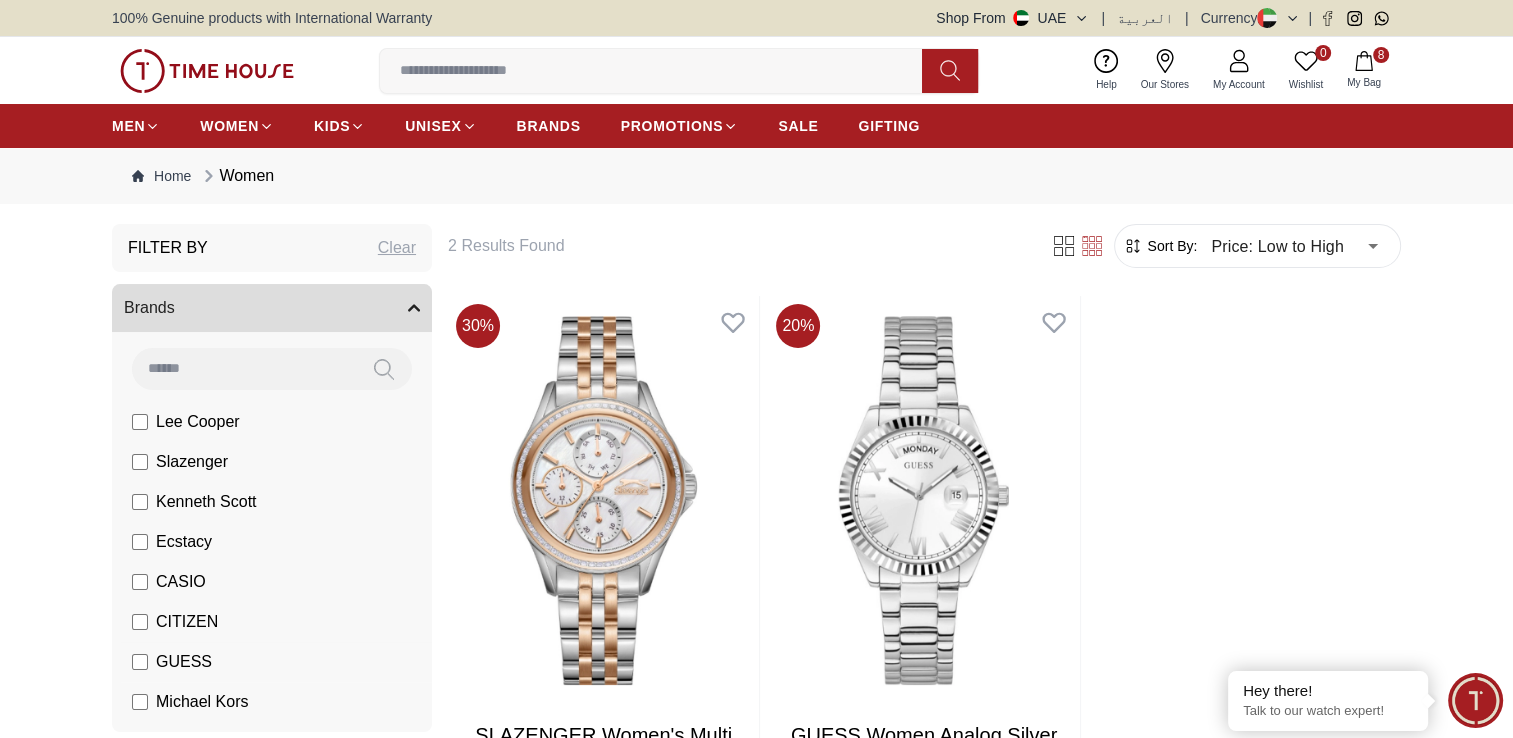 click on "GUESS" at bounding box center (184, 662) 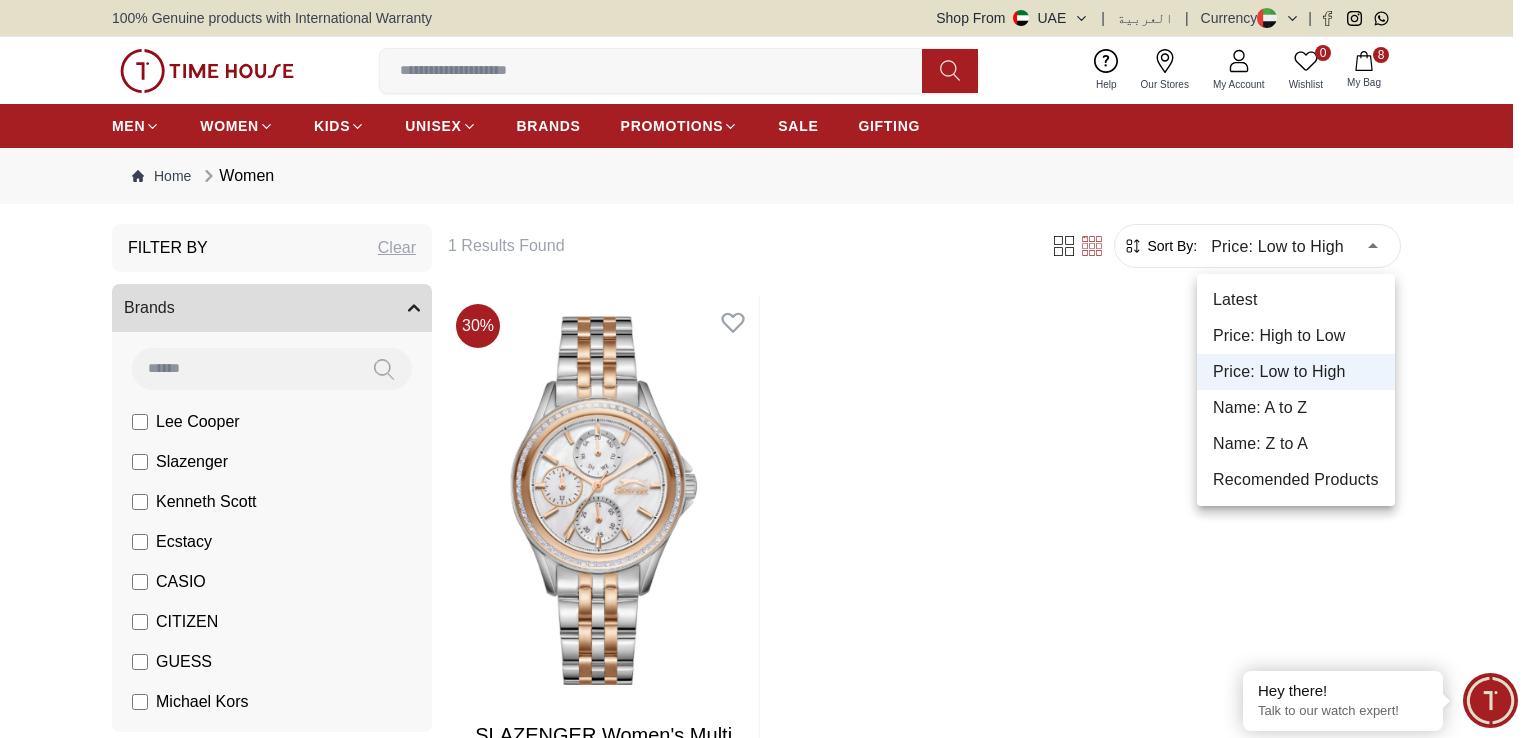 click on "100% Genuine products with International Warranty Shop From [COUNTRY] | العربية |  Currency   | 0 Wishlist Help Our Stores My Account 0 Wishlist 8 My Bag MEN WOMEN KIDS UNISEX BRANDS PROMOTIONS SALE GIFTING Home Women    Filter By Clear Brands Lee Cooper Slazenger Kenneth Scott CASIO CITIZEN GUESS Michael Kors Police CERRUTI 1881 G-Shock Lee Cooper Accessories Color Black Green Blue Red Dark Blue Silver Rose Gold Grey White Mop White White / Rose Gold Silver / Silver Silver / Gold Silver / Rose Gold Black / Black Black / Rose Gold Gold Yellow Dark Green Brown White / Silver Light Blue Black /Rose Gold Black /Grey White Mop / Silver Blue / Rose Gold Pink Purple Black  / Rose Gold Green / Green Blue / Blue Navy Blue Blue / Silver Champagne White / Gold Black  Ivory O.Green Peach Green / Silver MOP Light blue Dark green Light green Rose gold Silver / White / Rose Gold Black / Blue Black / Pink Beige Green Sunray  Rose Gold Sunray  Blue MOP Rose Gold MOP MOP / Rose Gold Green MOP Champagne MOP Pink MOP Black MOP Champagne Sunray" at bounding box center [764, 1548] 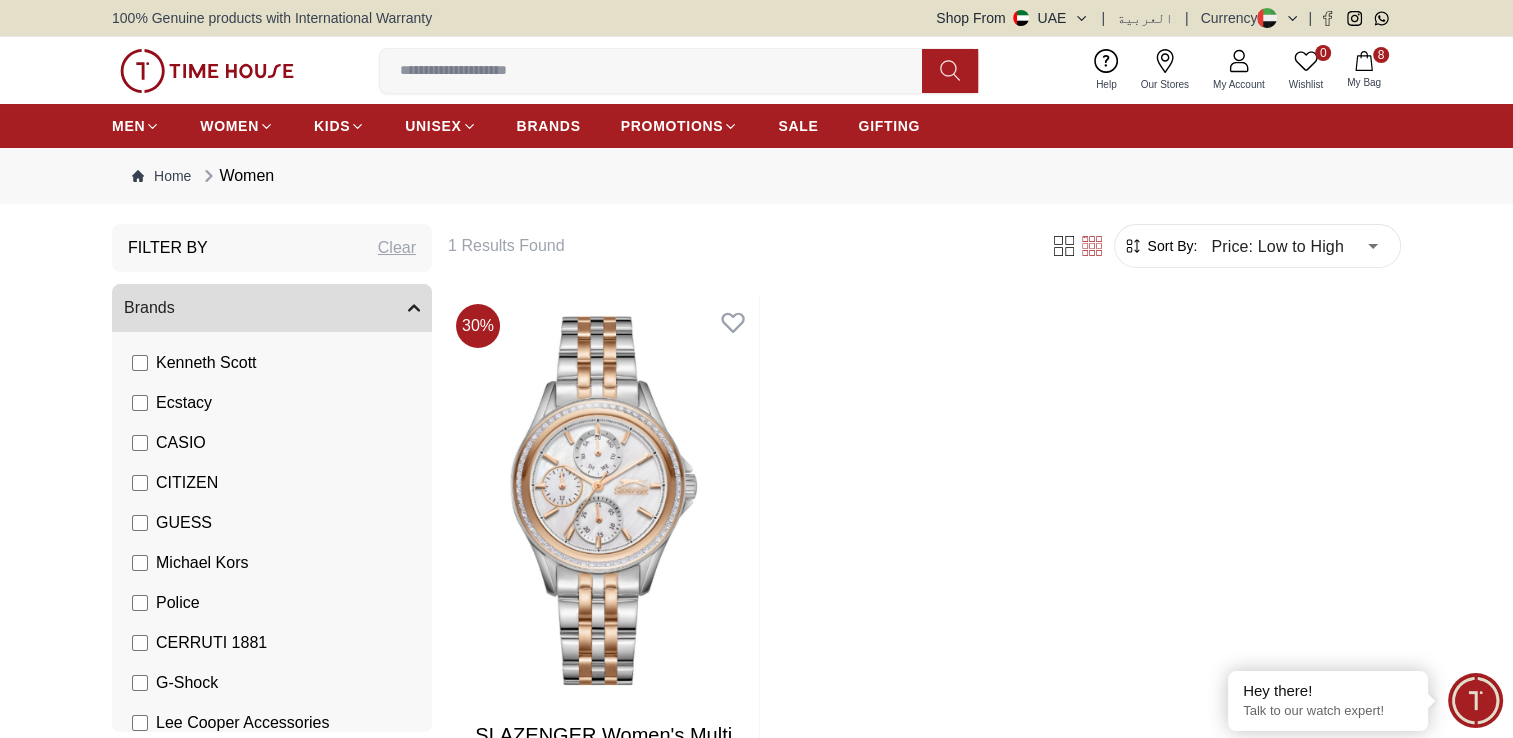 scroll, scrollTop: 149, scrollLeft: 0, axis: vertical 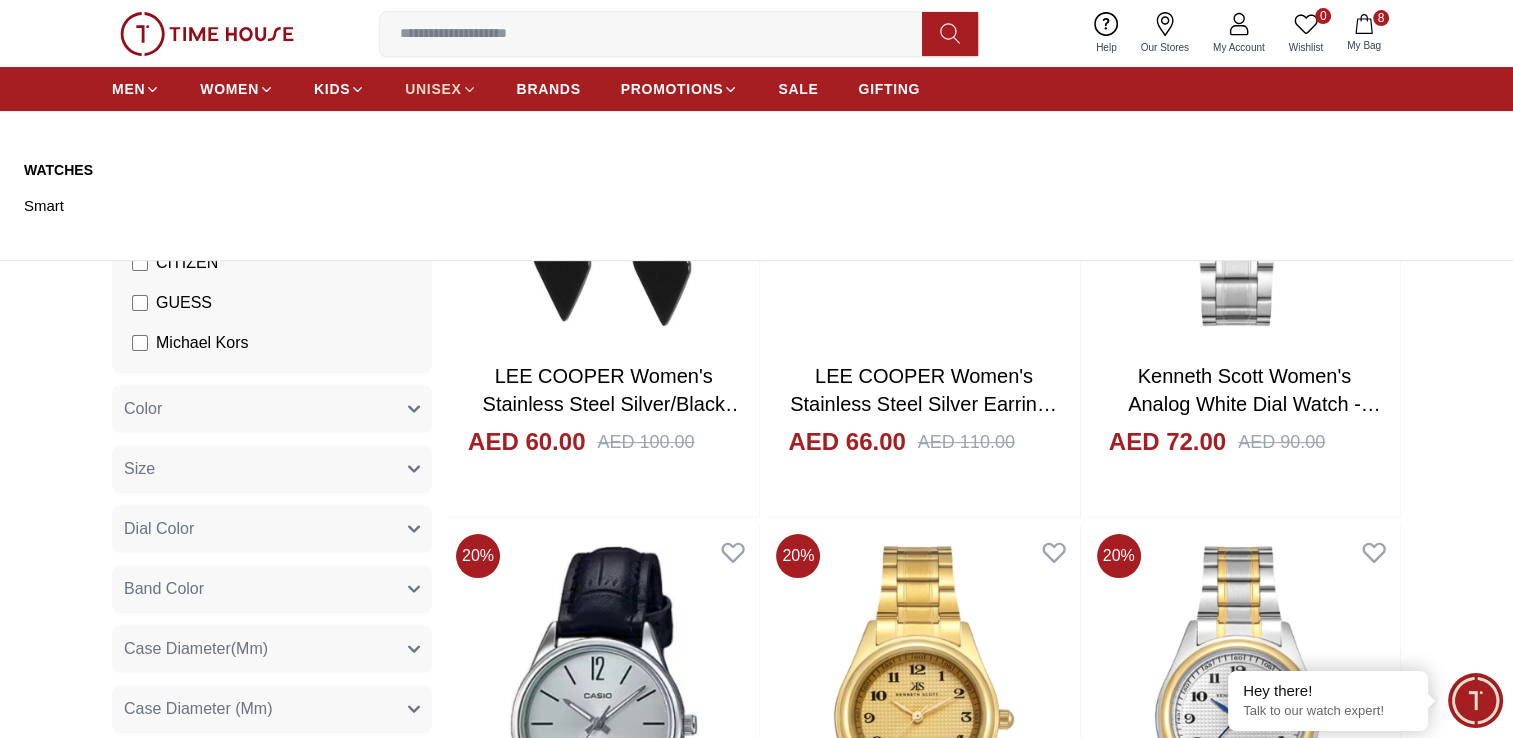 click on "UNISEX" at bounding box center (433, 89) 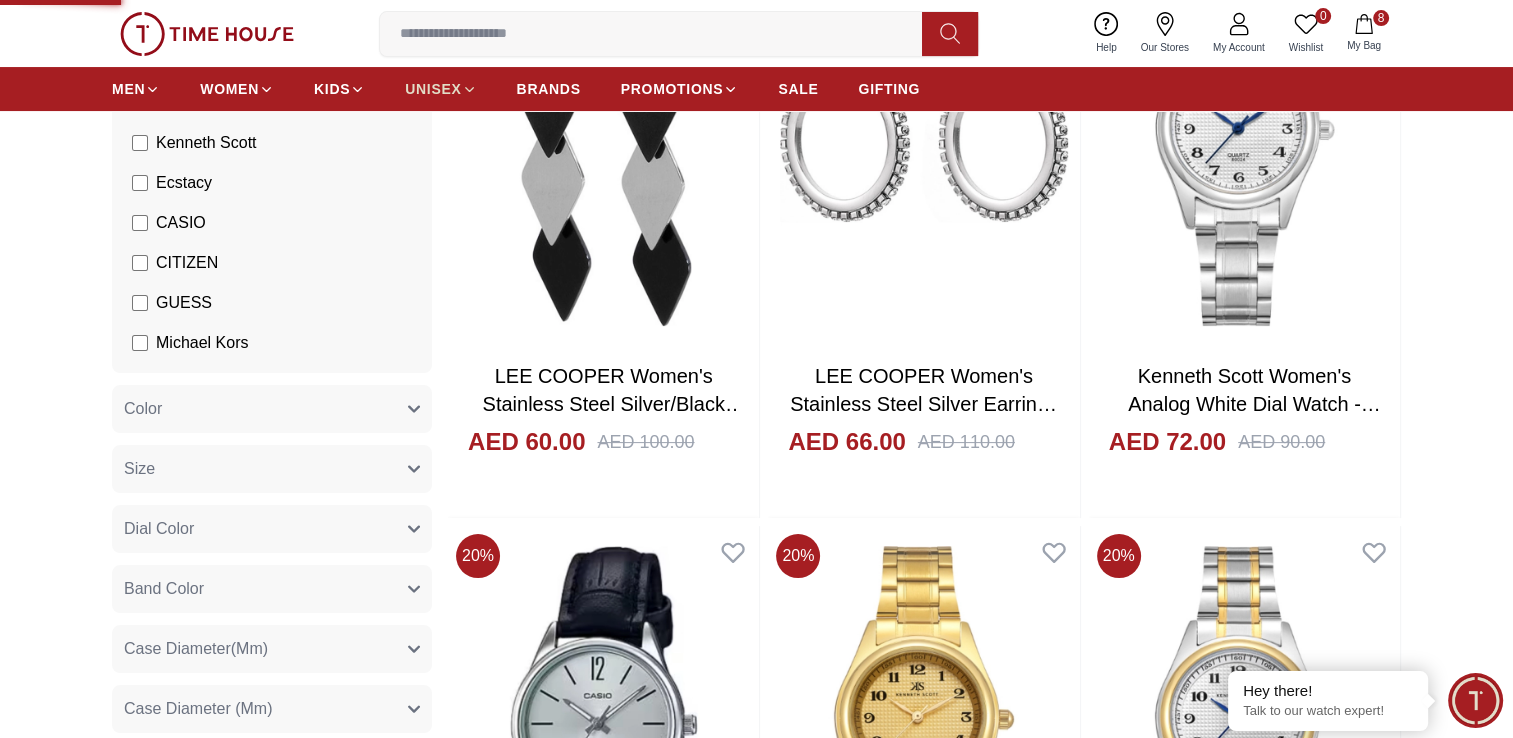 scroll, scrollTop: 0, scrollLeft: 0, axis: both 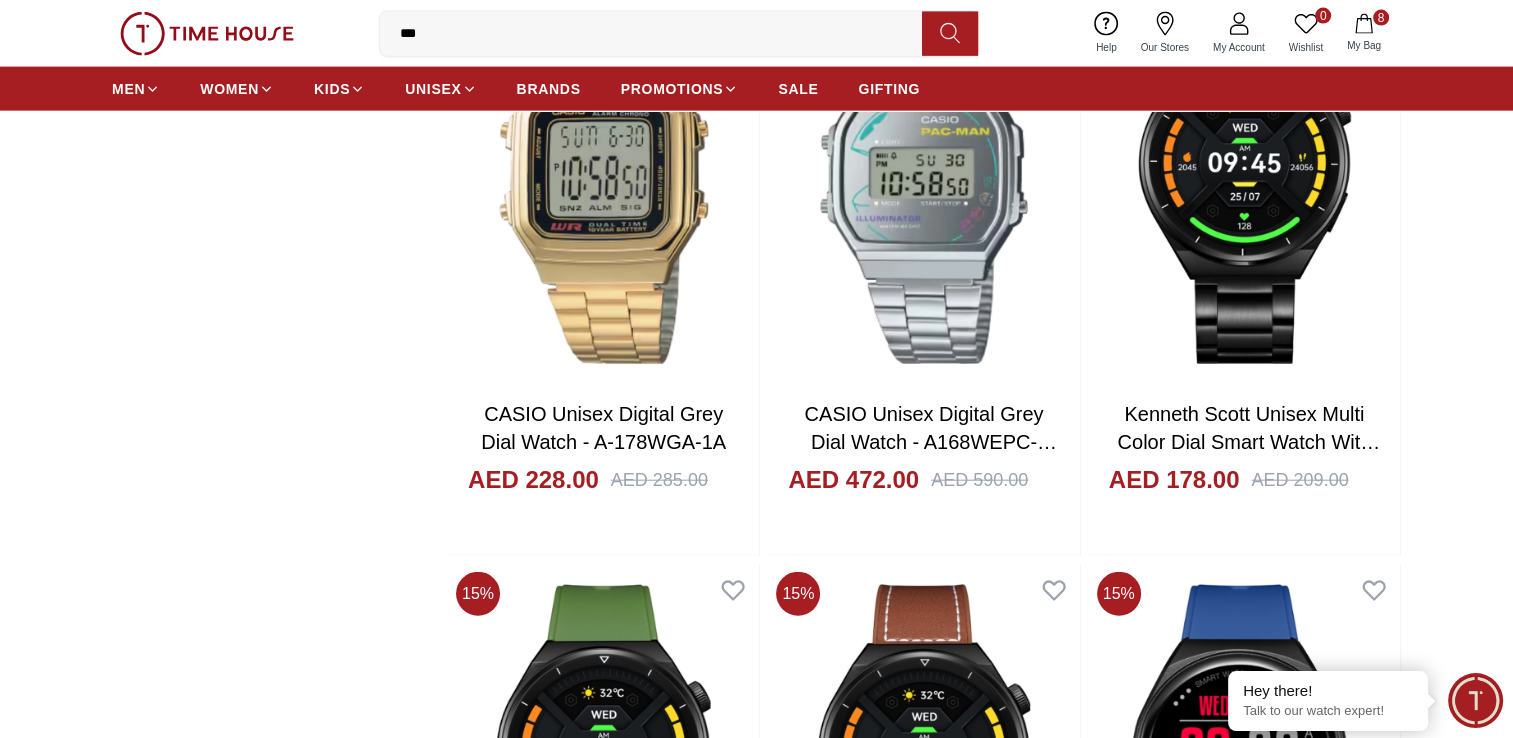 click on "Filter By Clear Brands Lee Cooper Slazenger Kenneth Scott CASIO G-Shock Color Black Green Blue Red Dark Blue Silver Silver / Black Orange Rose Gold Grey White Mop White White / Rose Gold Silver / Silver Dark Blue / Silver Silver / Gold Silver / Rose Gold Black / Black Black / Silver Black / Rose Gold Gold Yellow Dark Green Brown White / Silver Light Blue Black /Rose Gold Black /Grey Black /Red Black /Black Black / Rose Gold / Black Rose Gold / Black Rose Gold / Black / Black White Mop / Silver Blue / Rose Gold Pink Green /Silver Purple Silver Silver Silver / Blue Black  / Rose Gold Green / Green Blue / Black Blue / Blue Titanum Navy Blue Military Green Blue / Silver Champagne White / Gold White / Gold  Black  Ivory O.Green Peach Green / Silver MOP Light blue Blue  Dark green Light green Rose gold Army Green Camouflage Silver / White / Rose Gold Black / Blue Black / Pink Beige Green Sunray  Rose Gold Sunray  Blue MOP Rose Gold MOP MOP / Rose Gold Green MOP Champagne MOP Pink MOP Black MOP Champagne Sunray" at bounding box center (756, -1853) 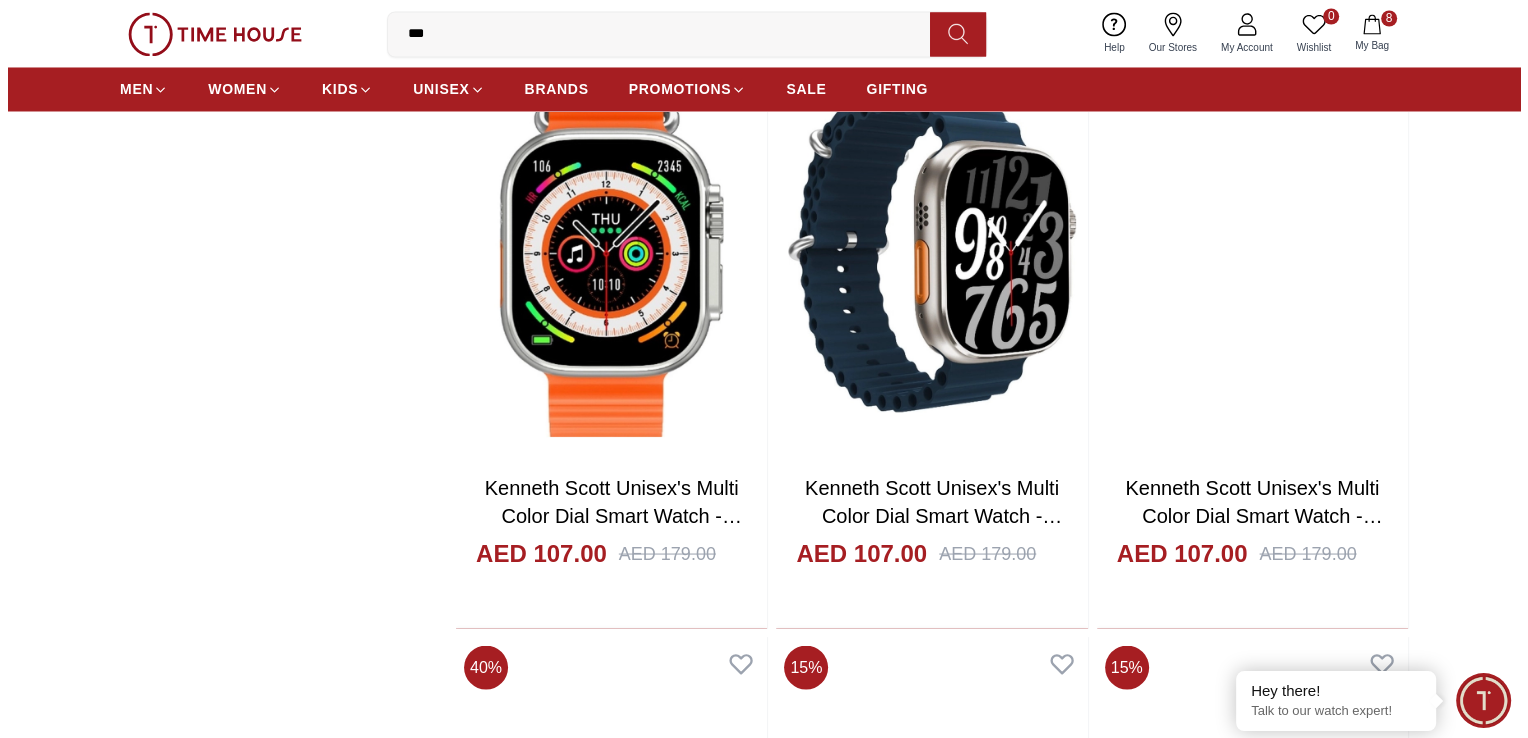 scroll, scrollTop: 19342, scrollLeft: 0, axis: vertical 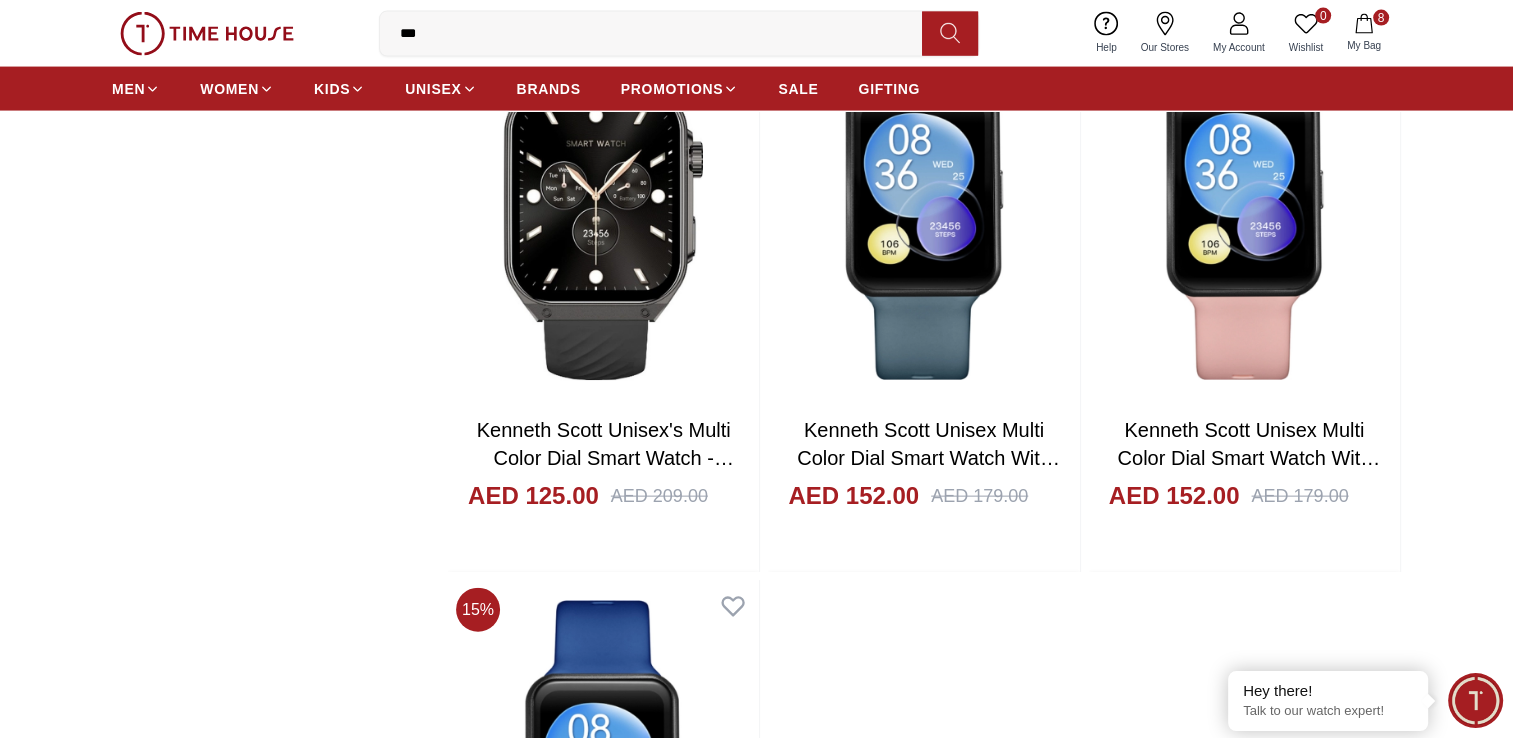 click 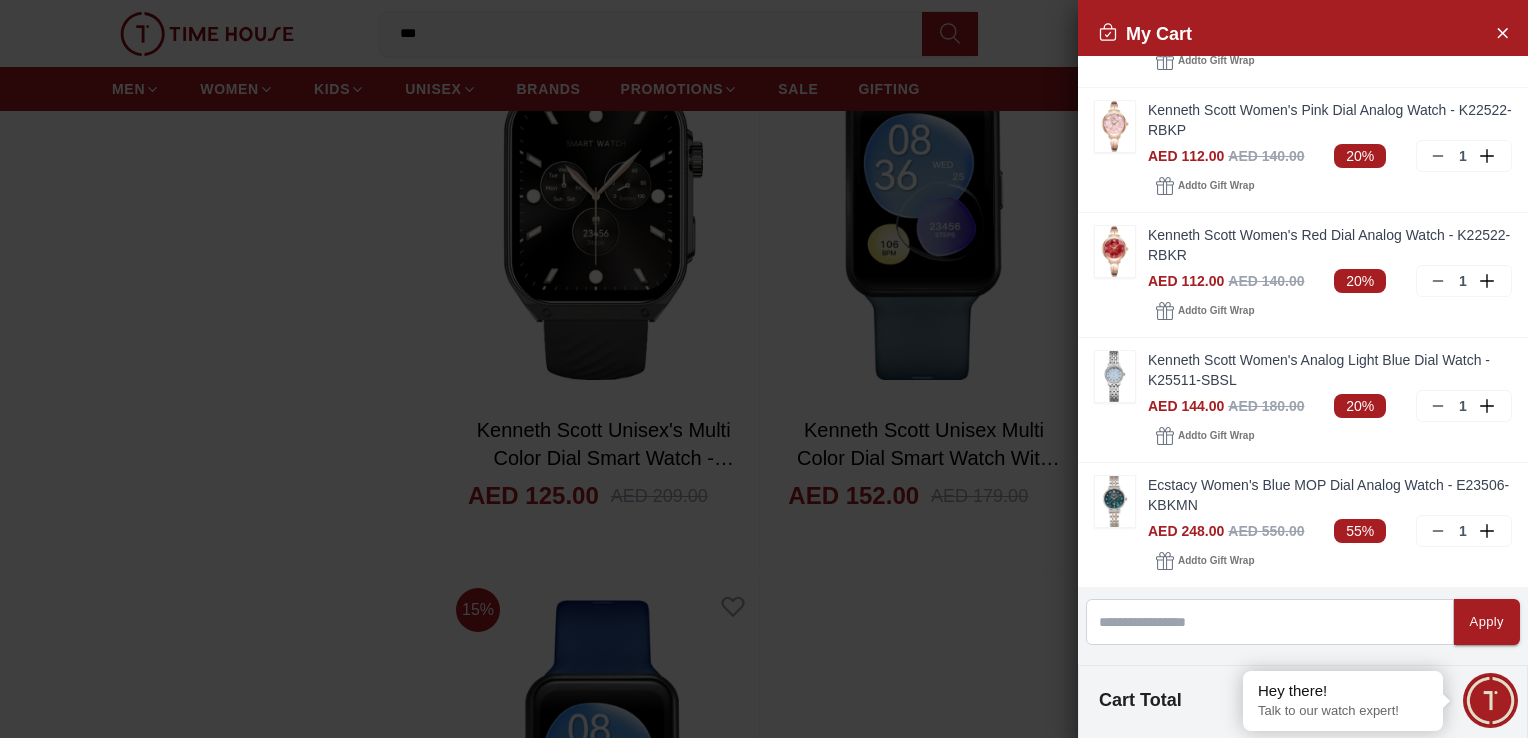 scroll, scrollTop: 471, scrollLeft: 0, axis: vertical 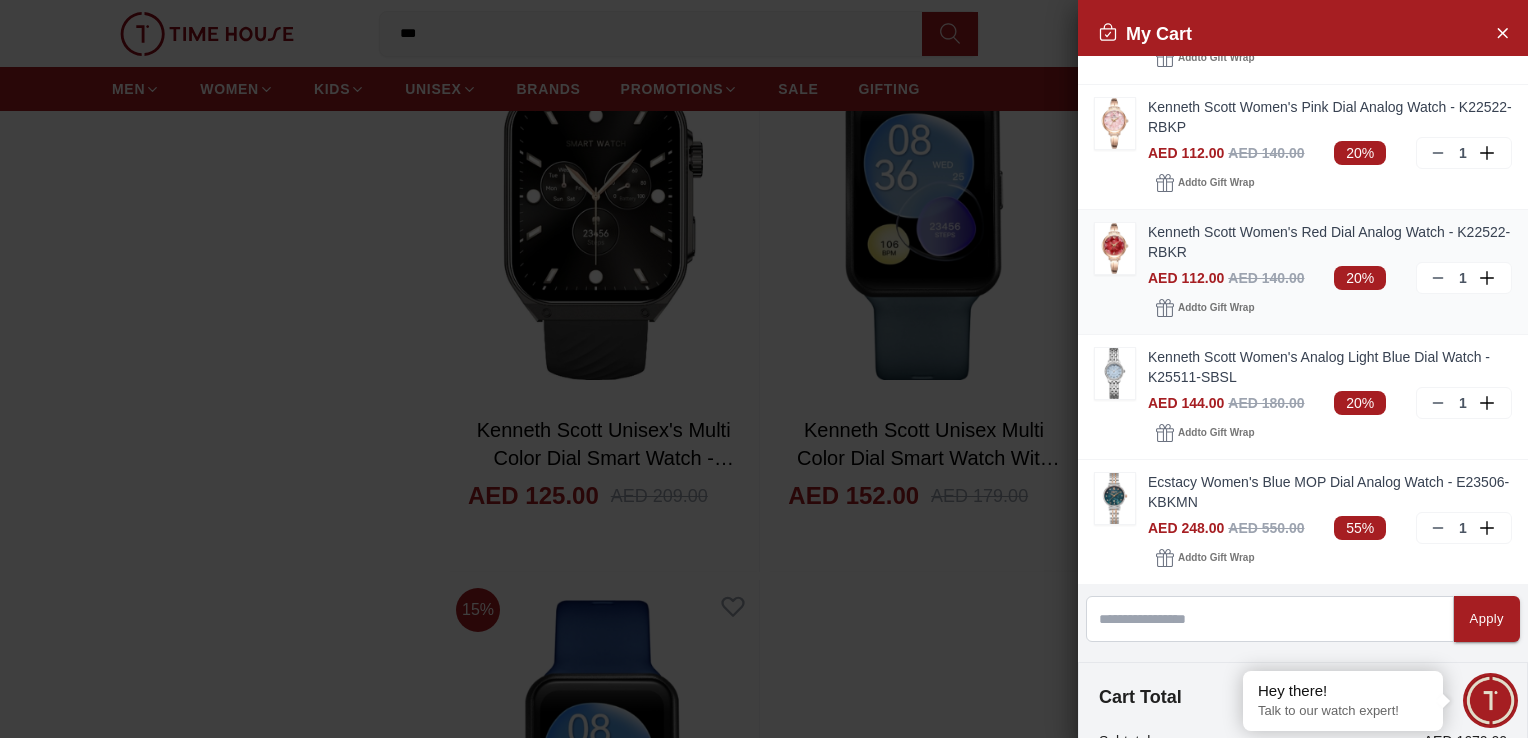 click 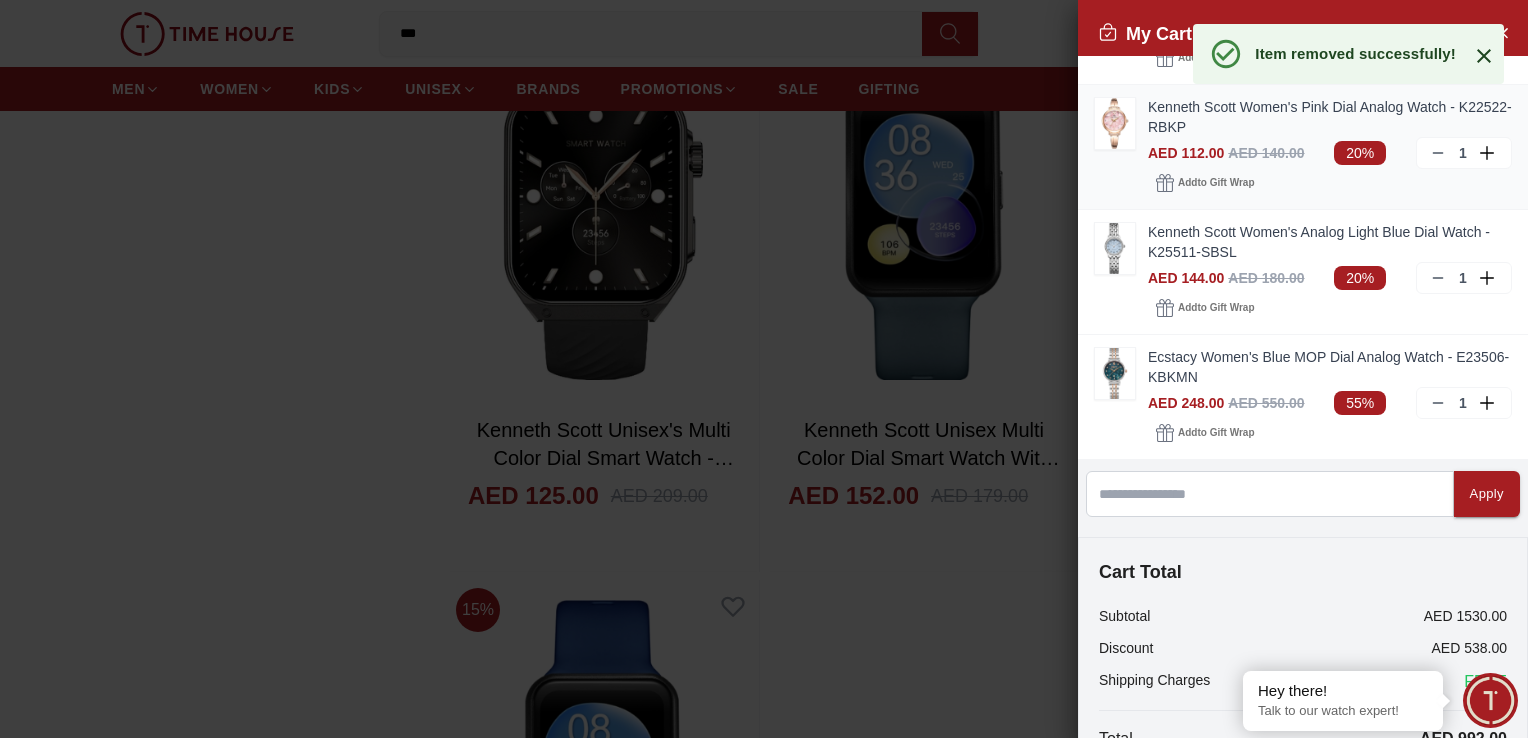 click 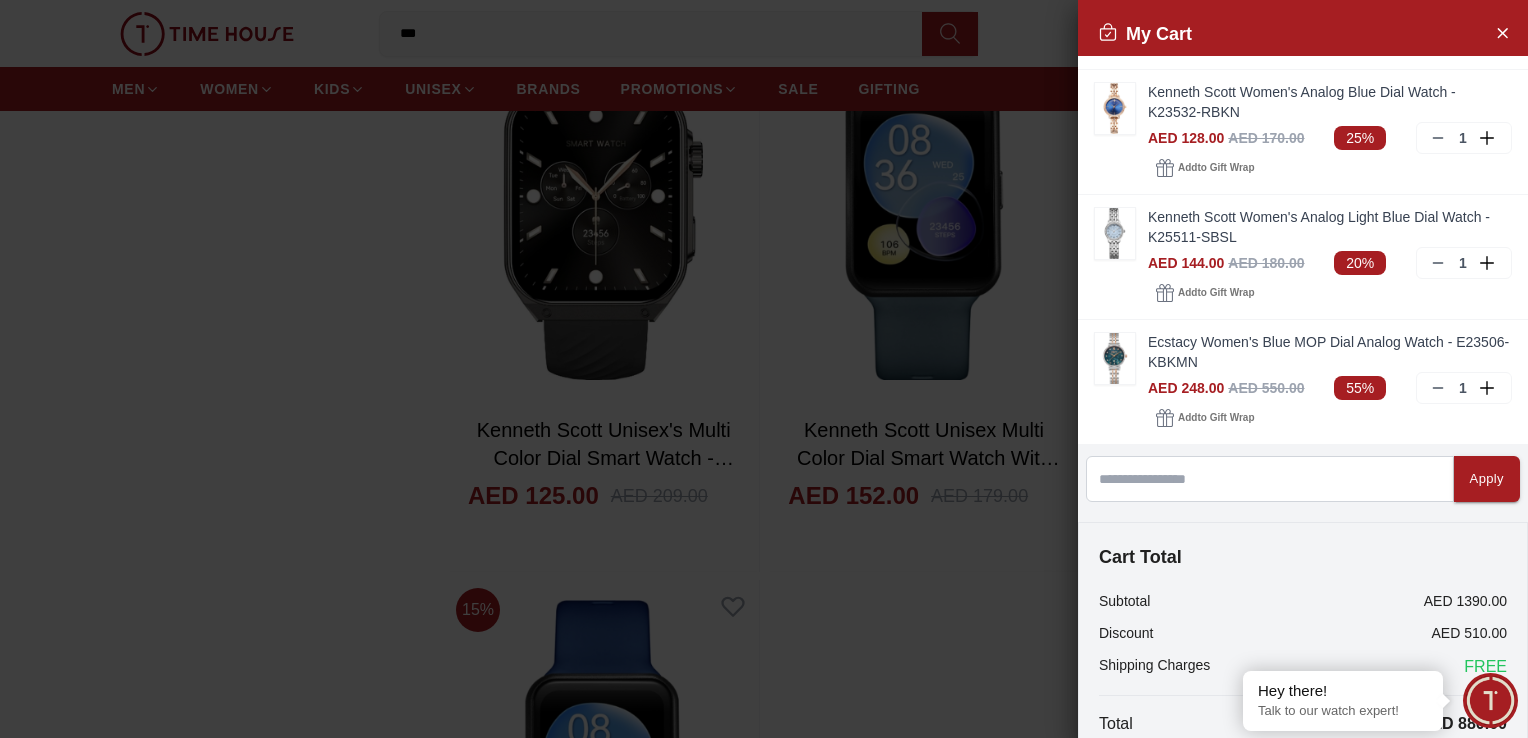 scroll, scrollTop: 219, scrollLeft: 0, axis: vertical 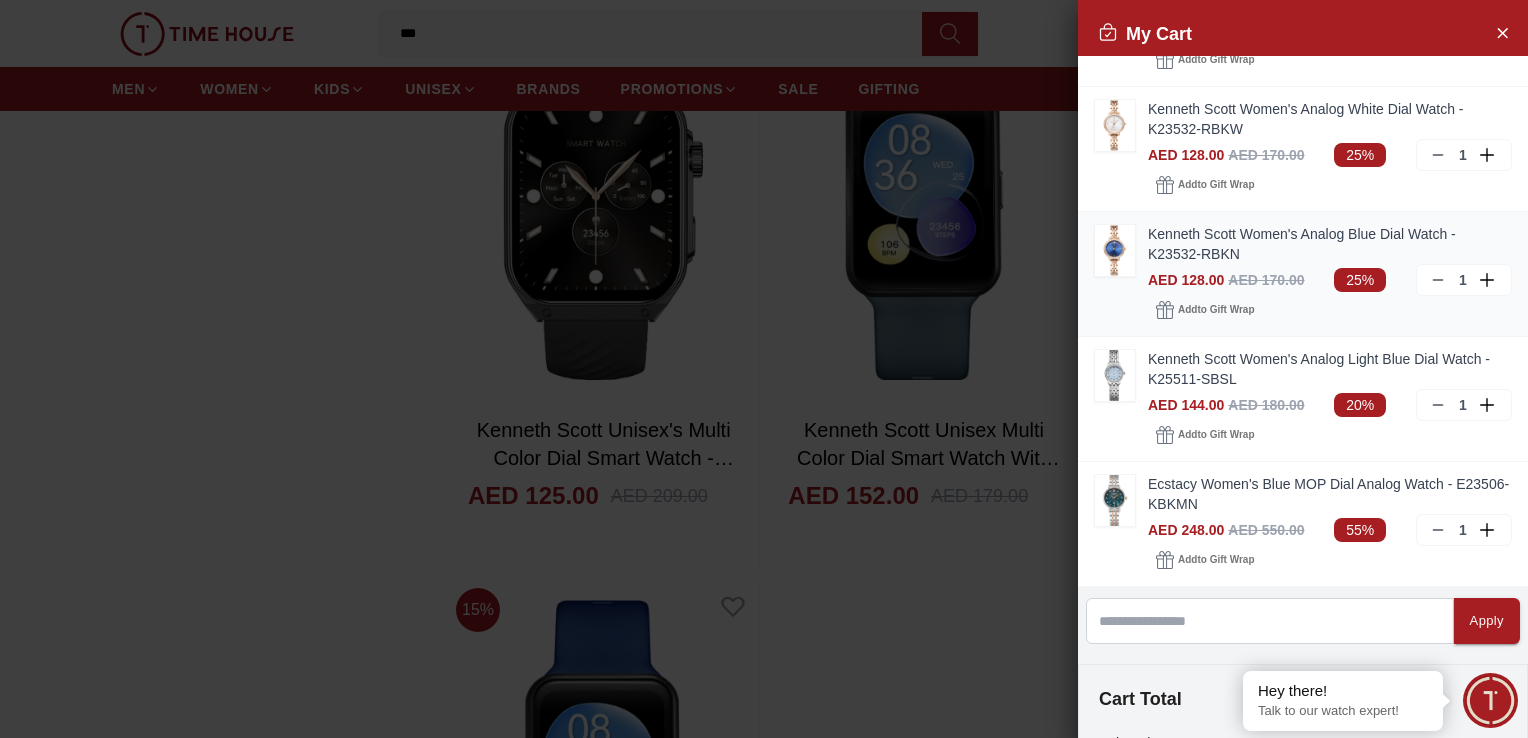 click 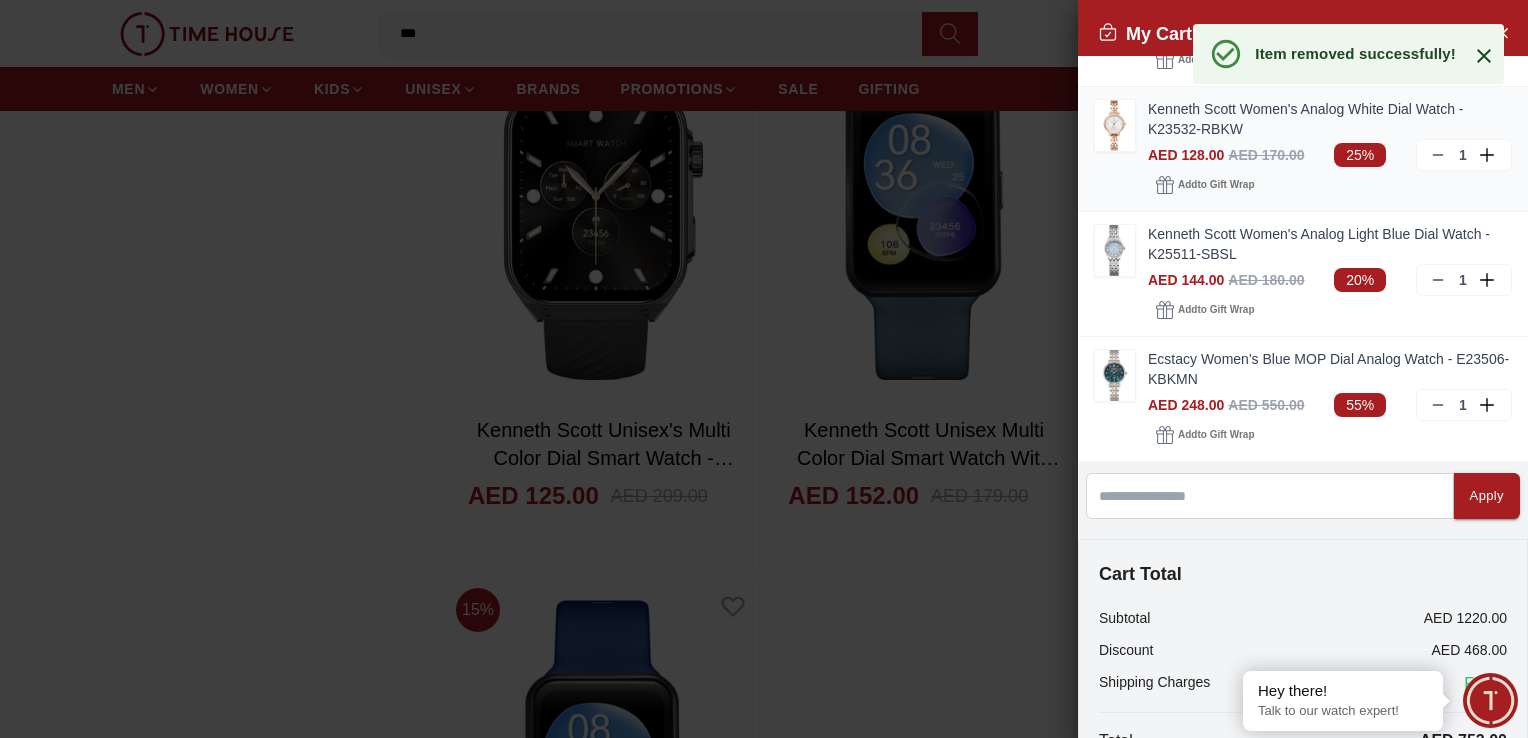 click 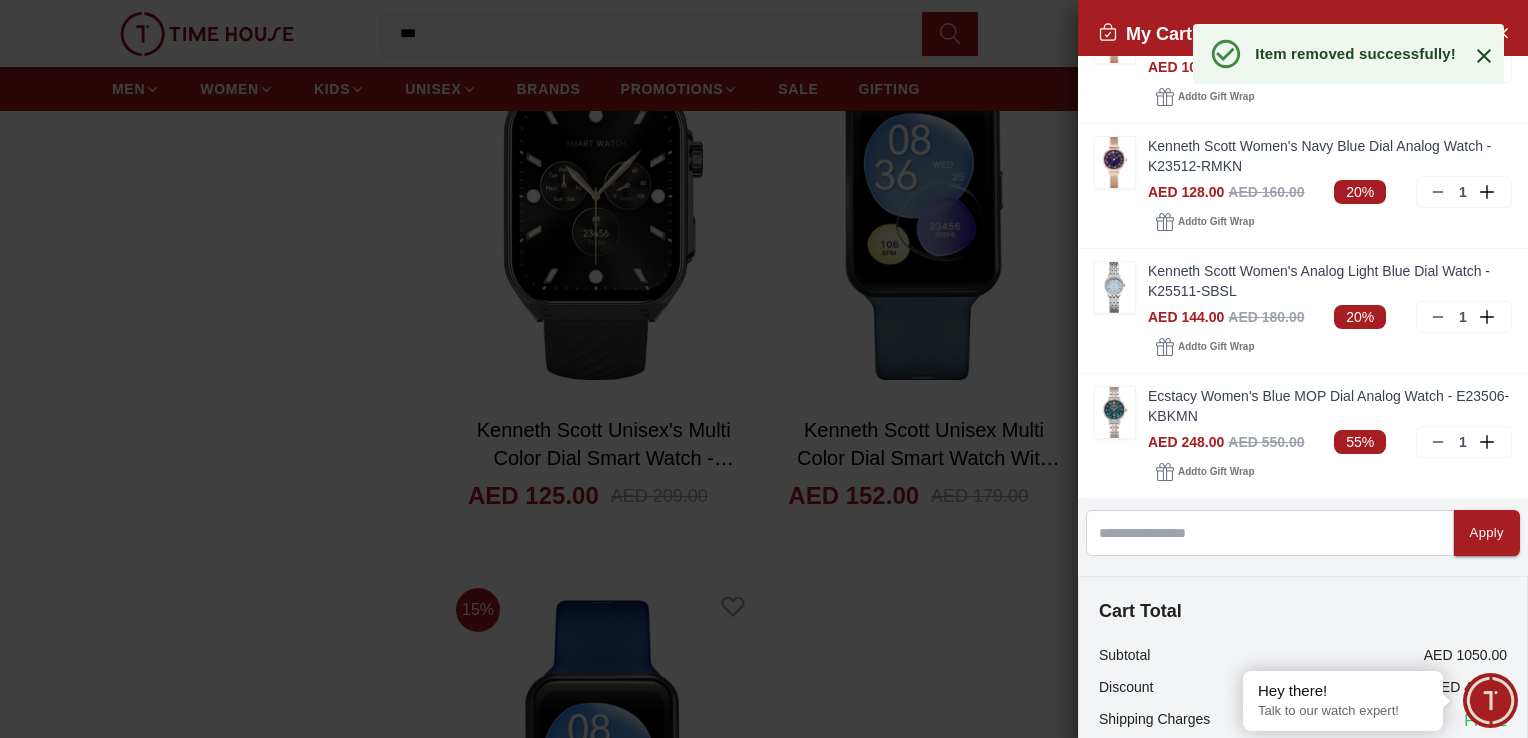 scroll, scrollTop: 15, scrollLeft: 0, axis: vertical 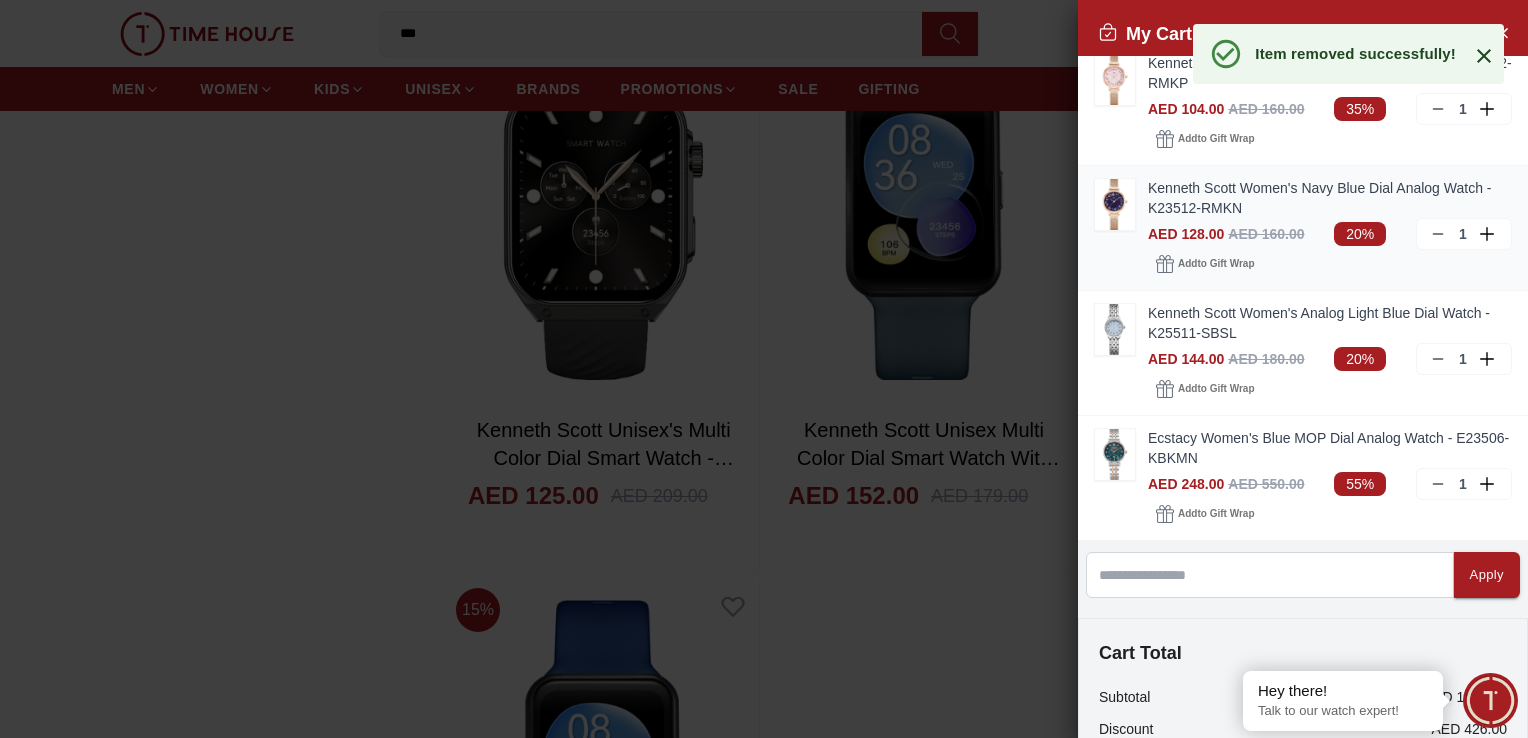click 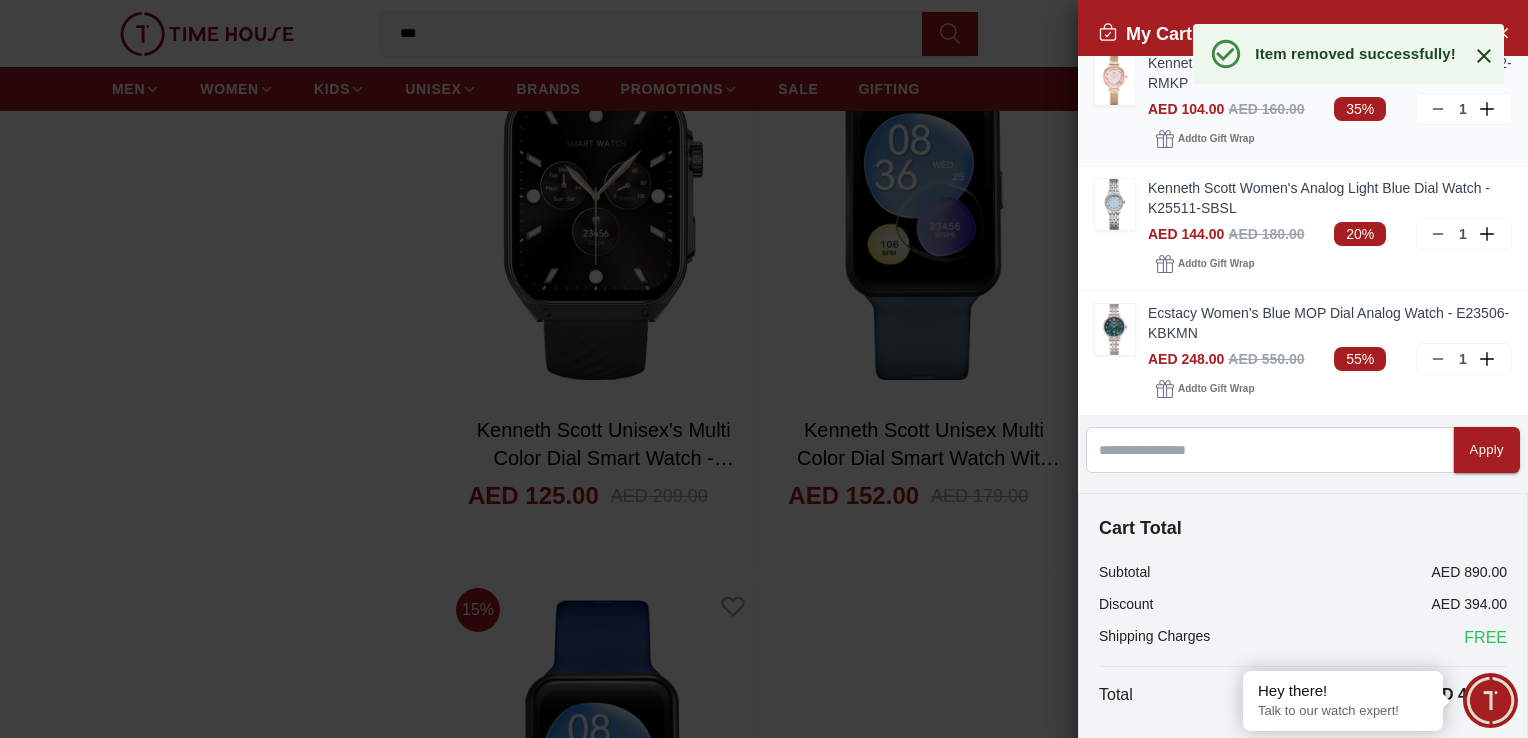 click 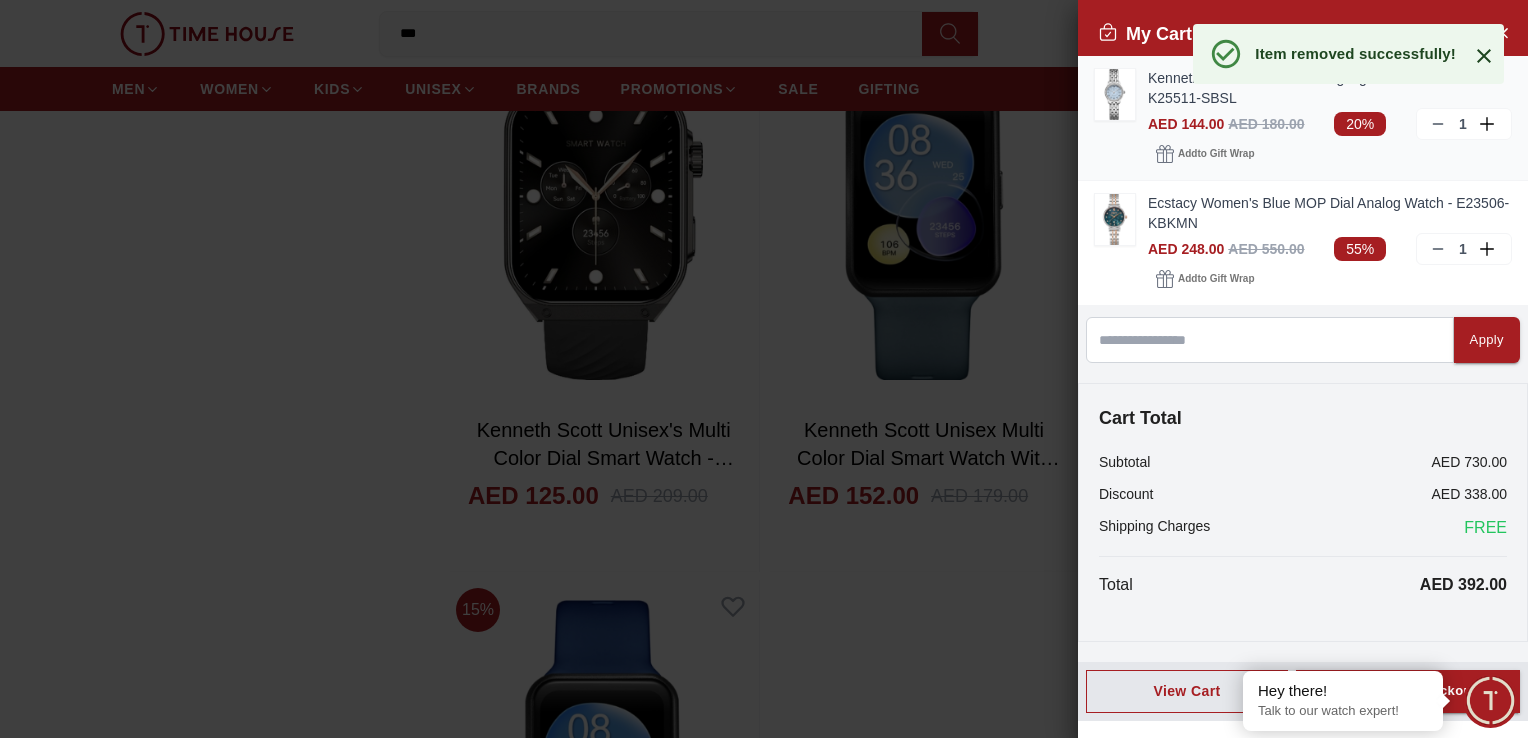 scroll, scrollTop: 0, scrollLeft: 0, axis: both 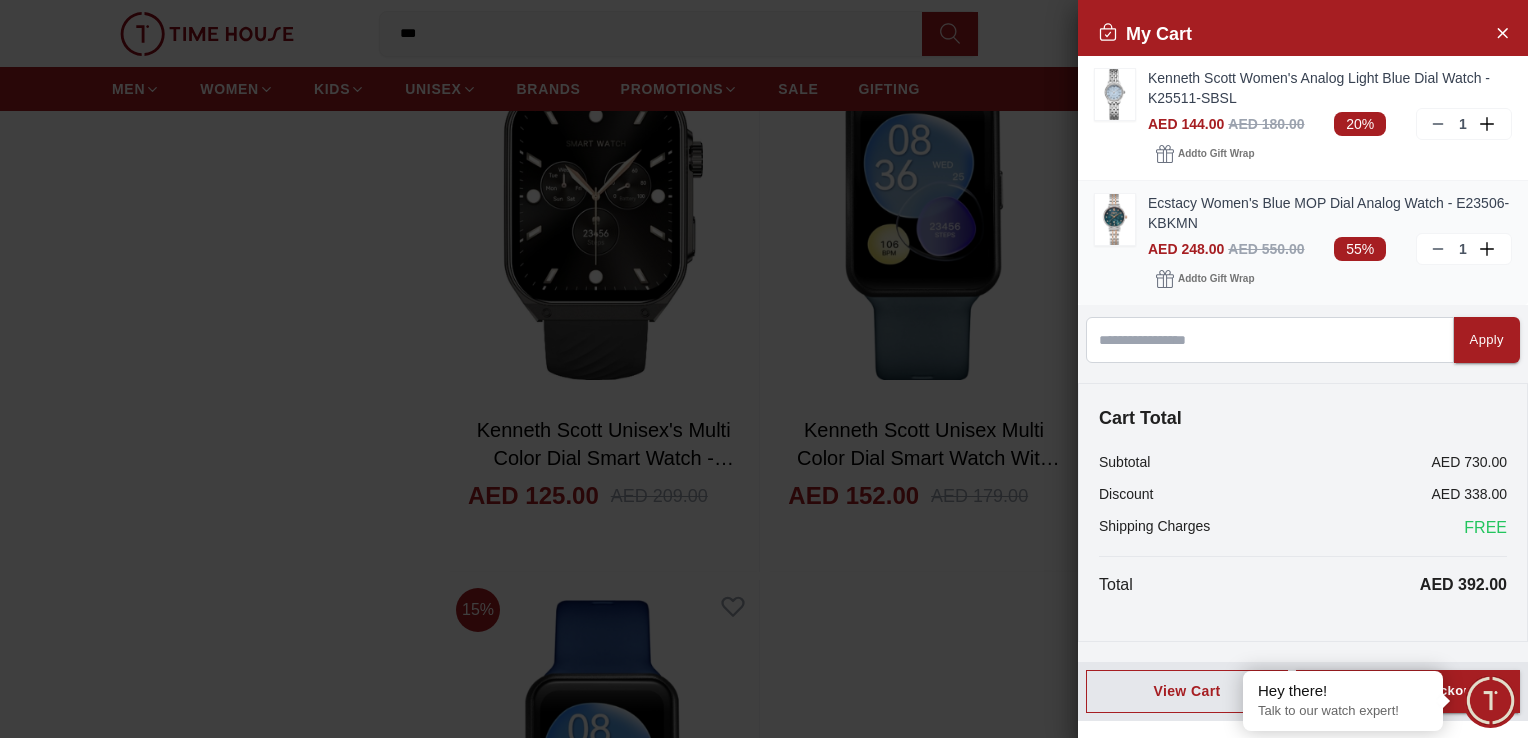 click on "Ecstacy Women's Blue MOP Dial Analog Watch - E23506-KBKMN" at bounding box center (1330, 213) 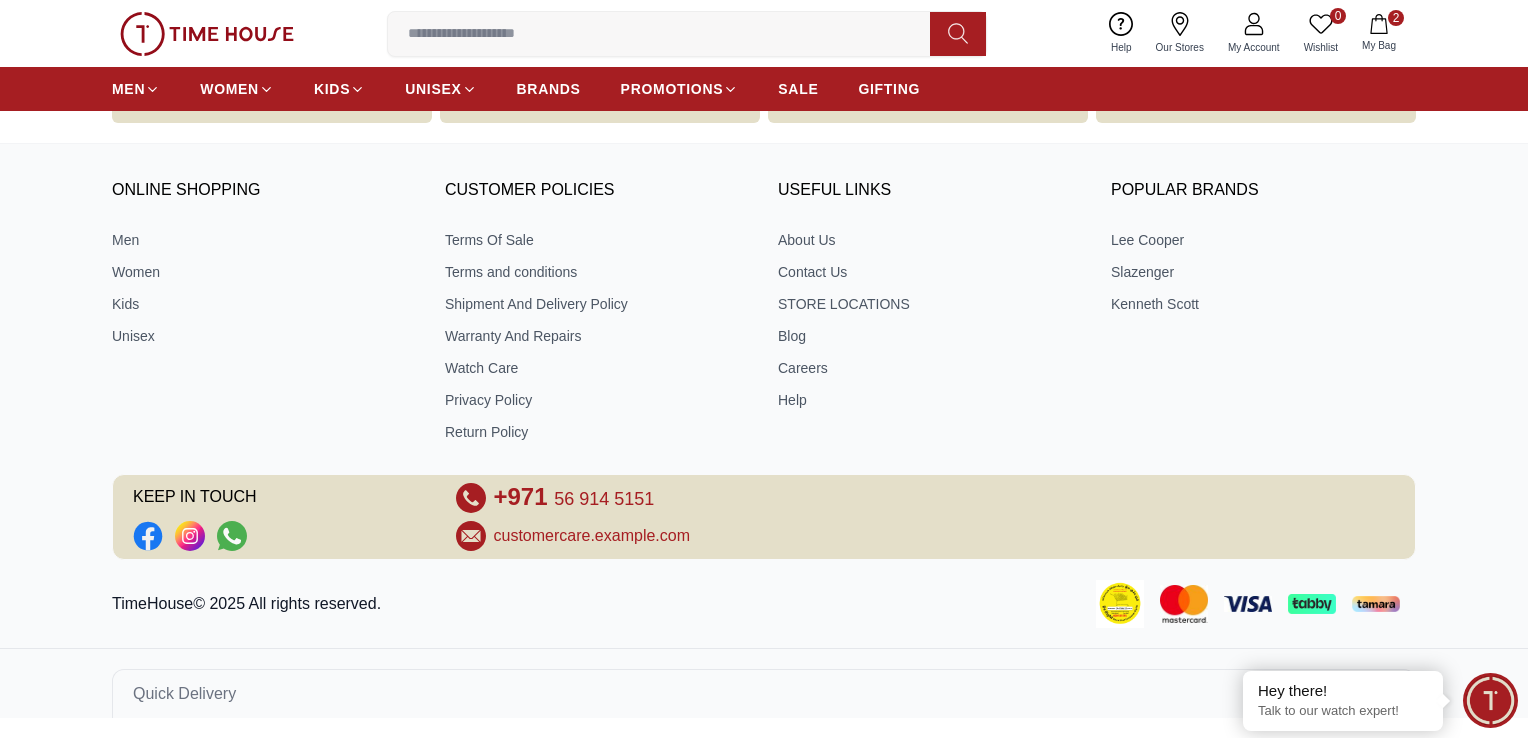 scroll, scrollTop: 0, scrollLeft: 0, axis: both 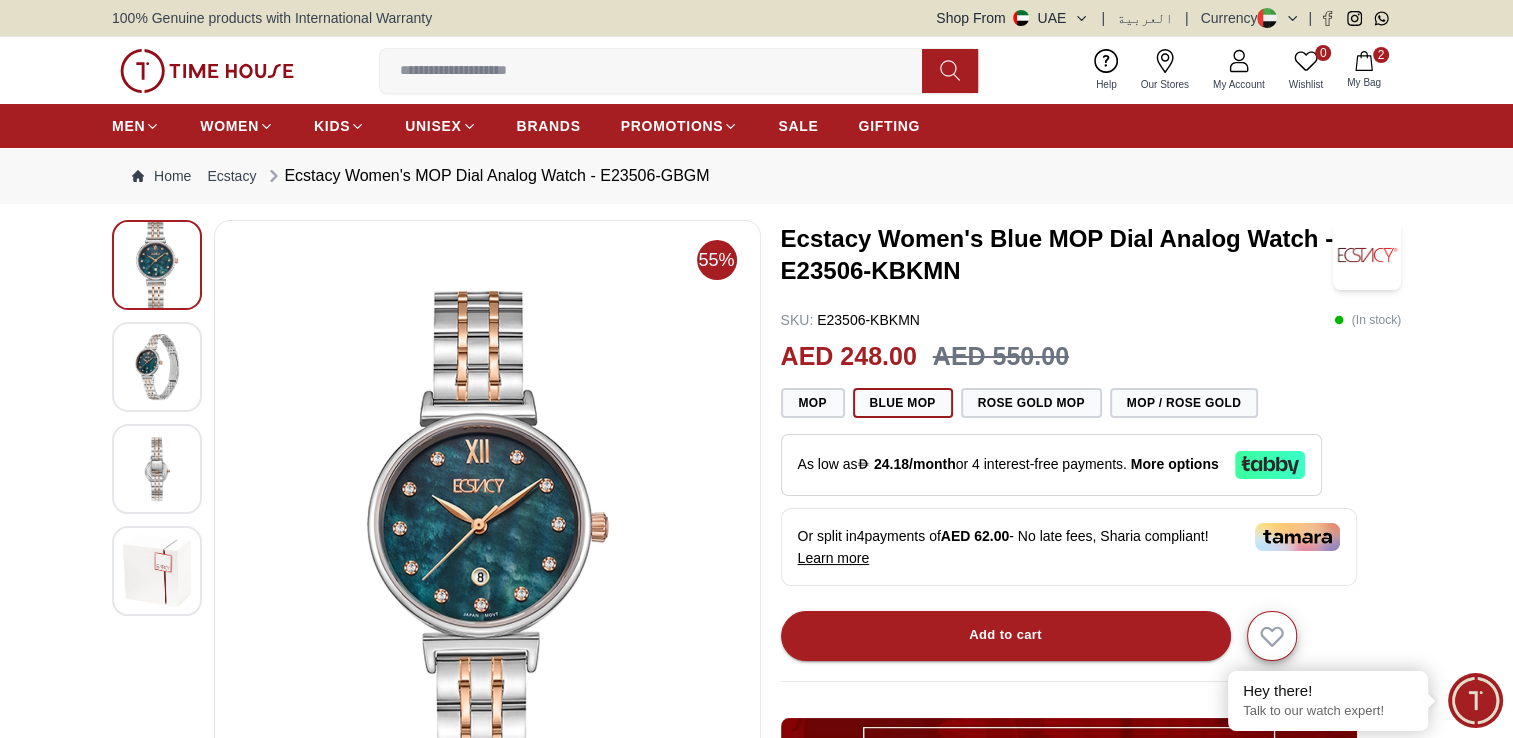 click 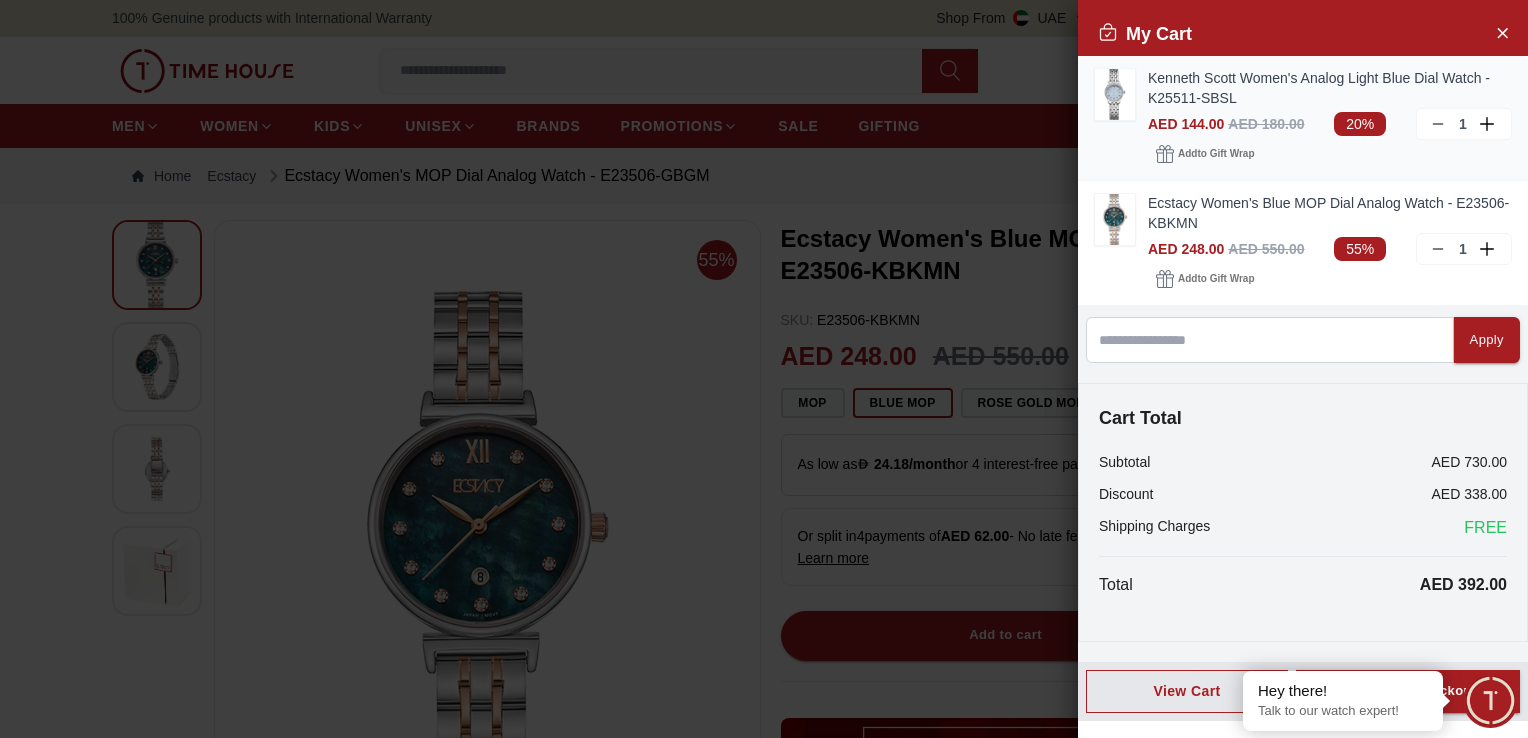 click on "Kenneth Scott Women's Analog Light Blue Dial Watch - K25511-SBSL" at bounding box center [1330, 88] 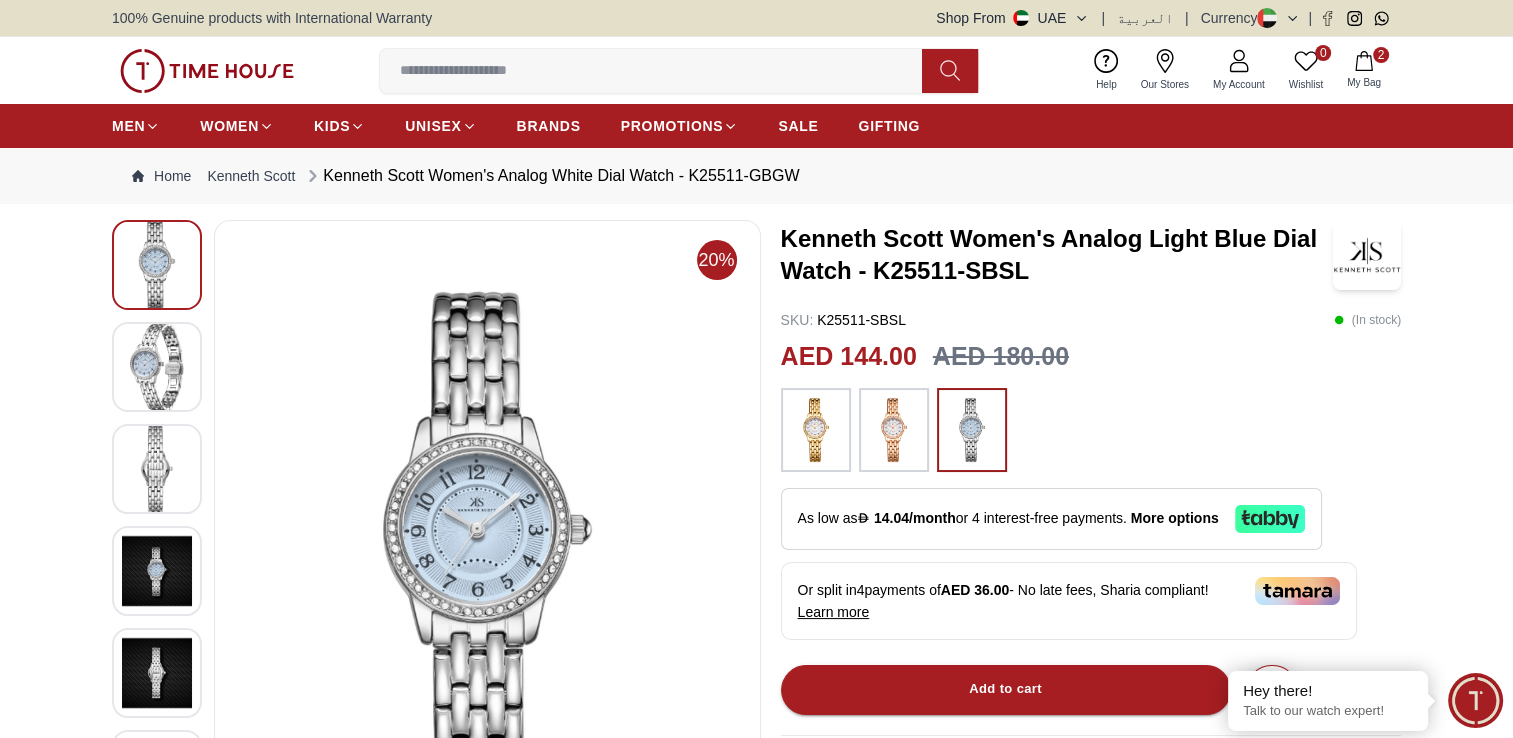 click 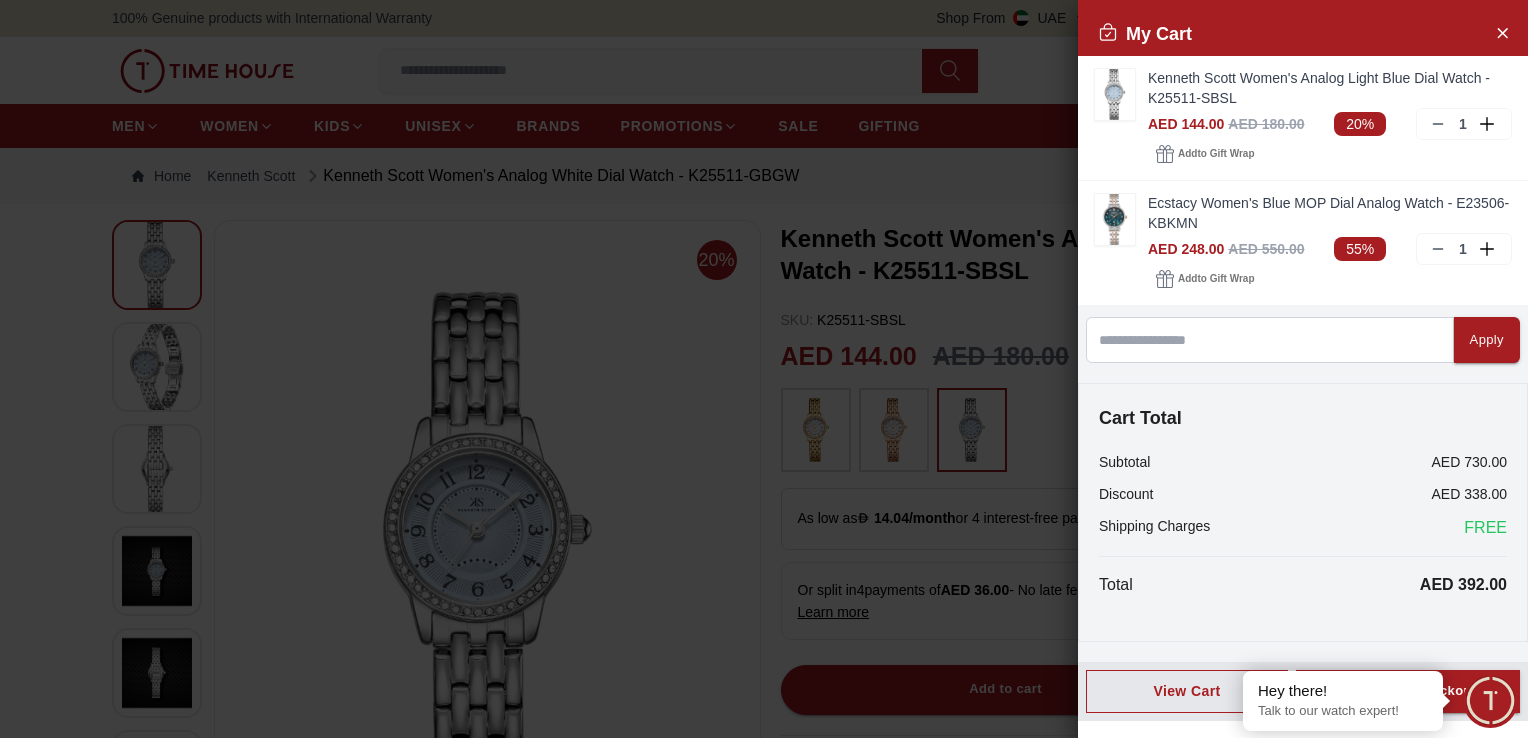 click at bounding box center (1490, 700) 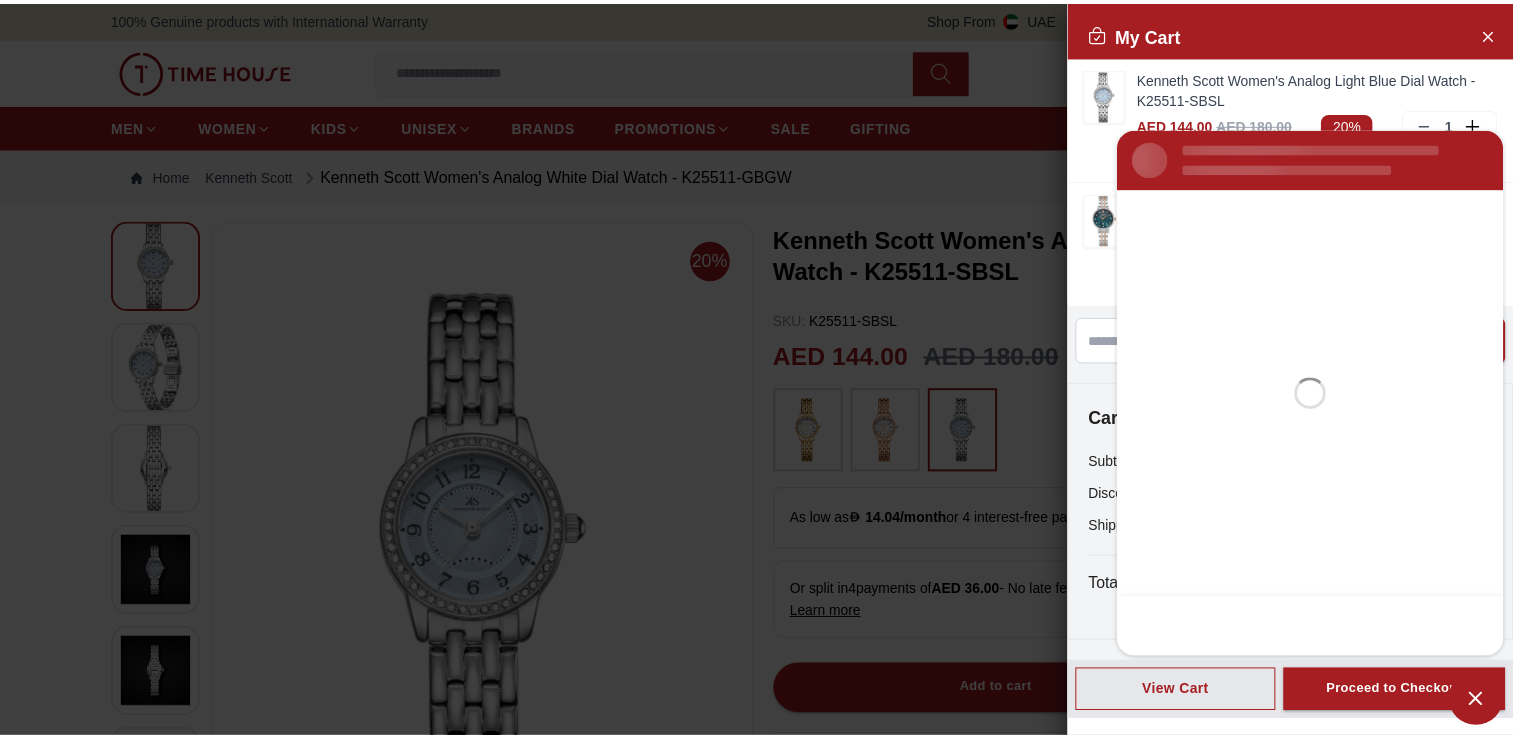 scroll, scrollTop: 0, scrollLeft: 0, axis: both 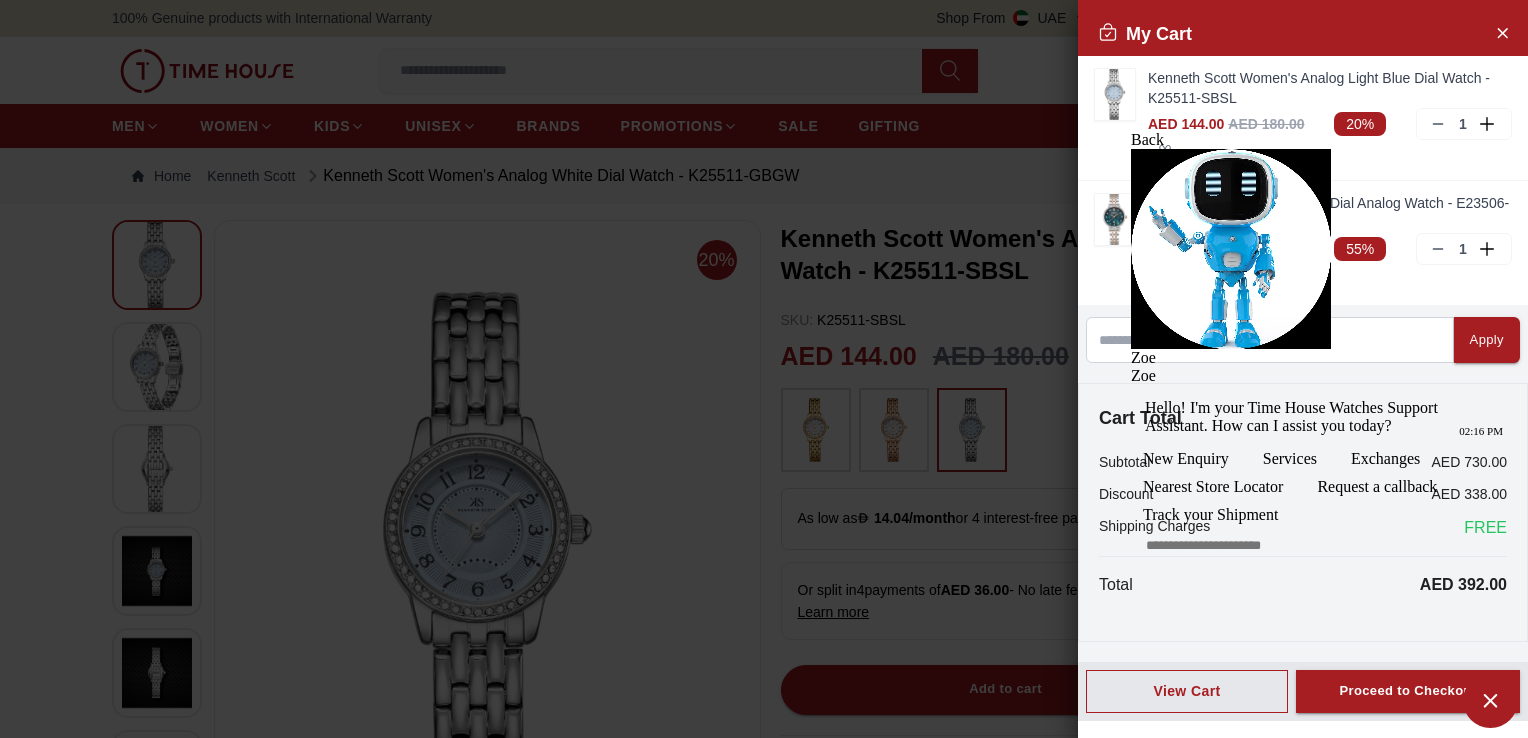 click at bounding box center [1131, 149] 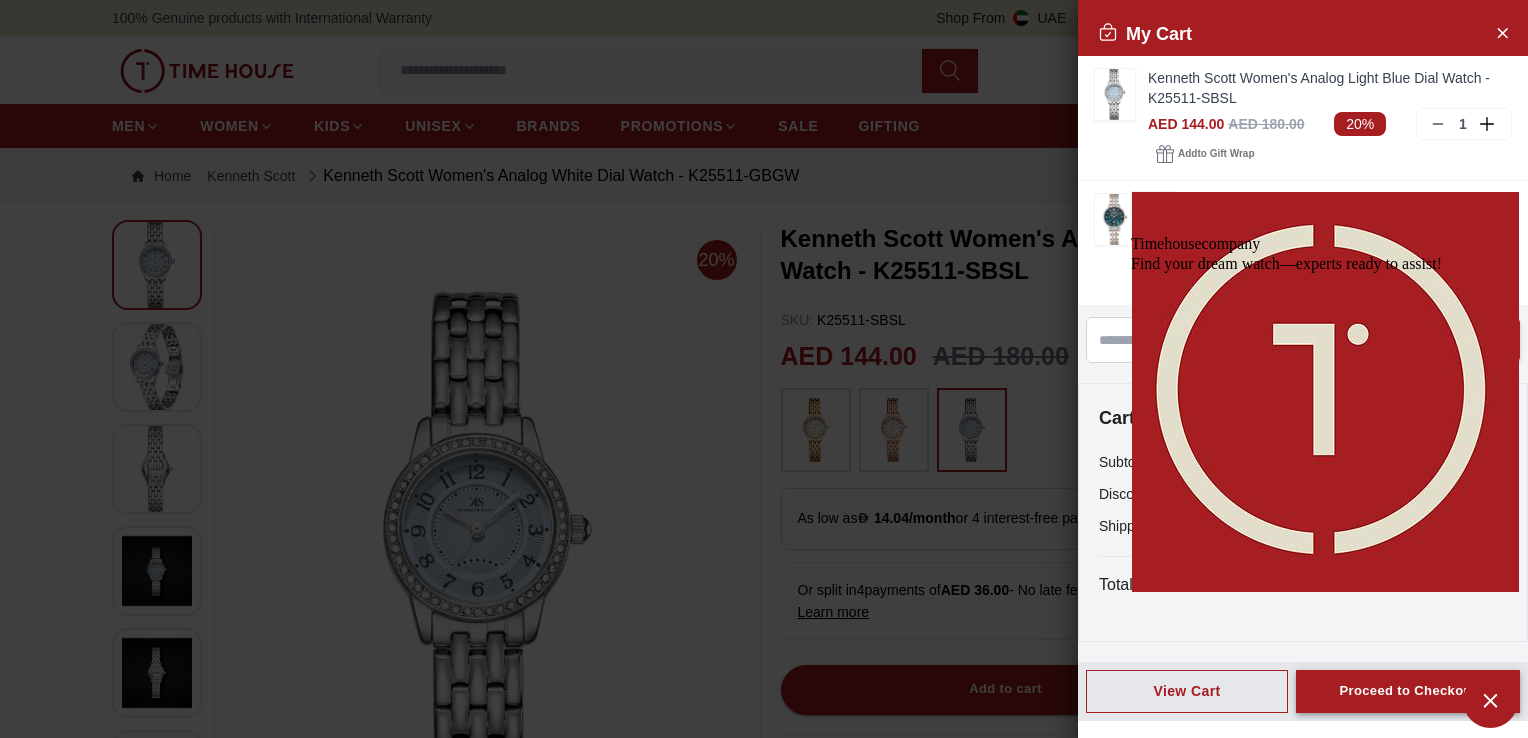 click on "Proceed to Checkout" at bounding box center (1407, 691) 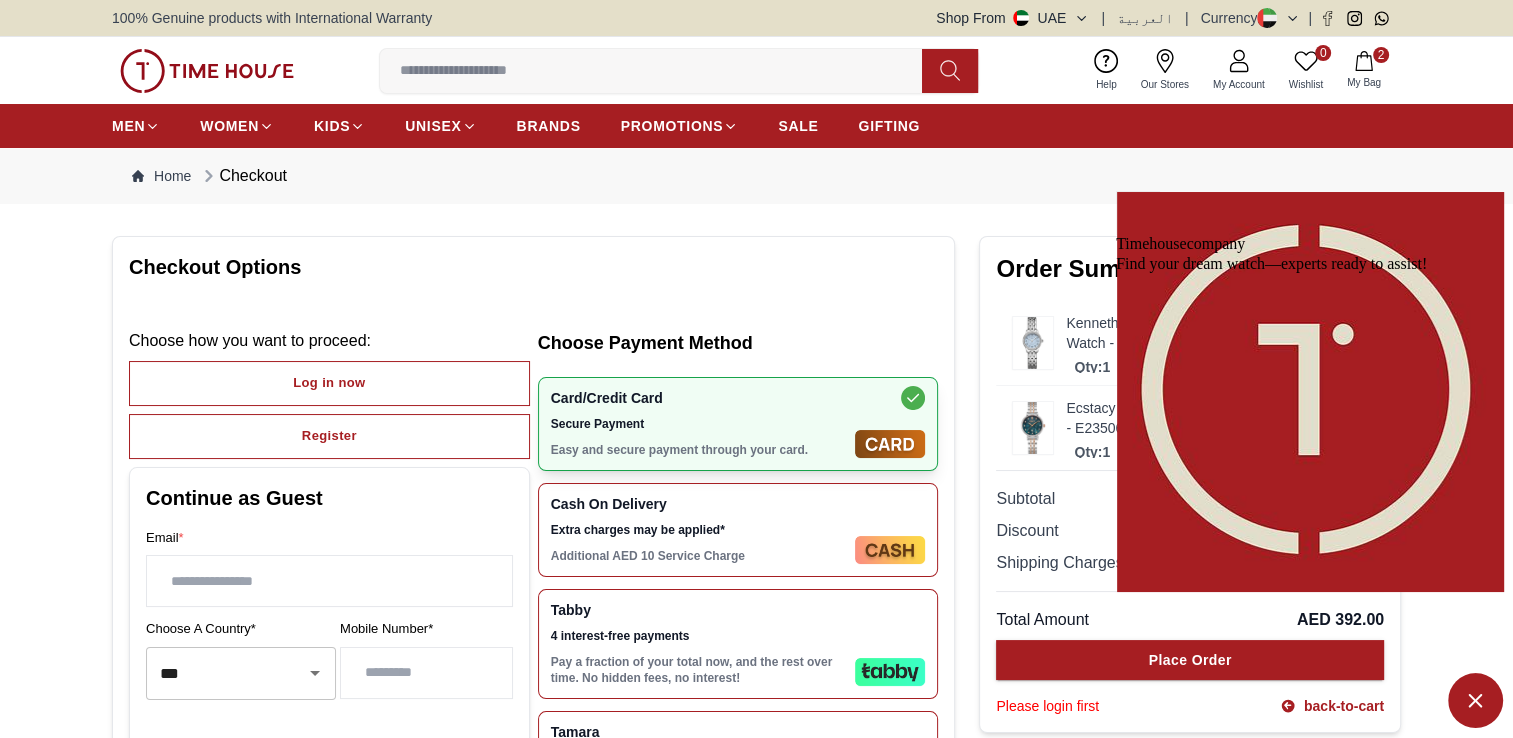 click at bounding box center [1475, 700] 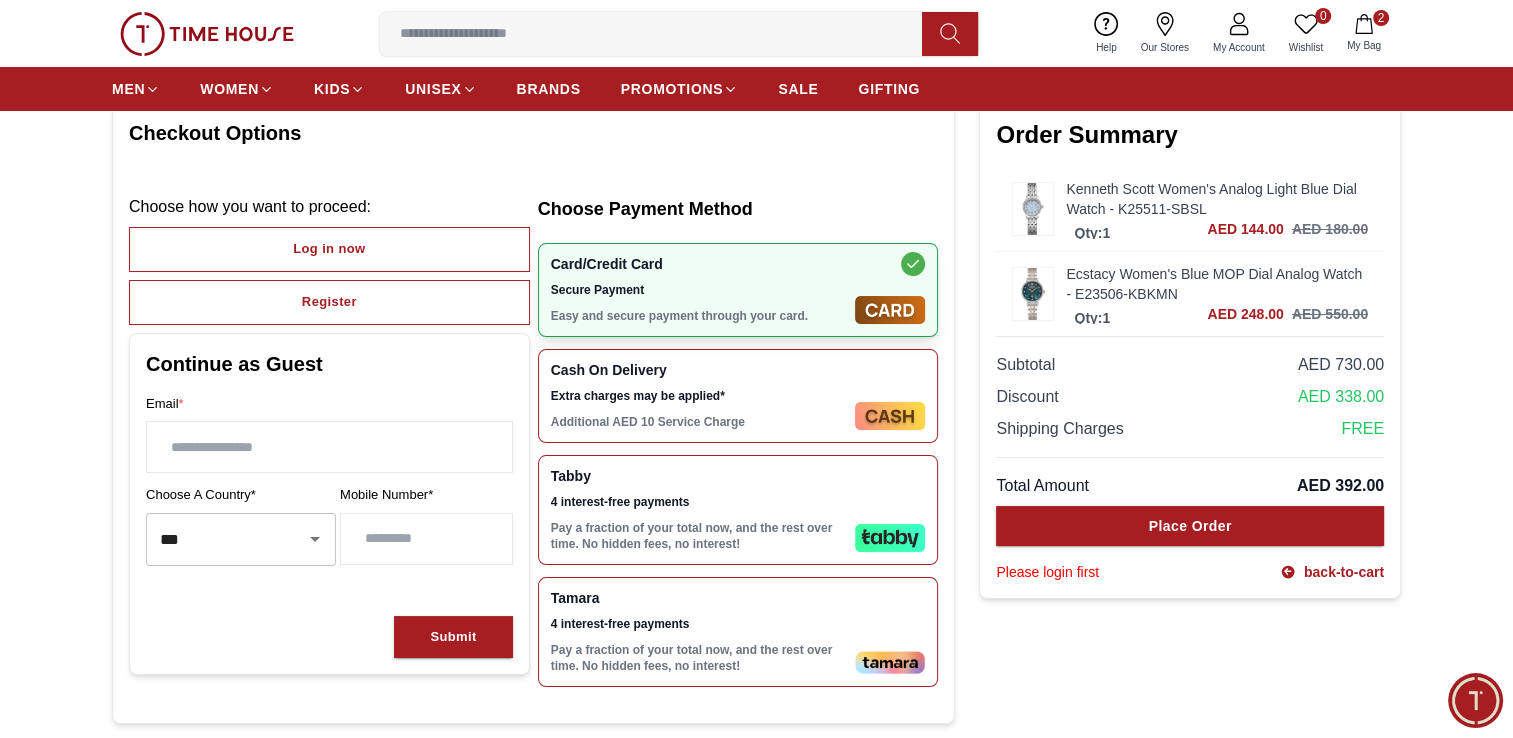 scroll, scrollTop: 136, scrollLeft: 0, axis: vertical 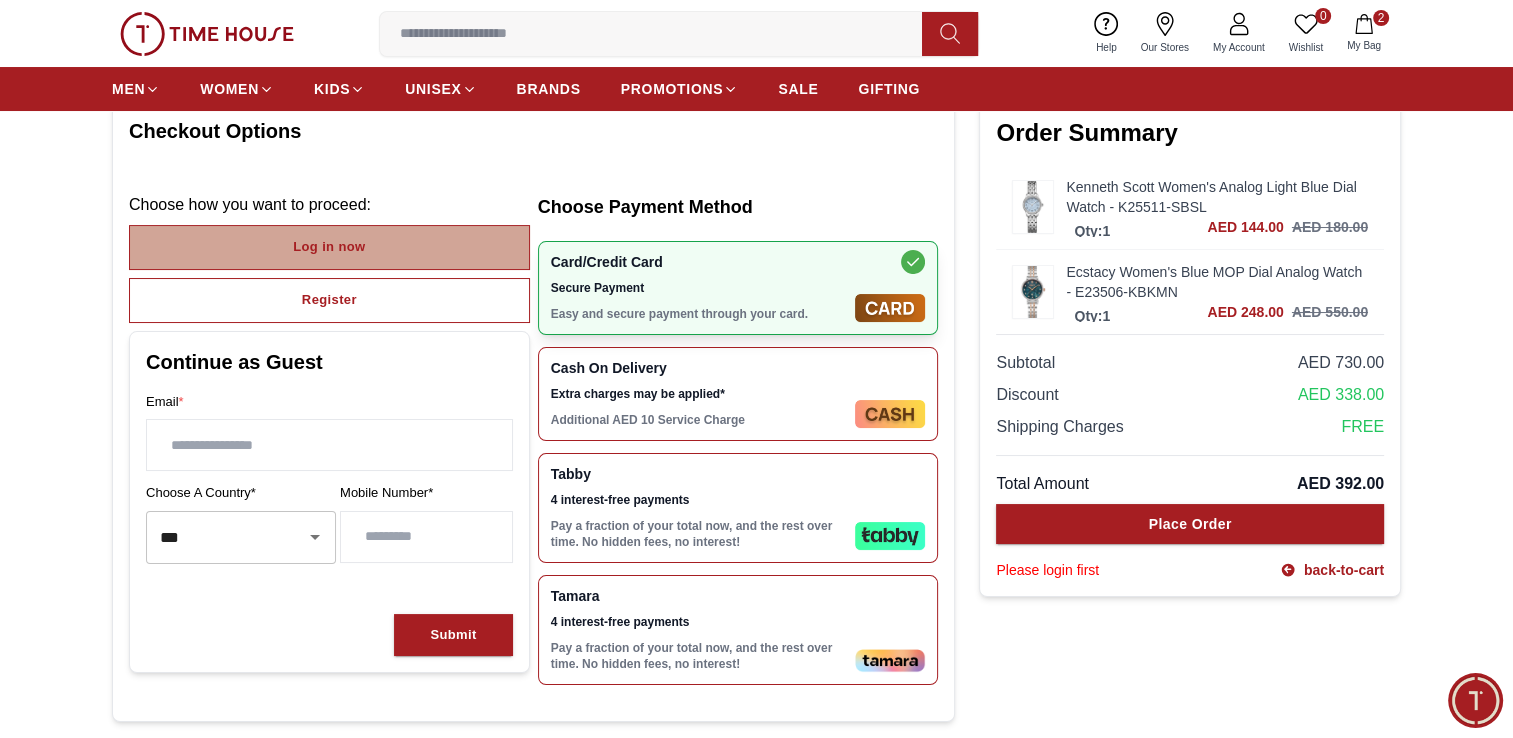 click on "Log in now" at bounding box center (329, 247) 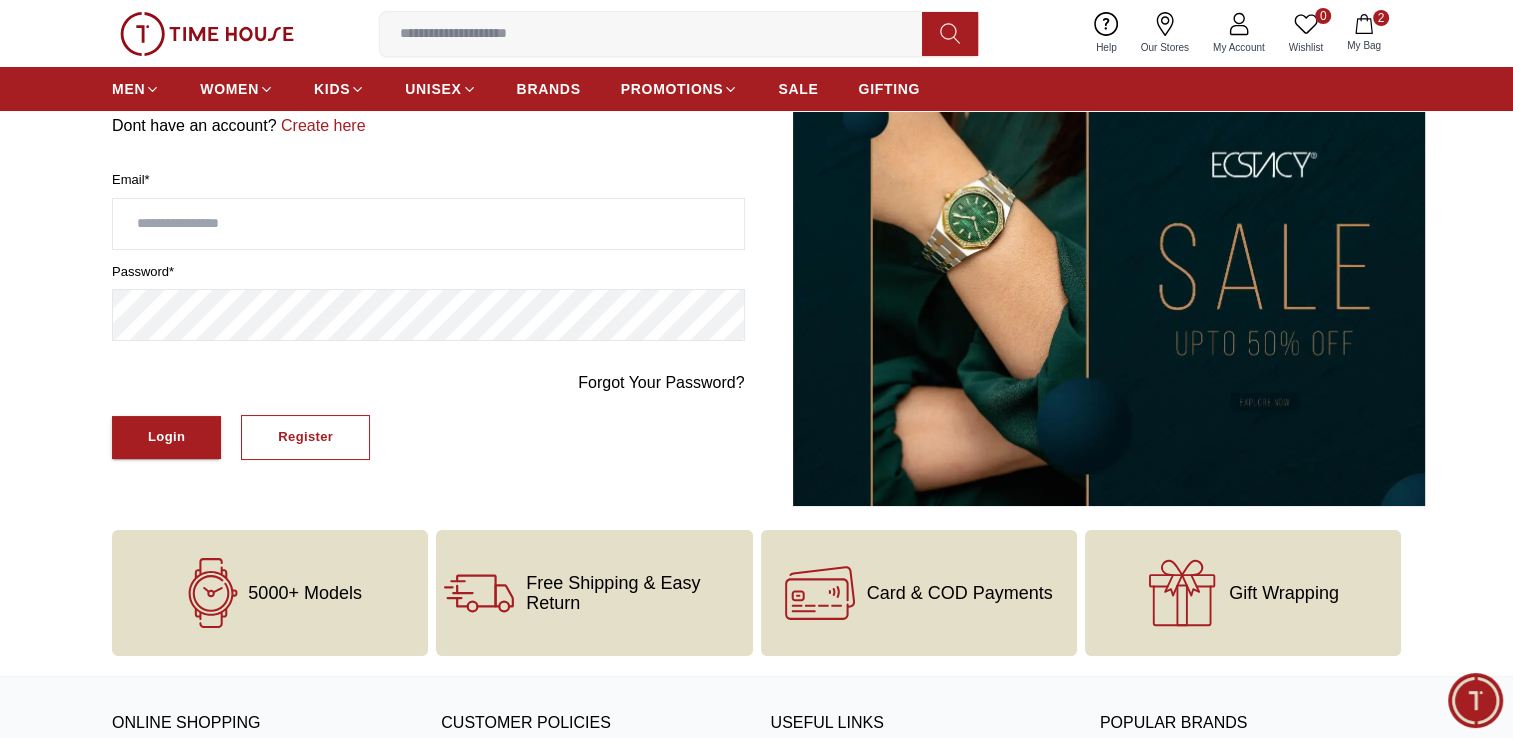 click at bounding box center (428, 224) 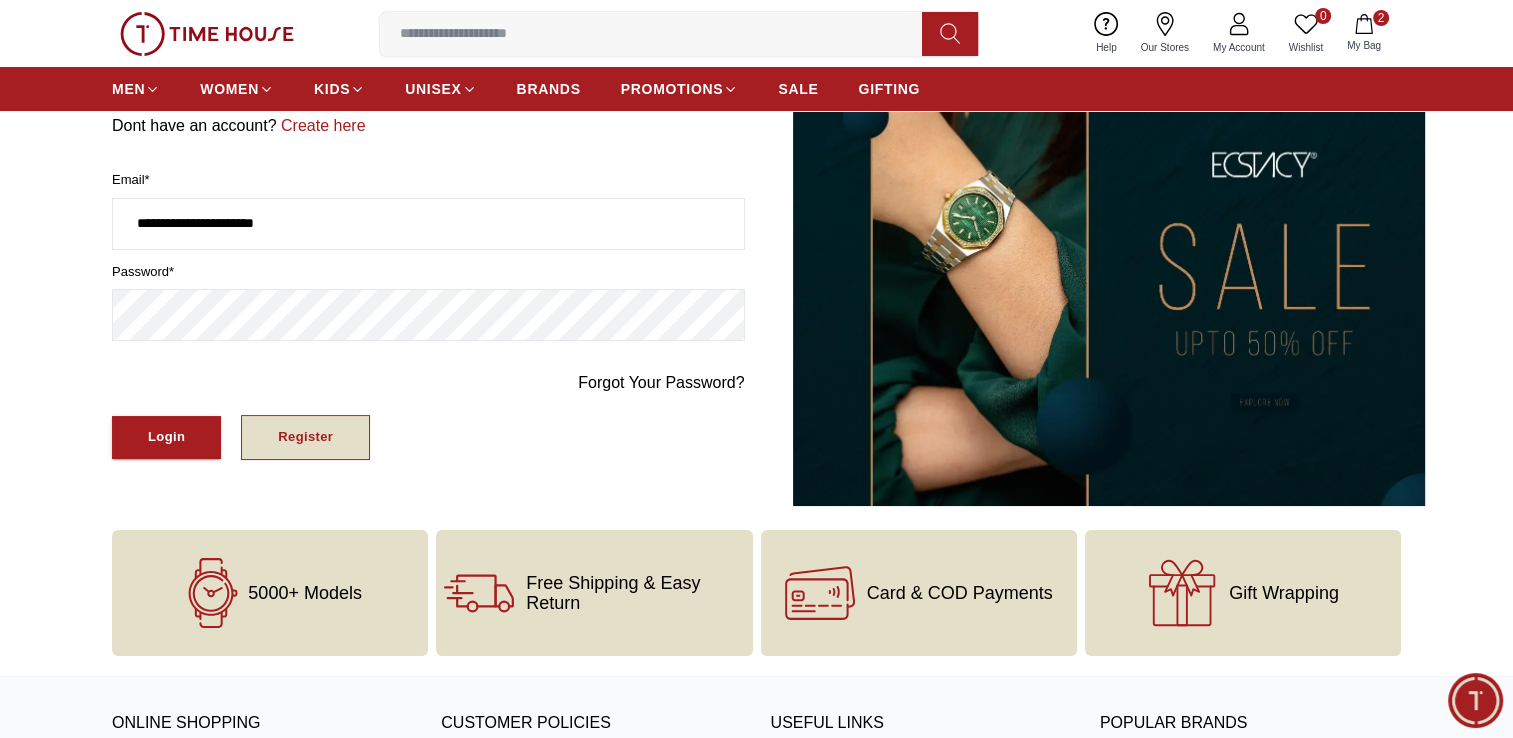 click on "Register" at bounding box center [305, 437] 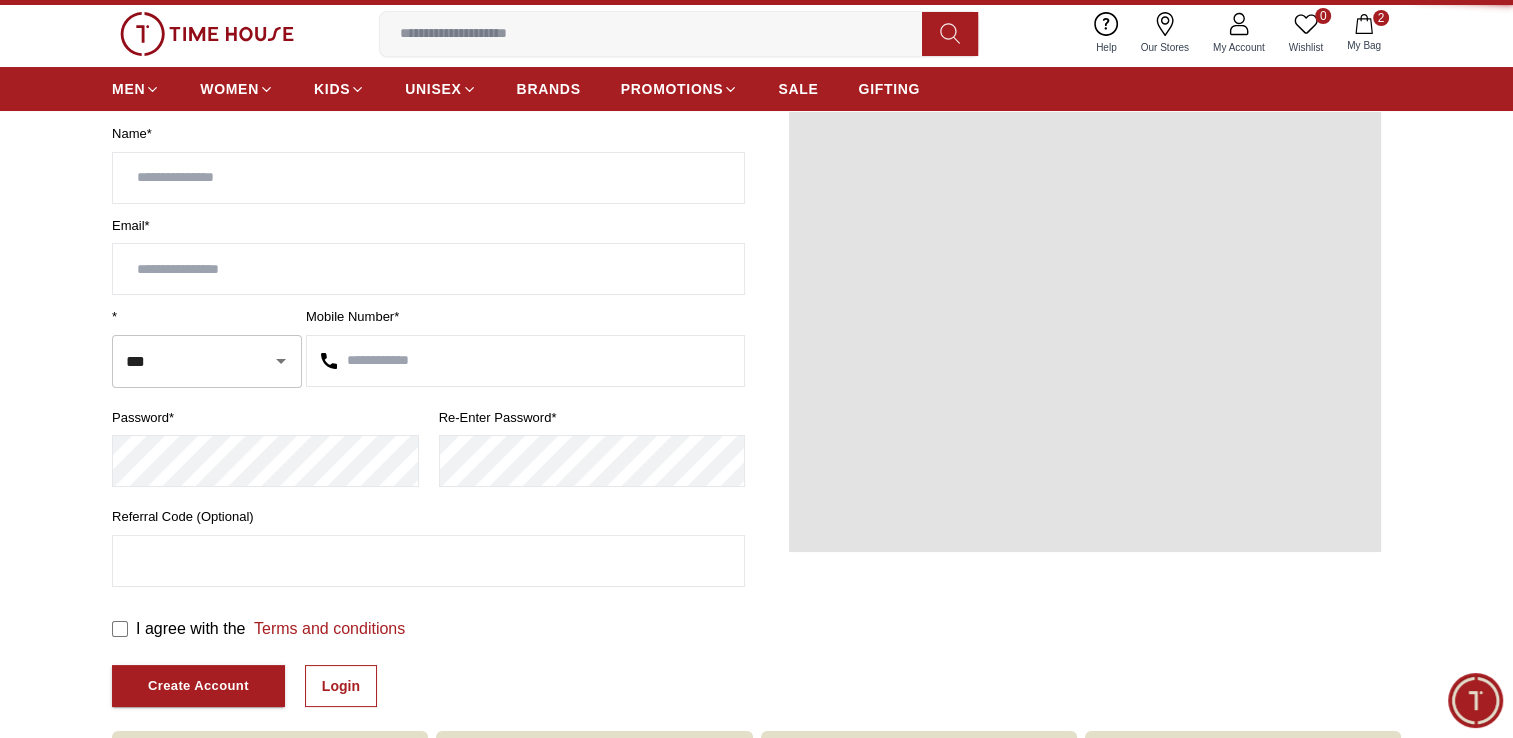 scroll, scrollTop: 0, scrollLeft: 0, axis: both 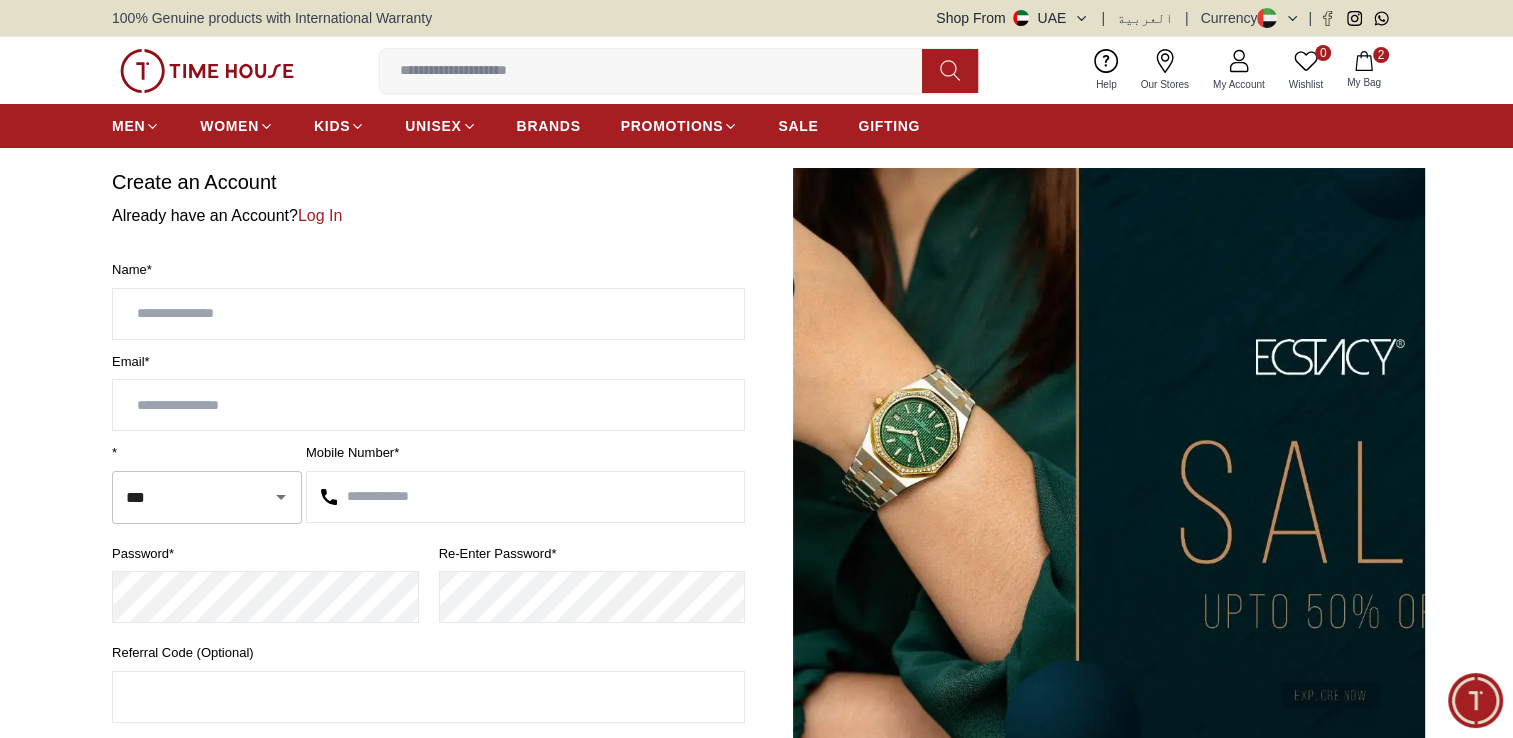click at bounding box center (428, 314) 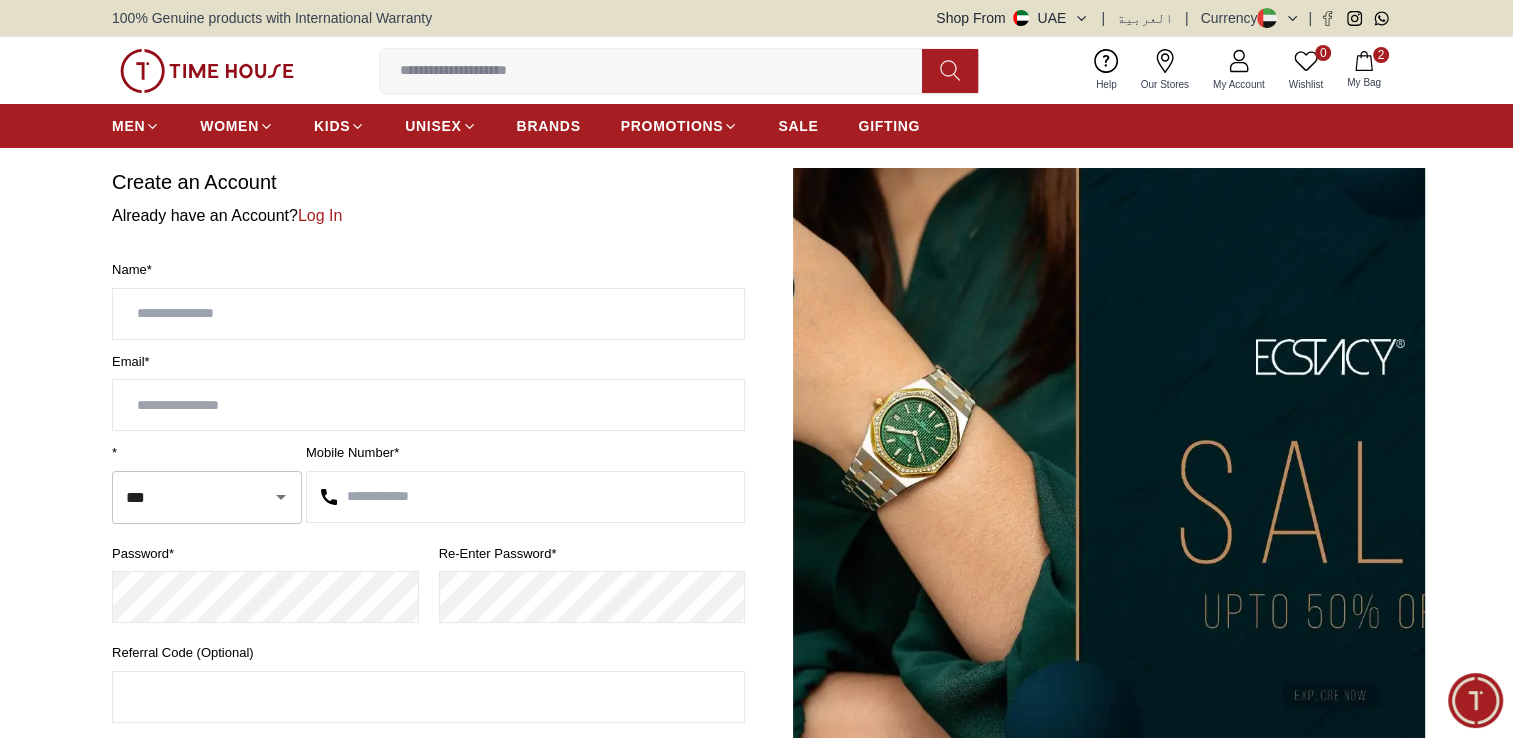 type on "**********" 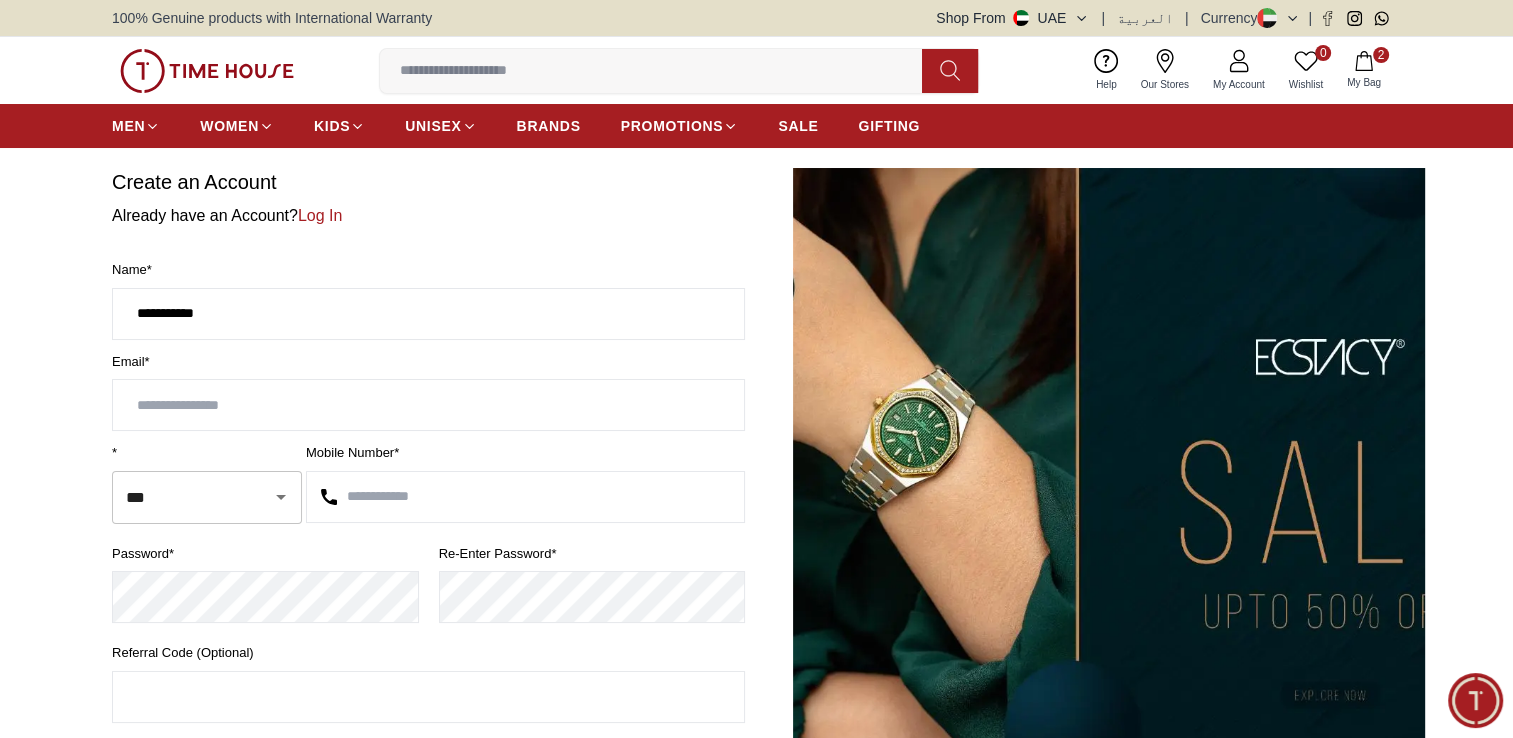 type on "**********" 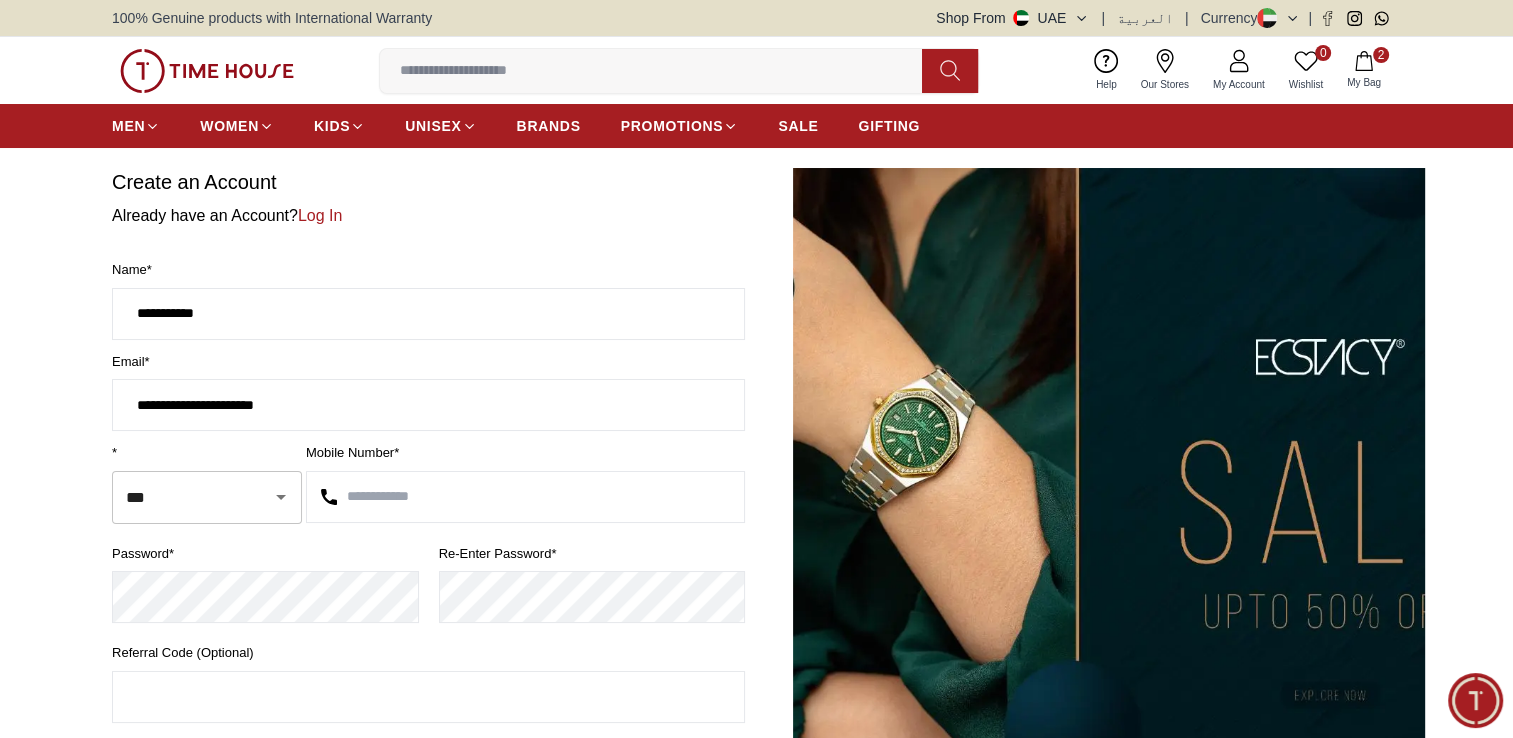 click at bounding box center [525, 497] 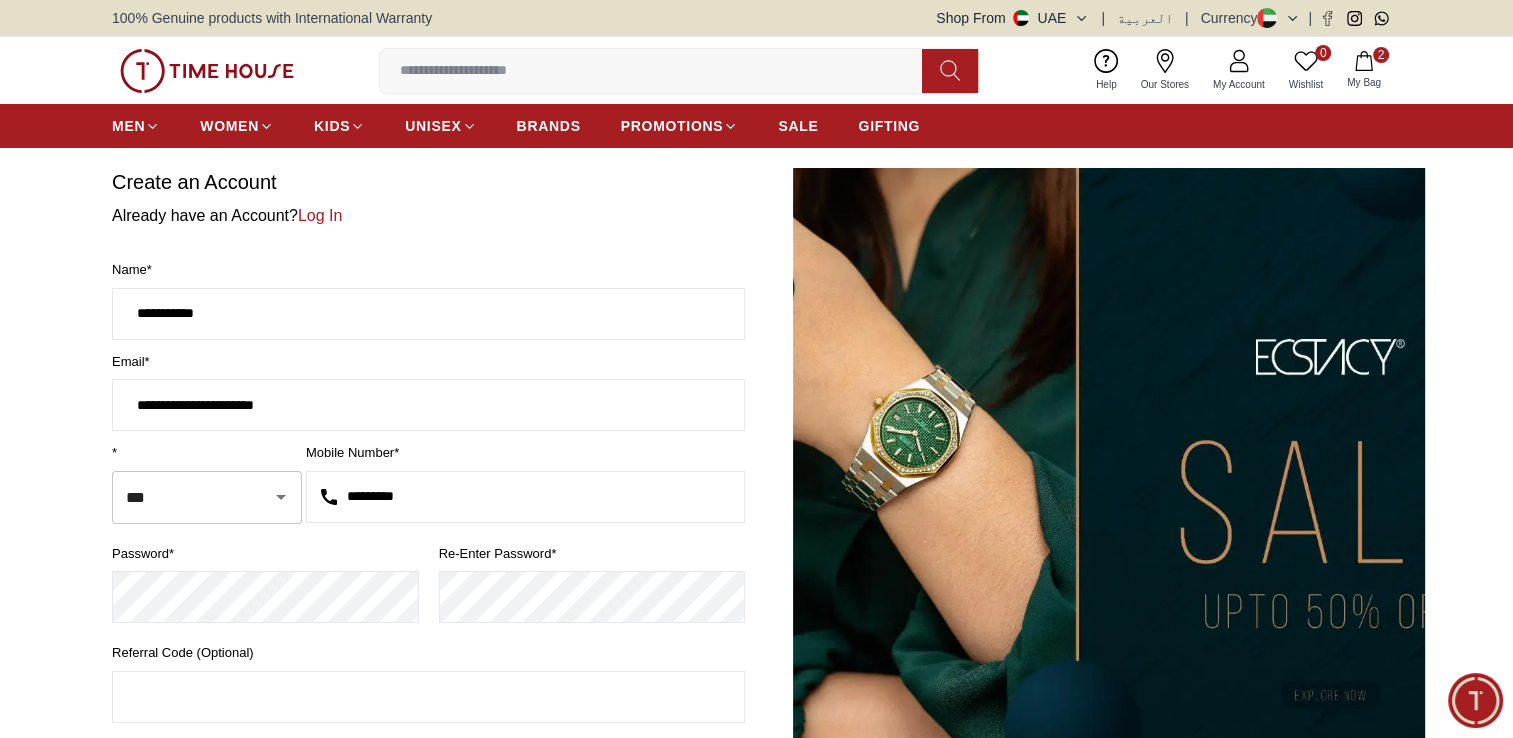 type on "*********" 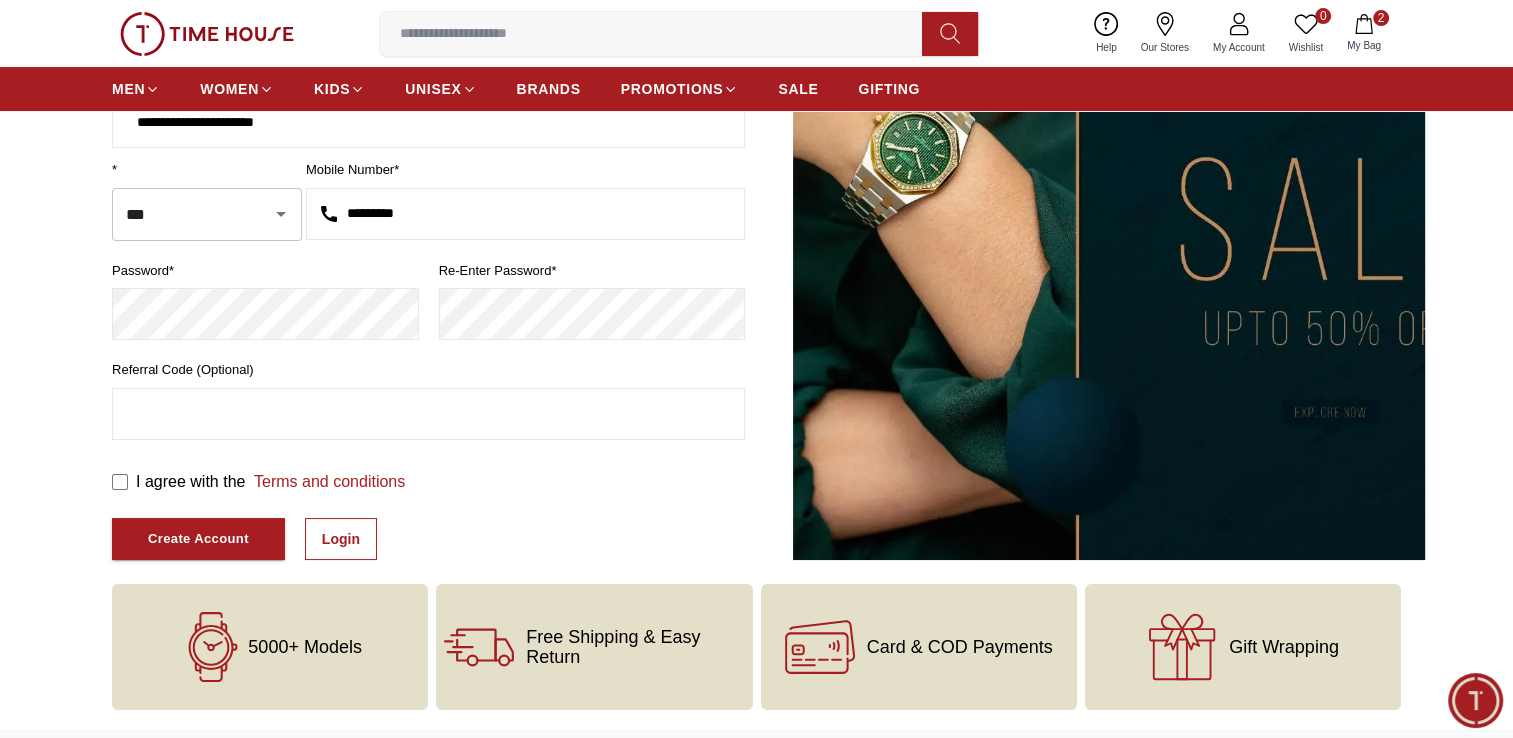 scroll, scrollTop: 308, scrollLeft: 0, axis: vertical 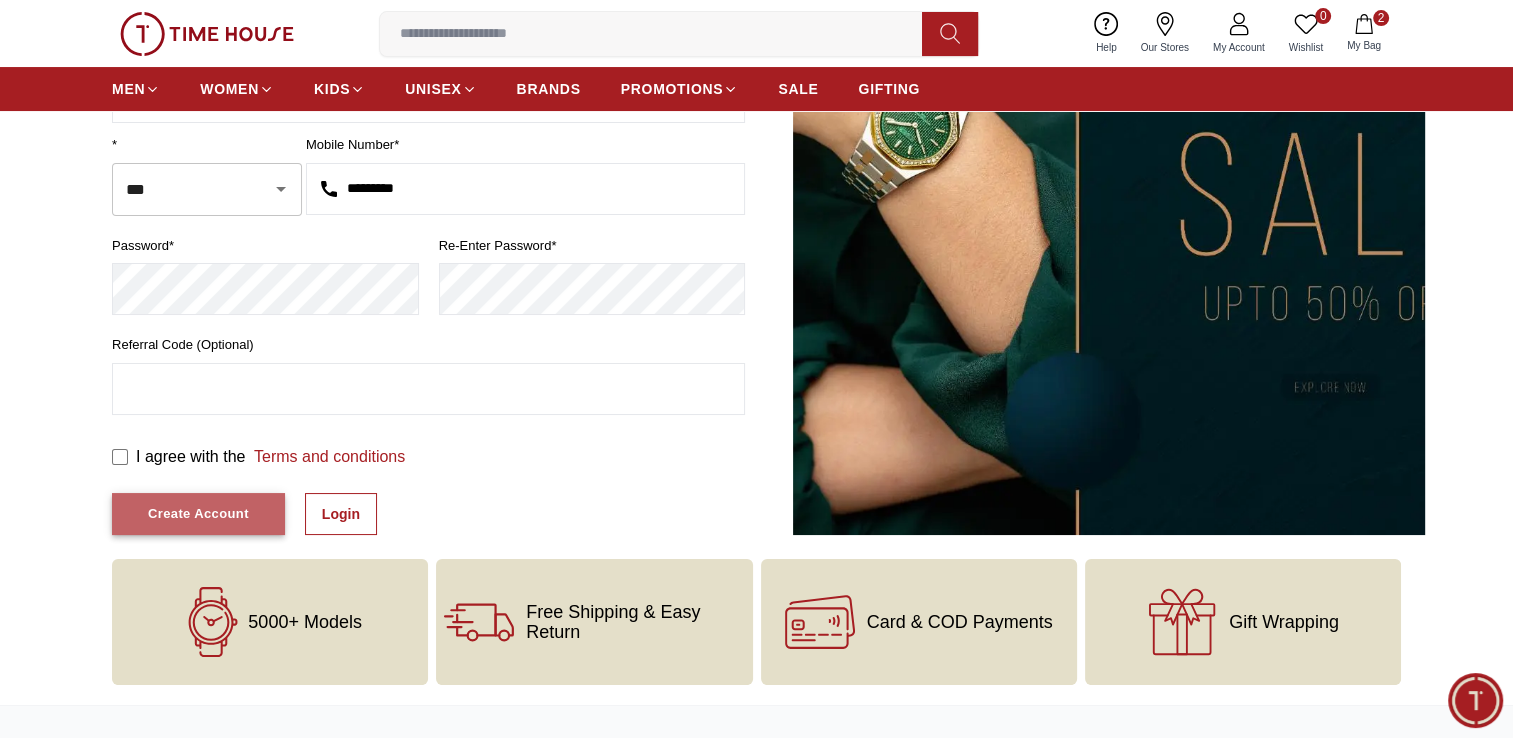 click on "Create Account" at bounding box center [198, 514] 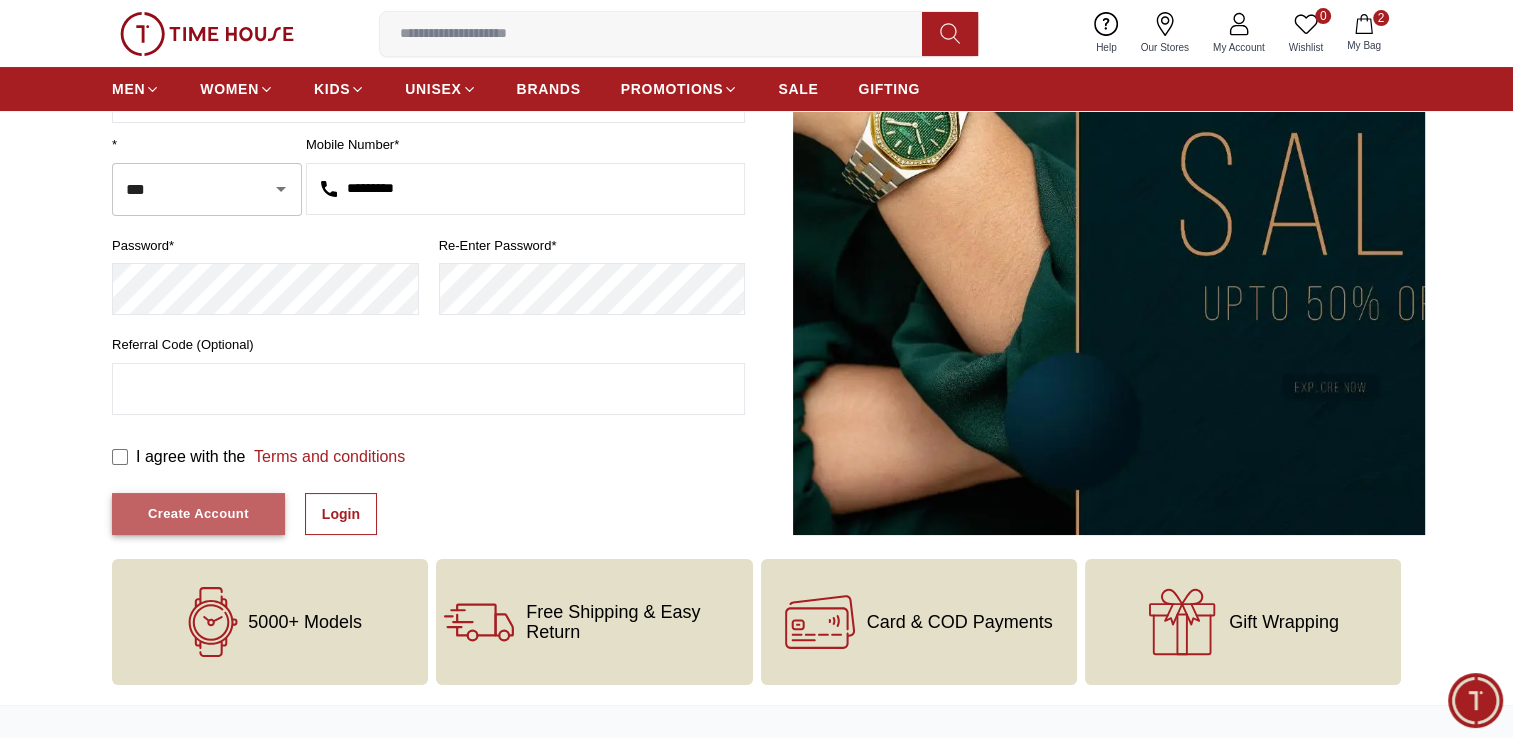 click on "Create Account" at bounding box center [198, 514] 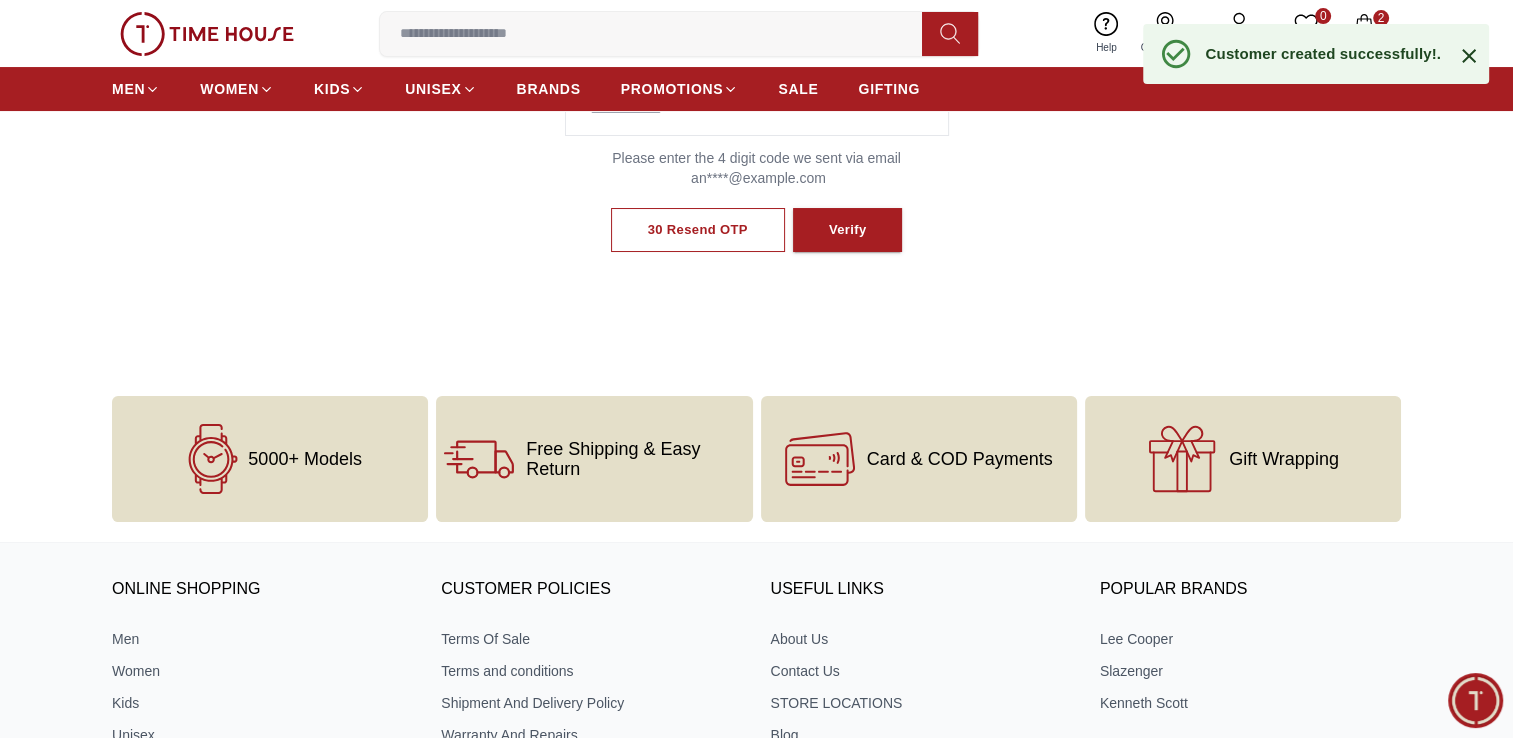 scroll, scrollTop: 144, scrollLeft: 0, axis: vertical 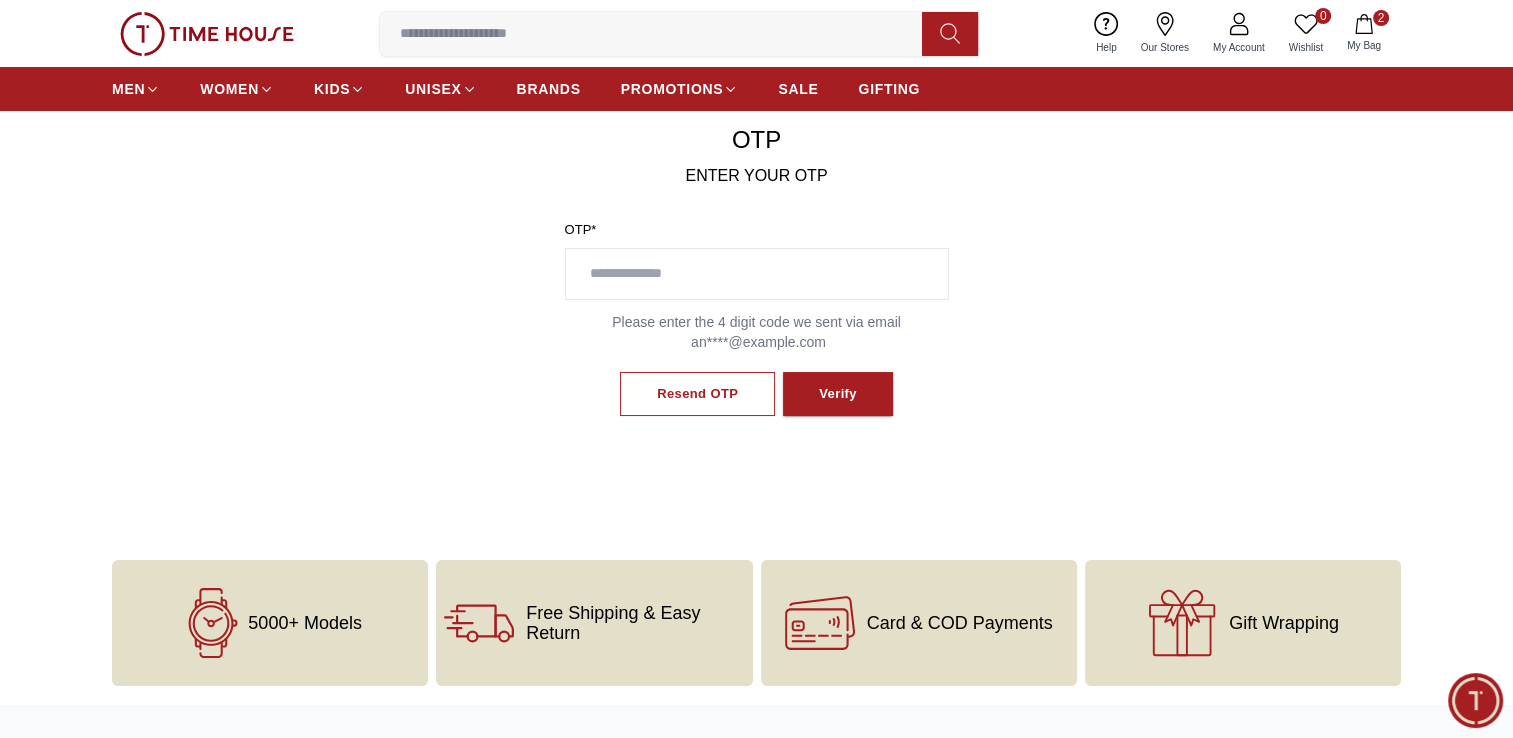 click at bounding box center [757, 274] 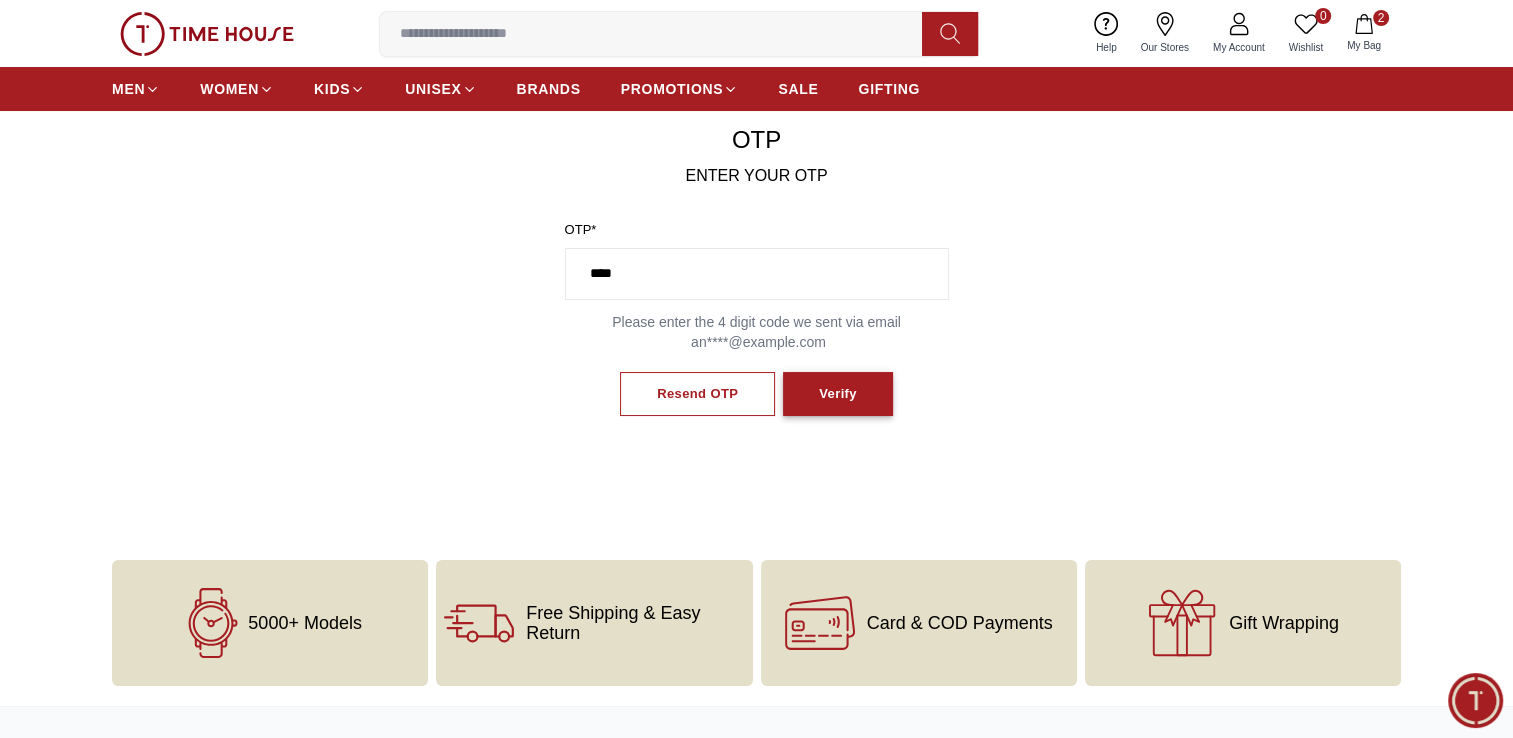 type on "****" 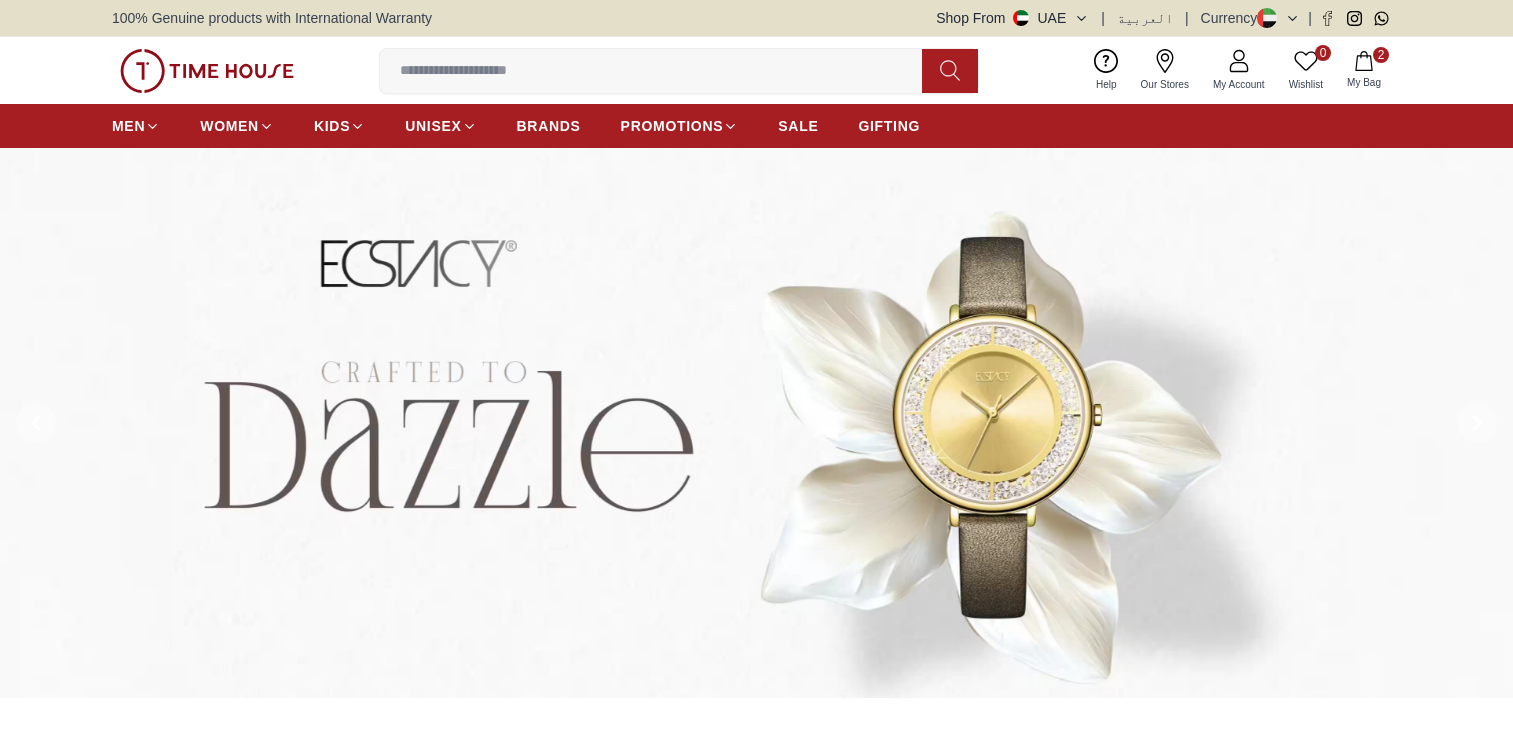 scroll, scrollTop: 0, scrollLeft: 0, axis: both 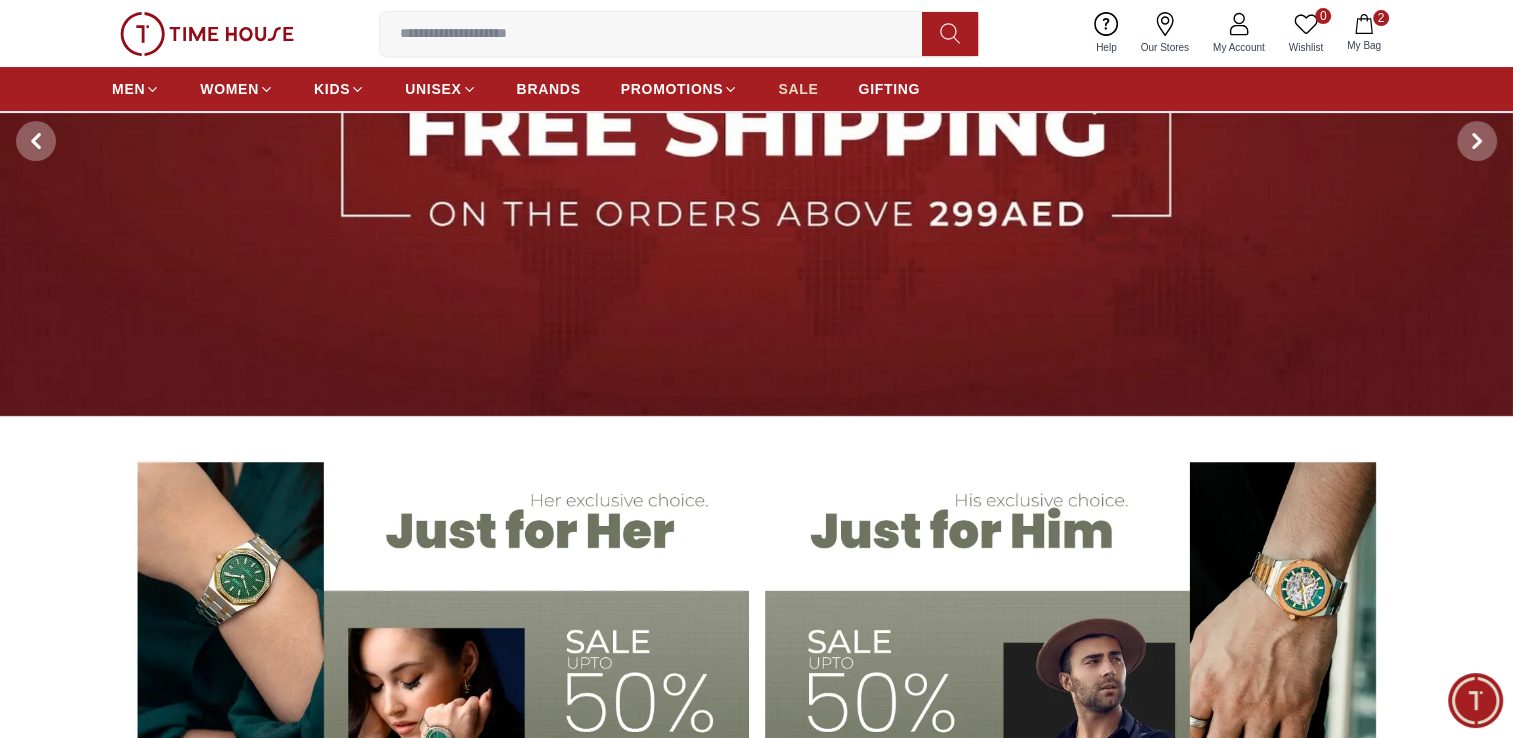 click on "SALE" at bounding box center (798, 89) 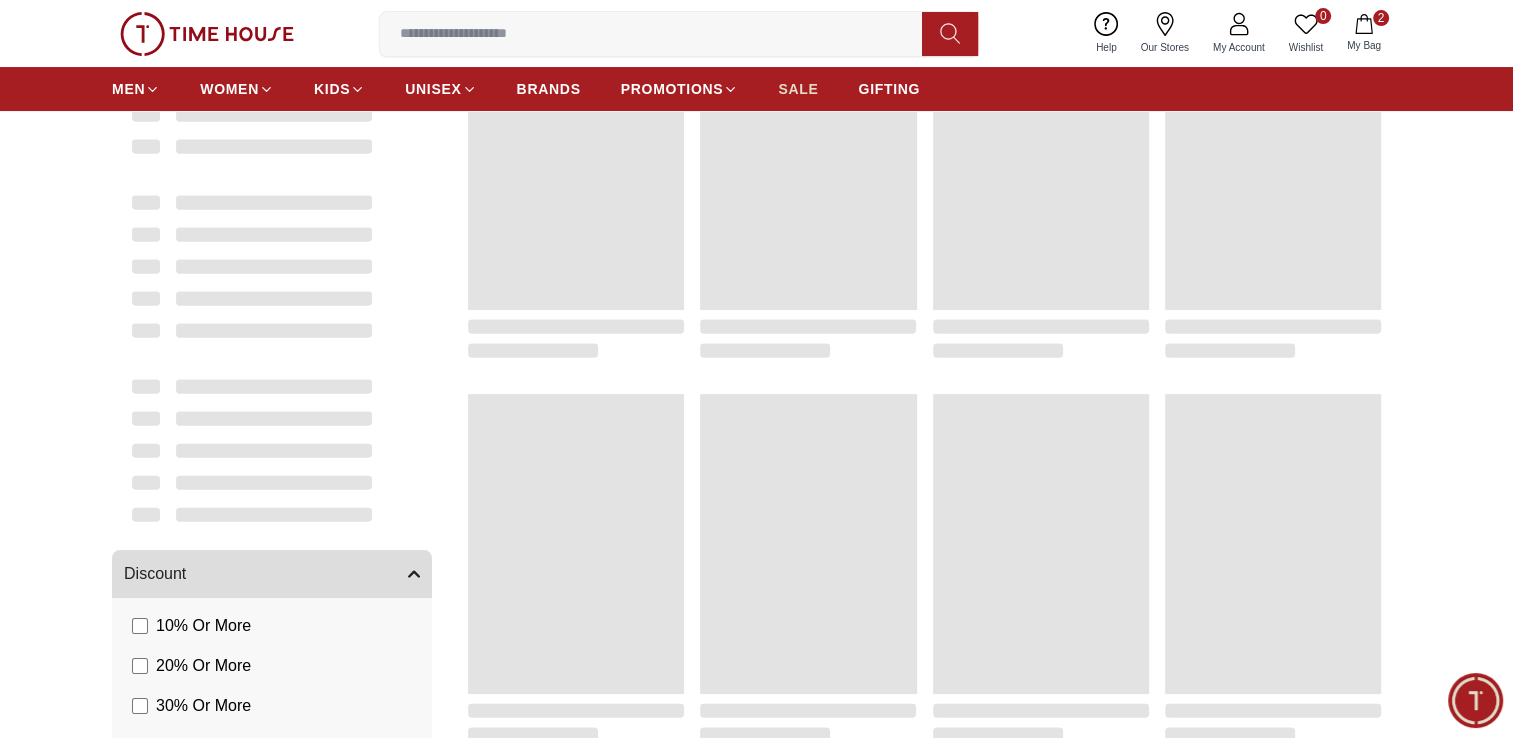scroll, scrollTop: 0, scrollLeft: 0, axis: both 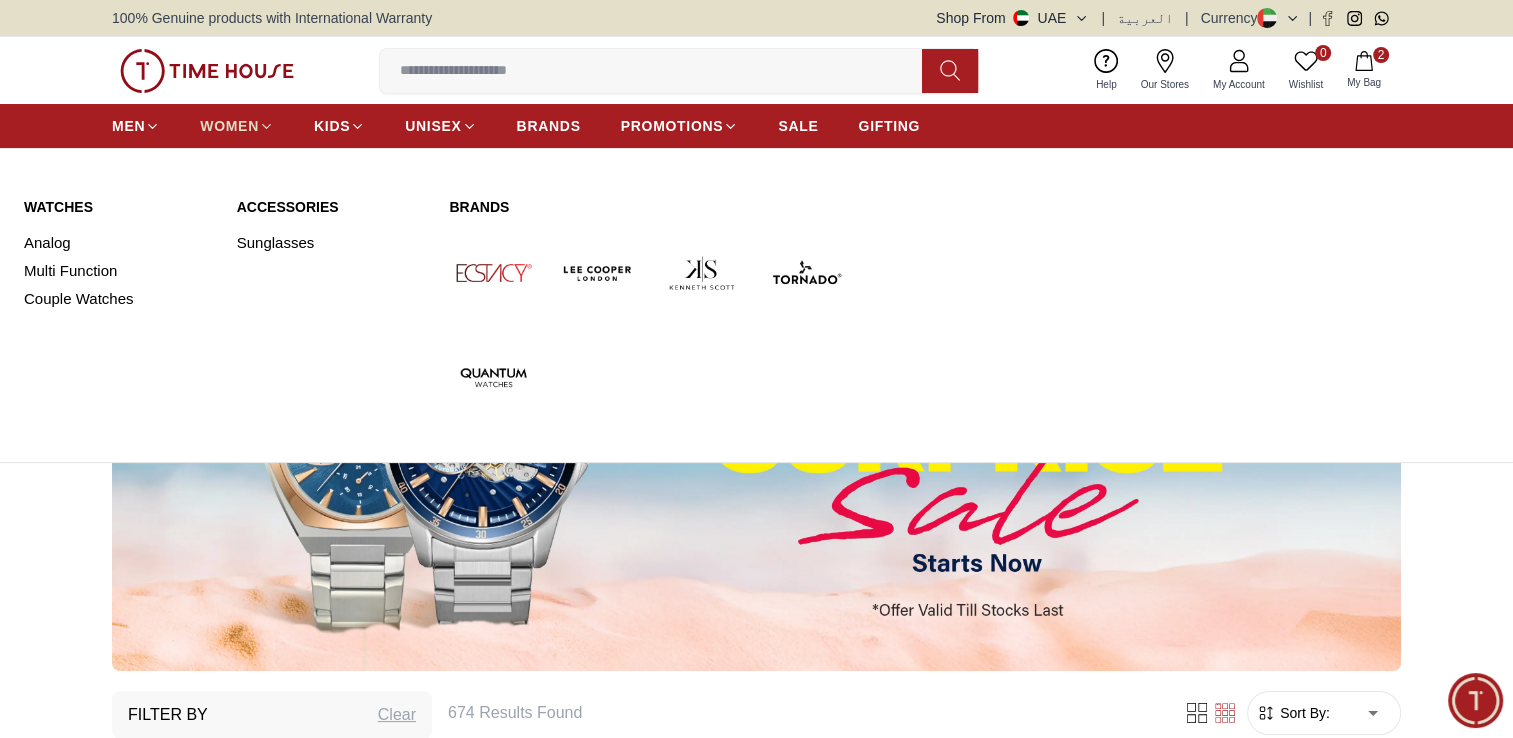 click 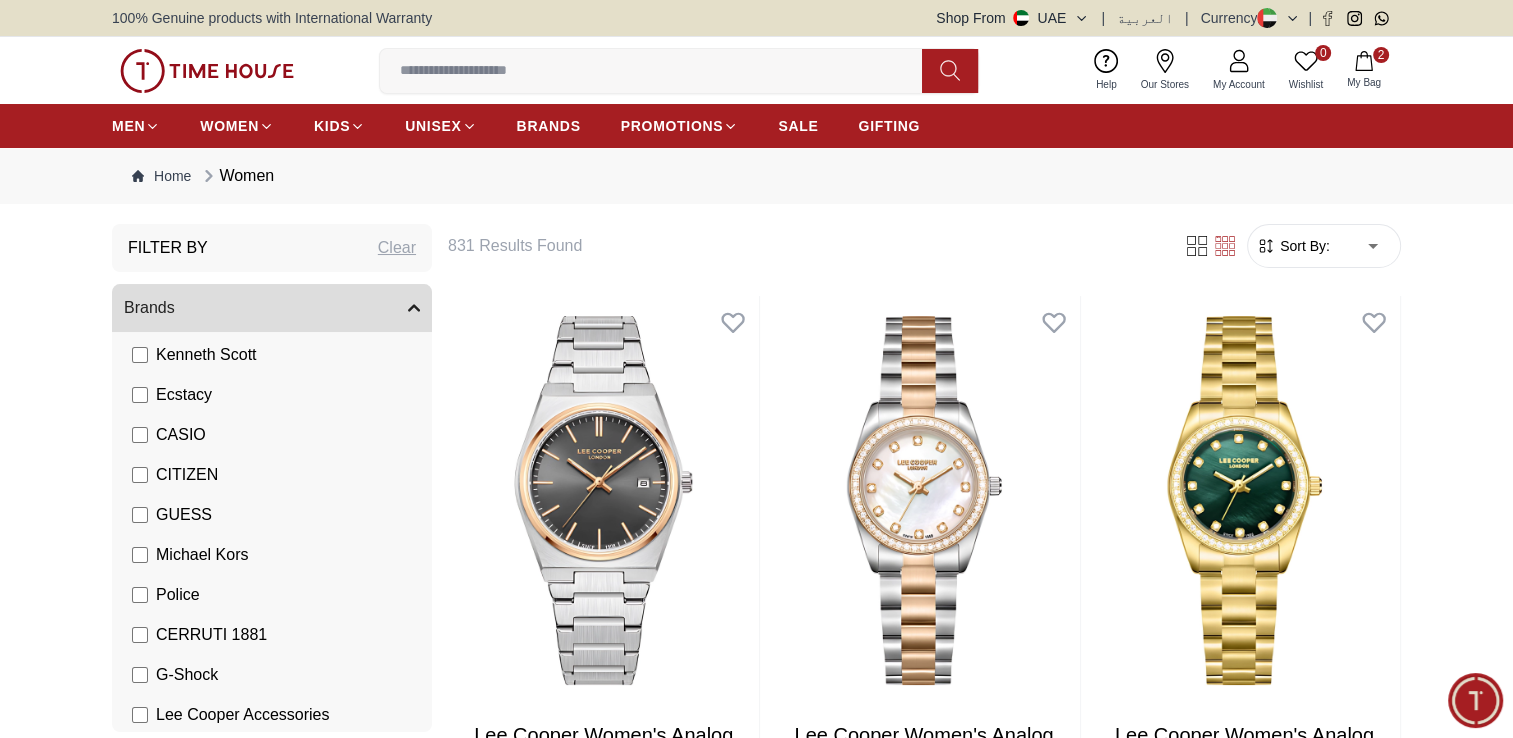 scroll, scrollTop: 149, scrollLeft: 0, axis: vertical 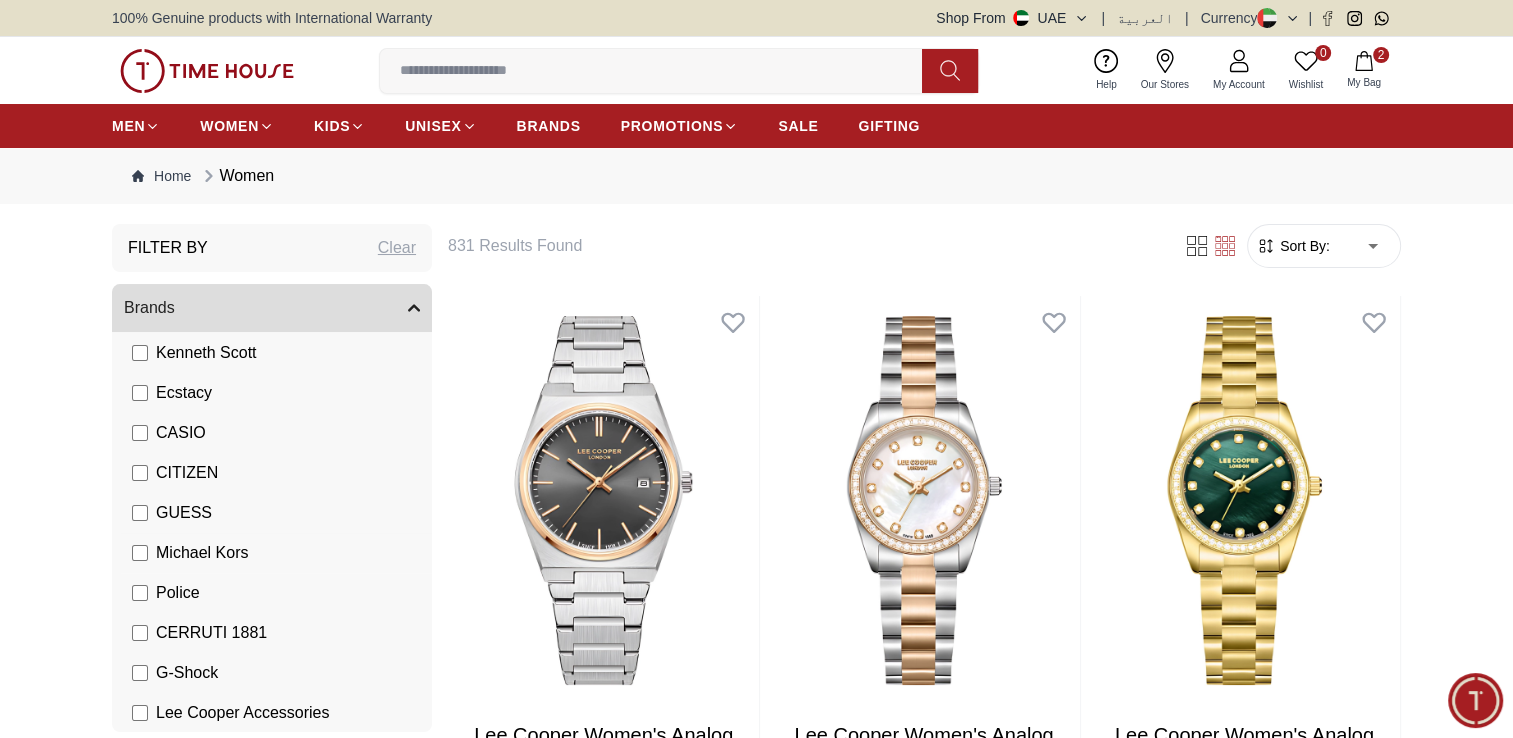 click on "Michael Kors" at bounding box center (202, 553) 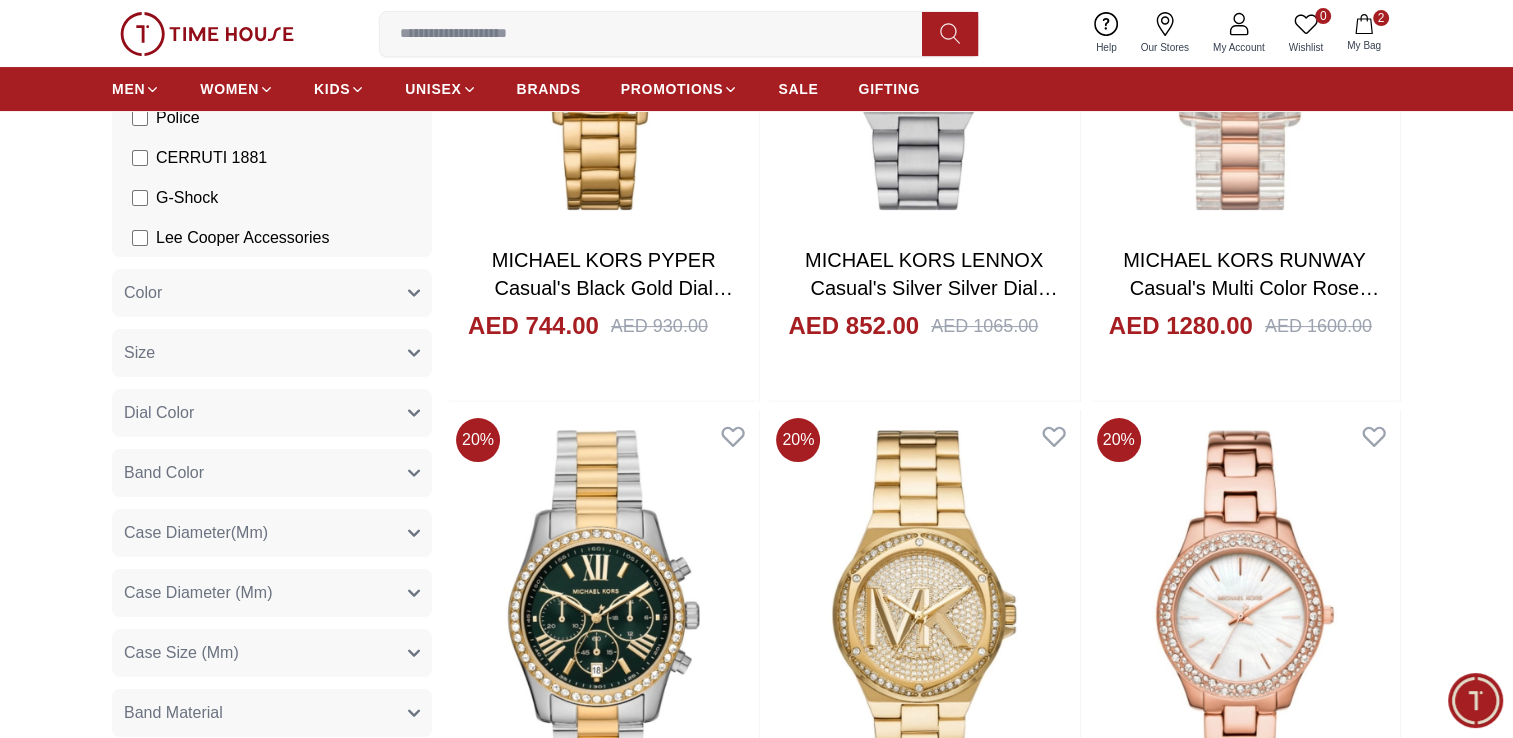 scroll, scrollTop: 480, scrollLeft: 0, axis: vertical 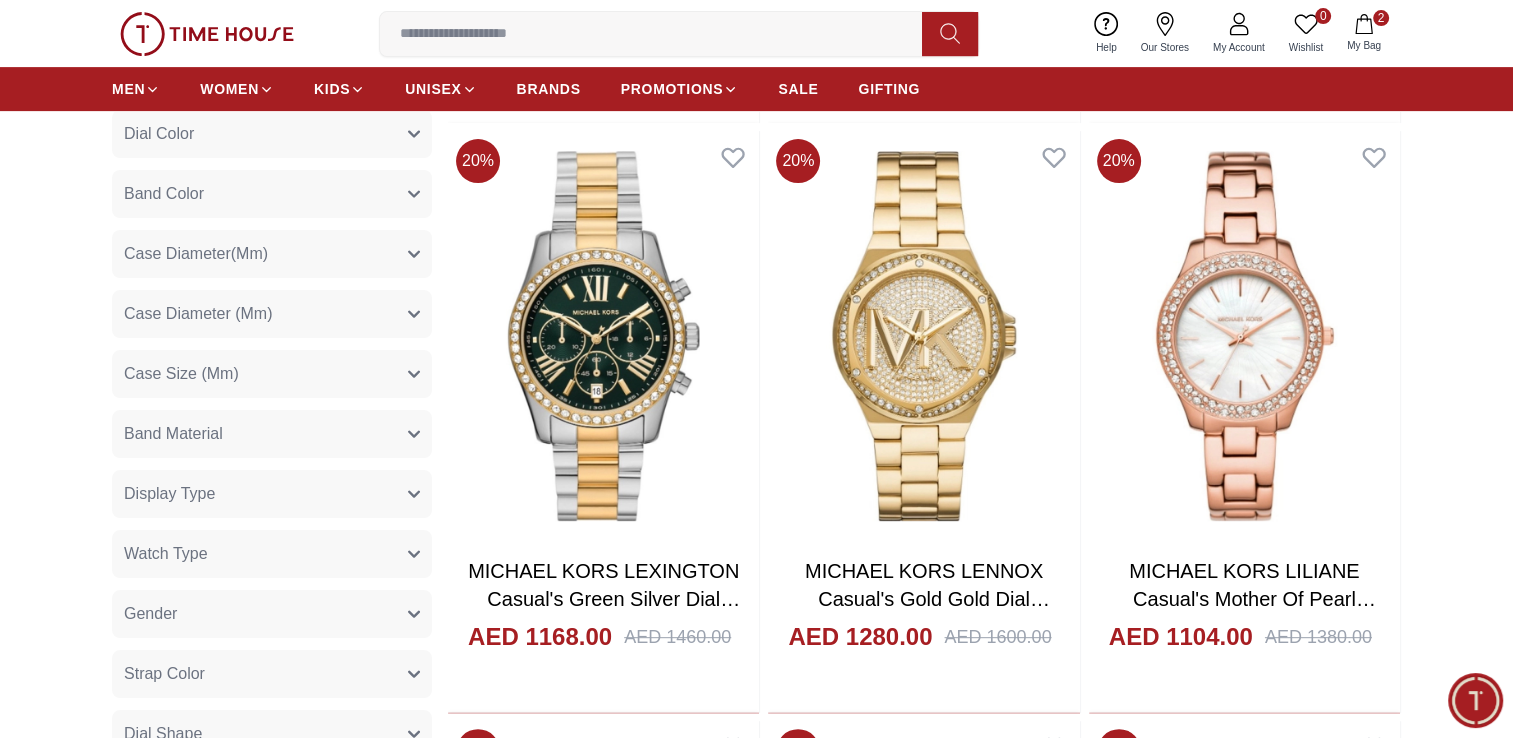click on "Gender" at bounding box center (272, 614) 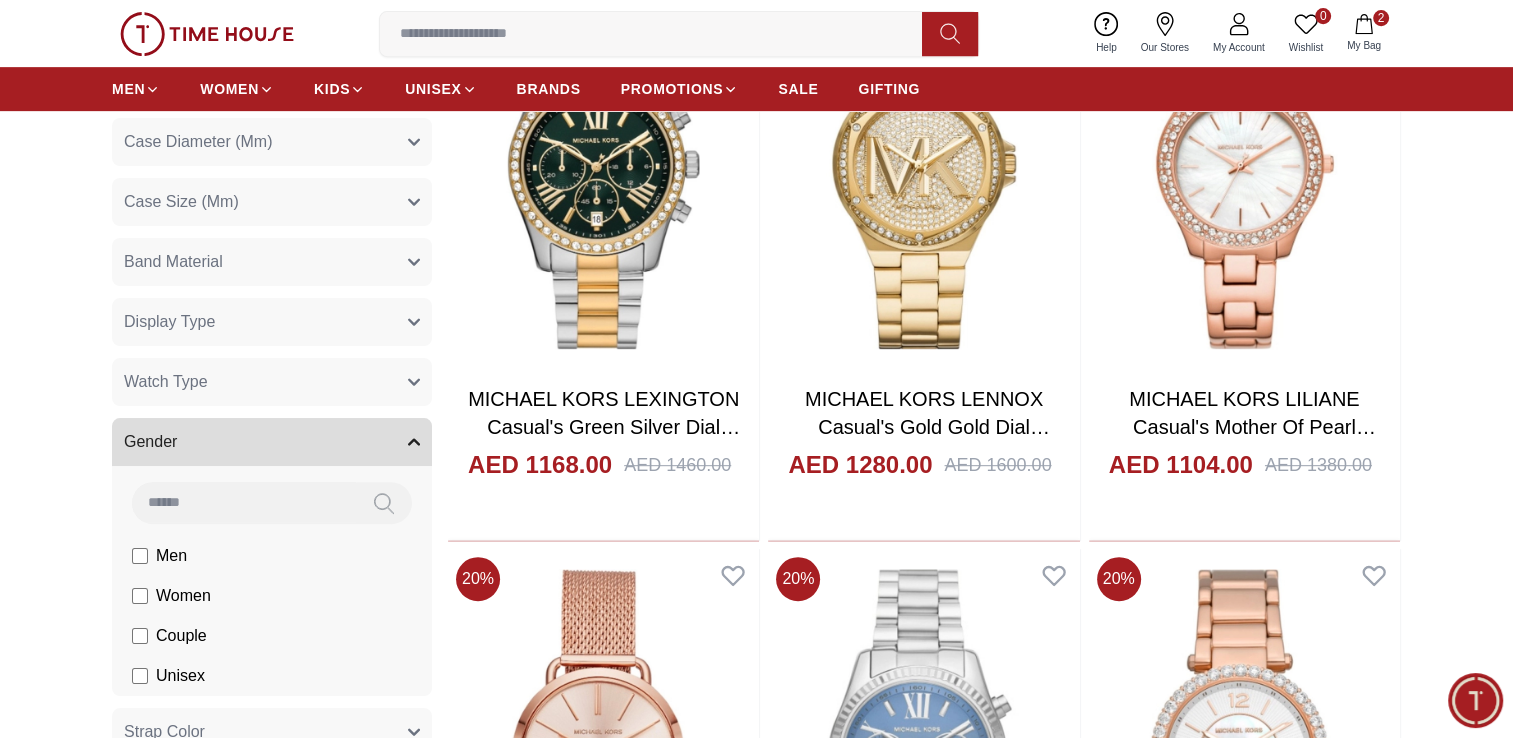 scroll, scrollTop: 932, scrollLeft: 0, axis: vertical 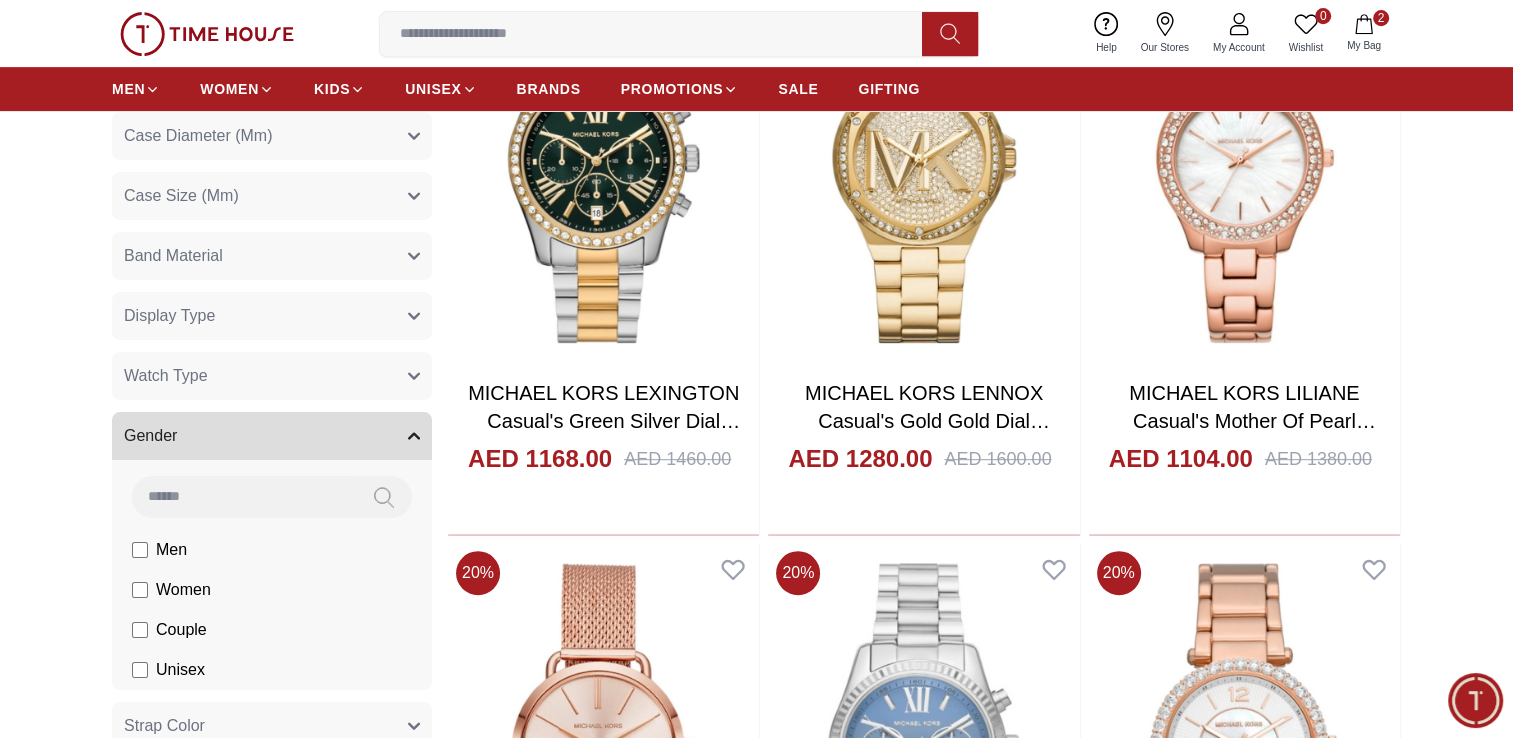 click on "Women" at bounding box center (192, -619) 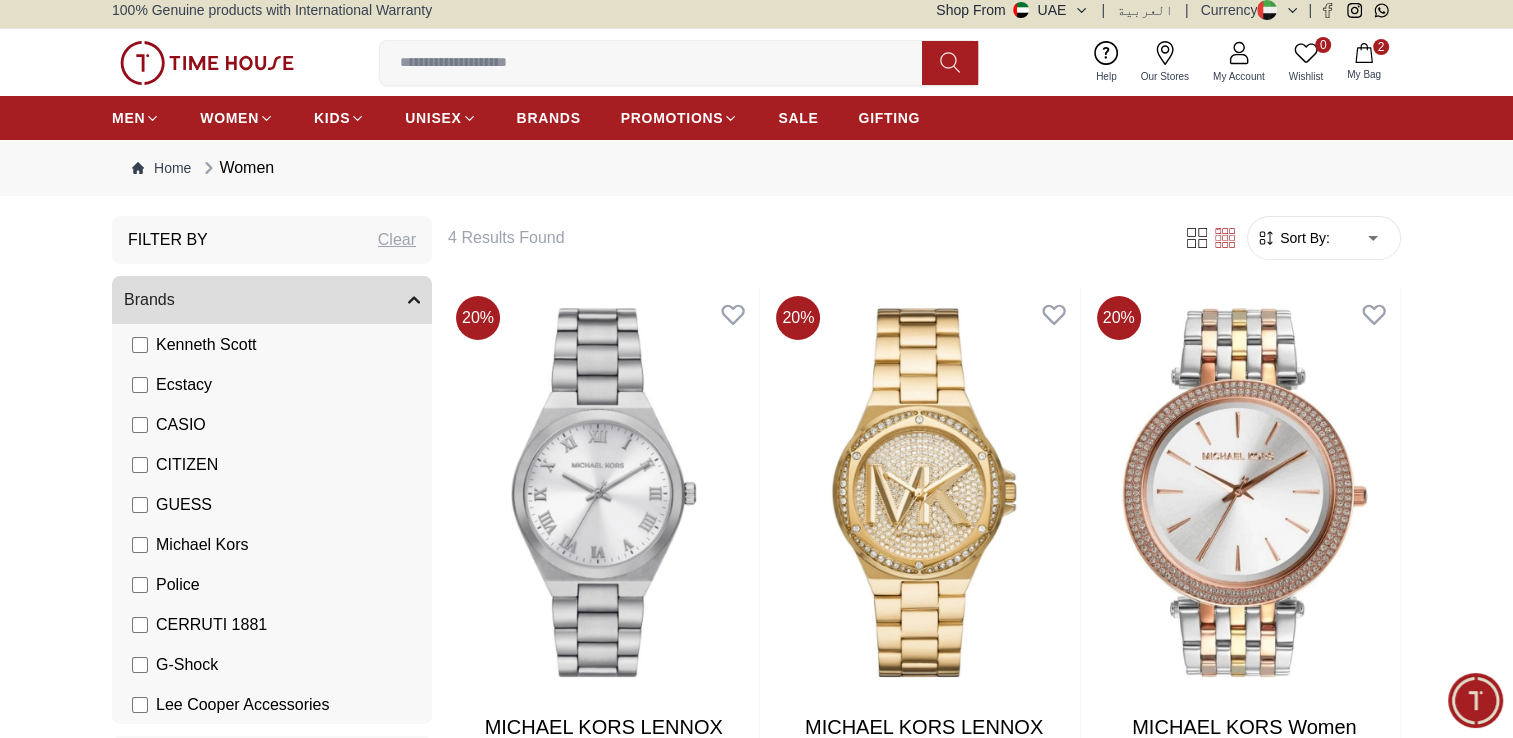 scroll, scrollTop: 0, scrollLeft: 0, axis: both 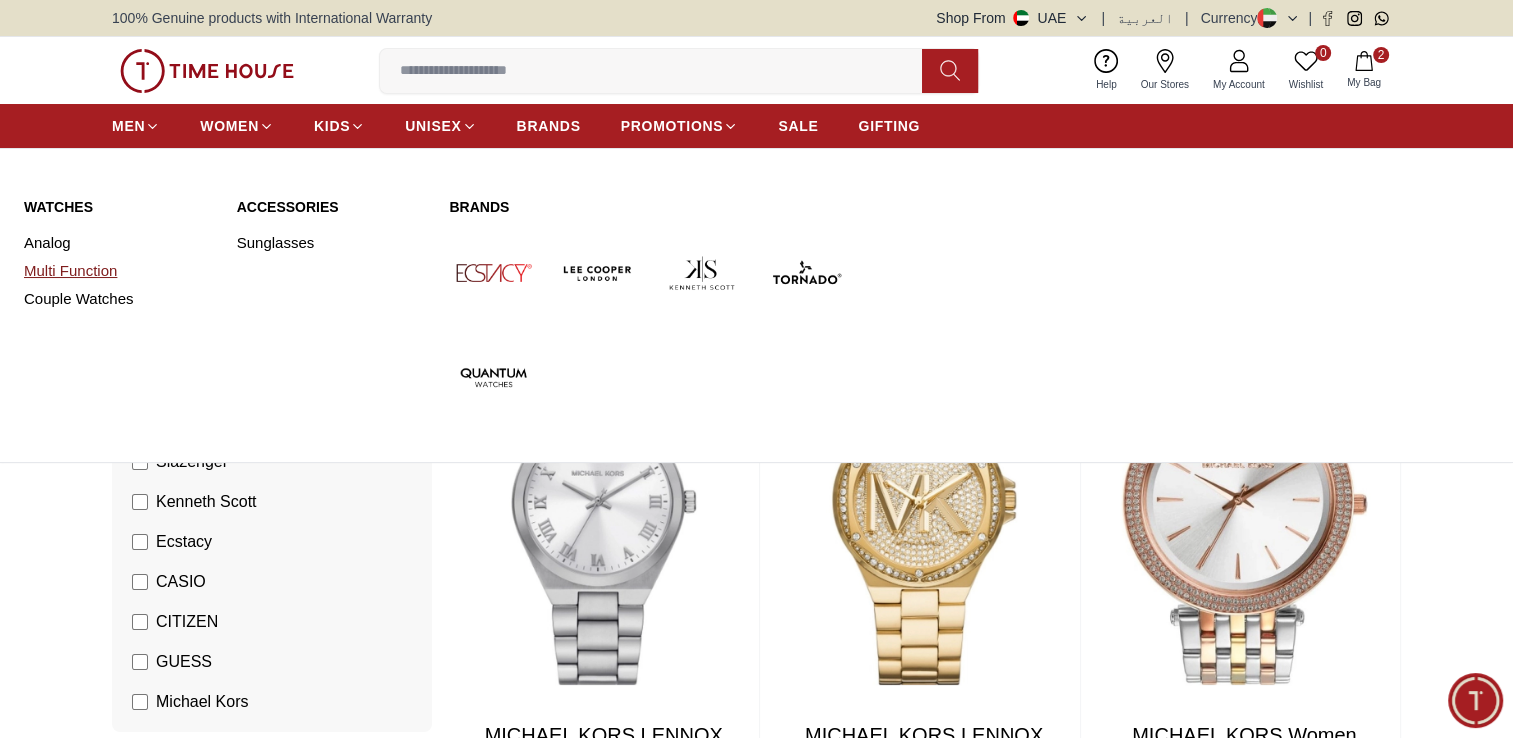 click on "Multi Function" at bounding box center [118, 271] 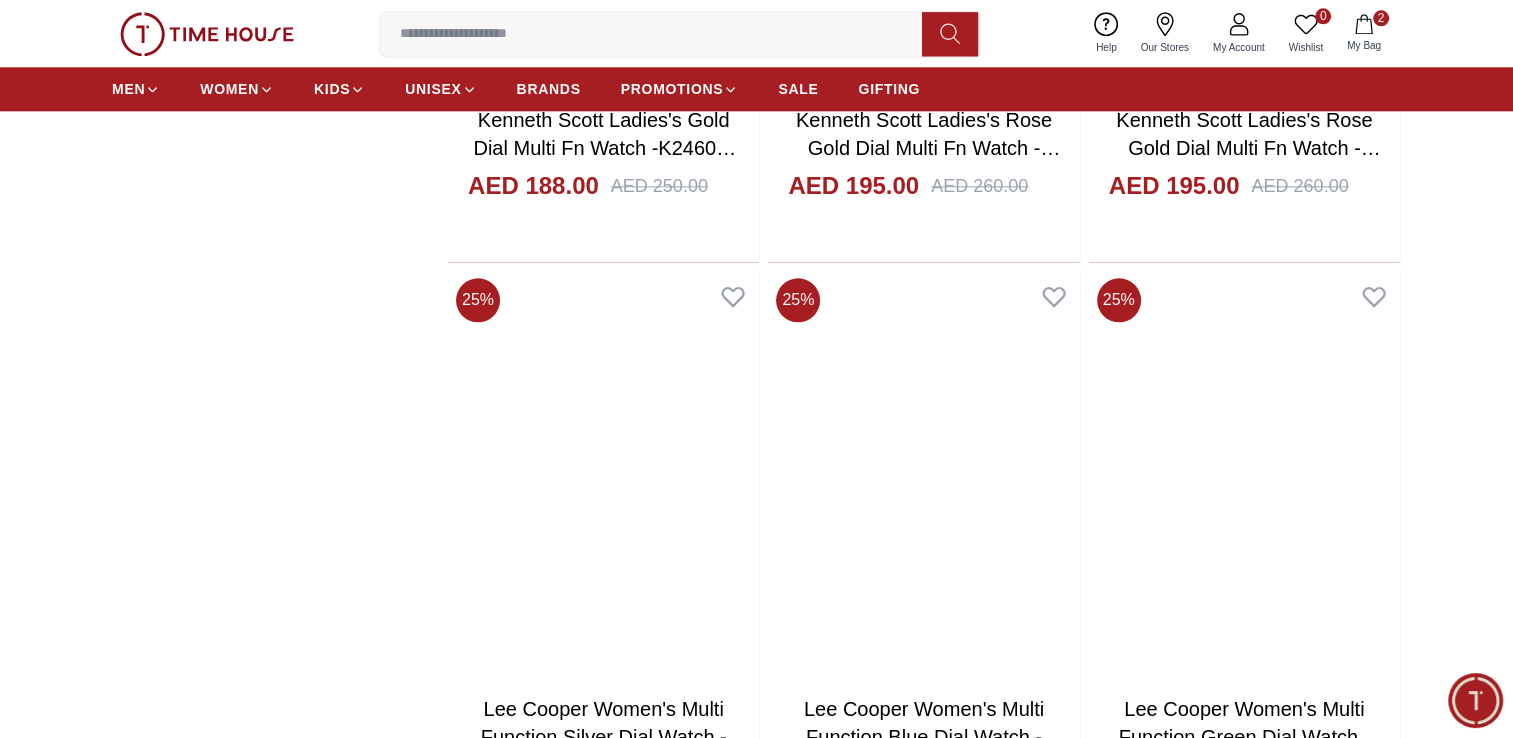 scroll, scrollTop: 2402, scrollLeft: 0, axis: vertical 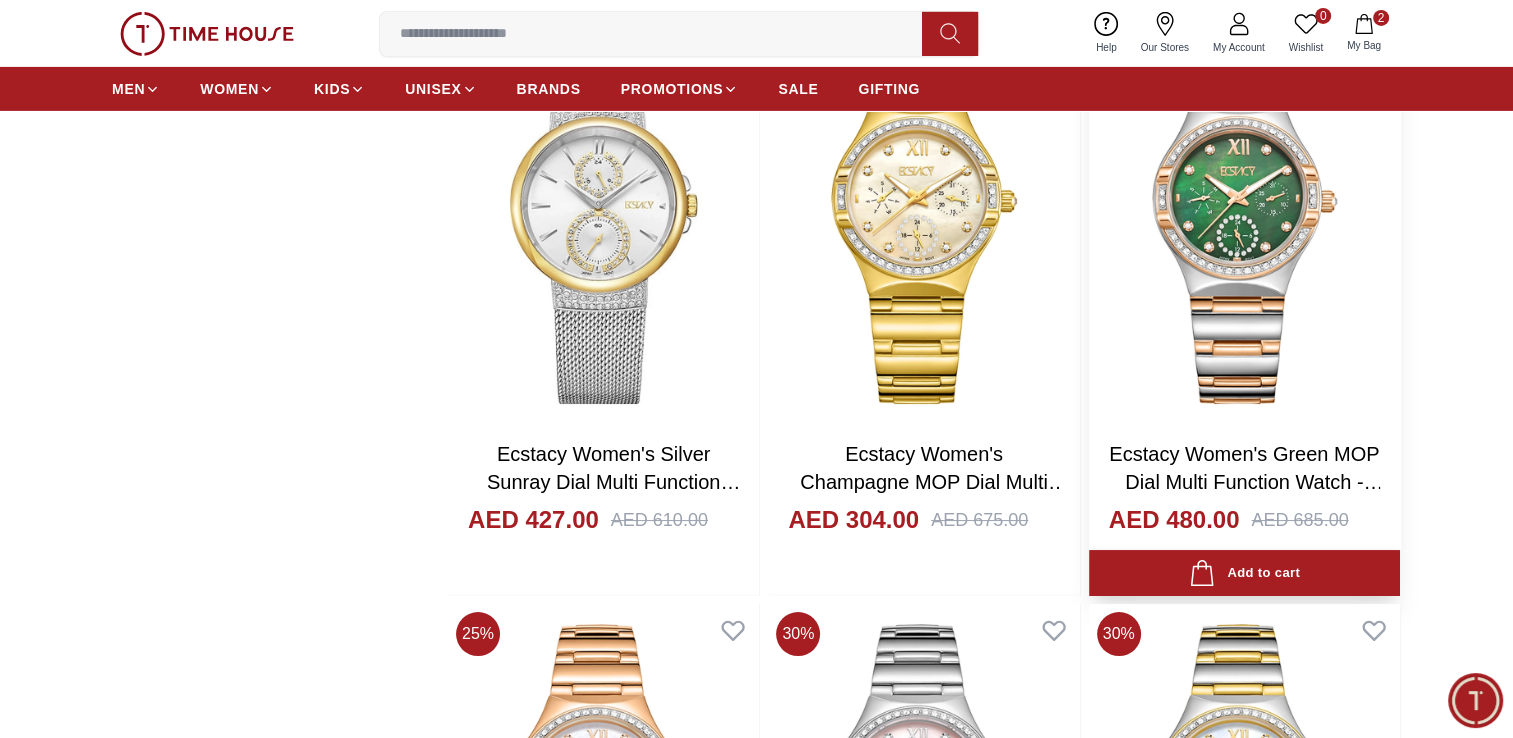 click at bounding box center (1244, 219) 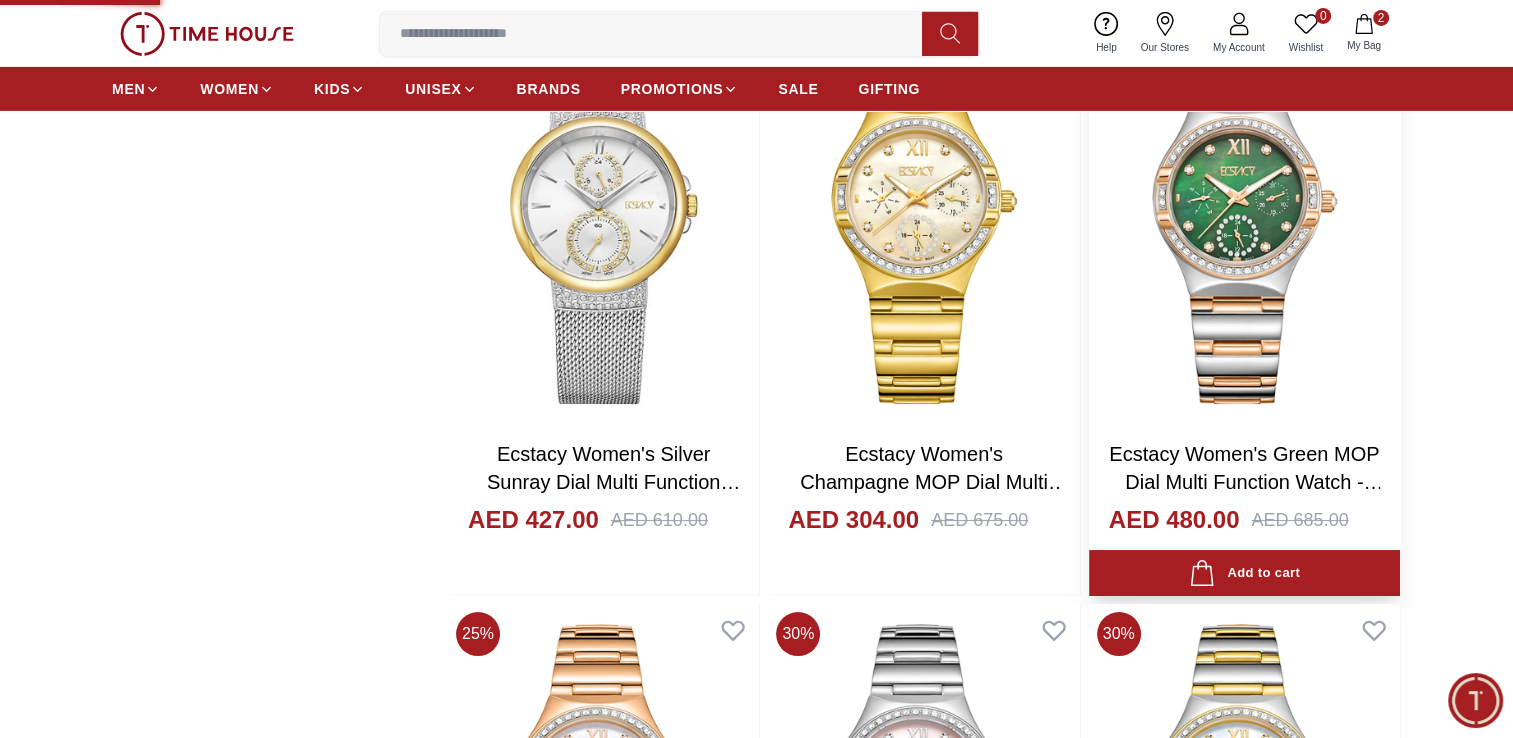 scroll, scrollTop: 0, scrollLeft: 0, axis: both 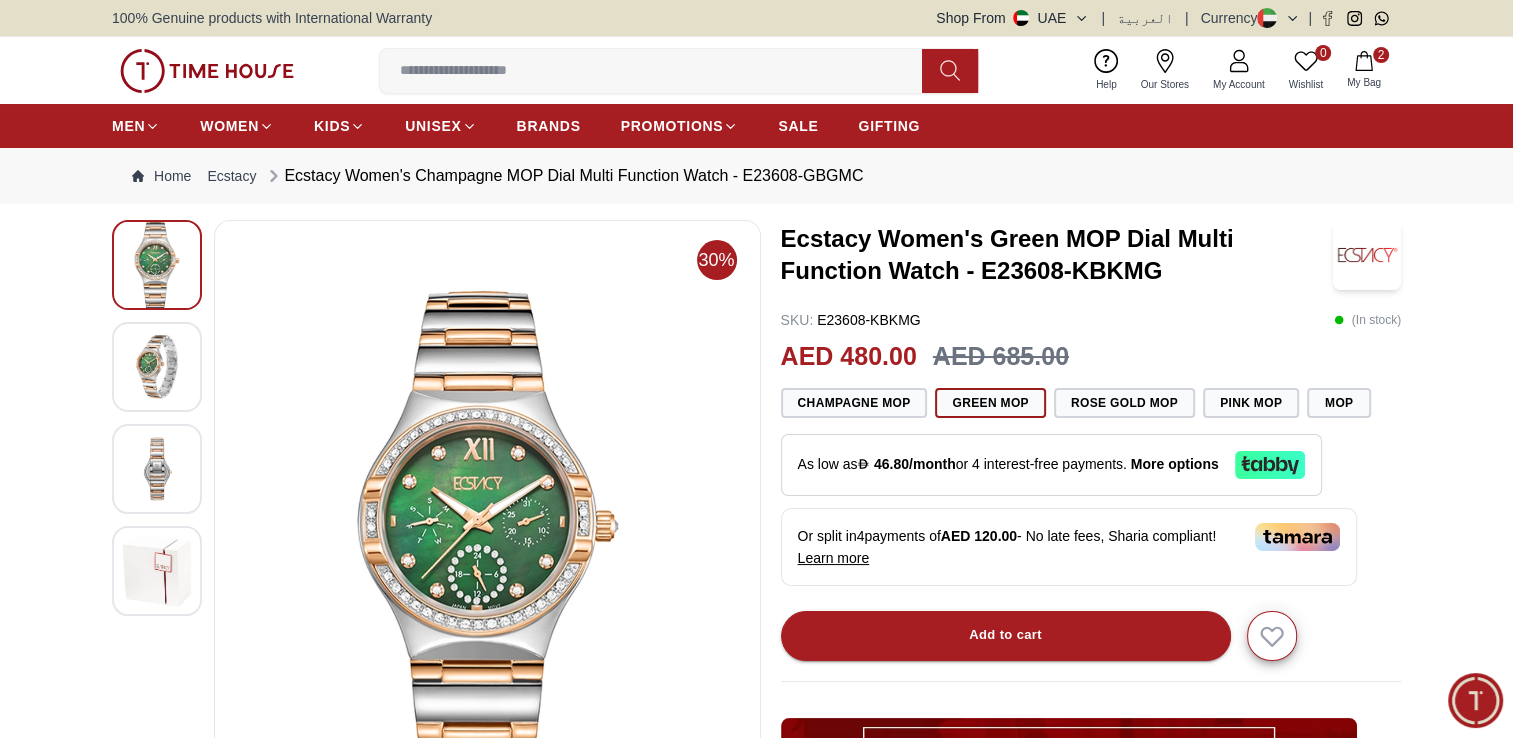 click at bounding box center (157, 366) 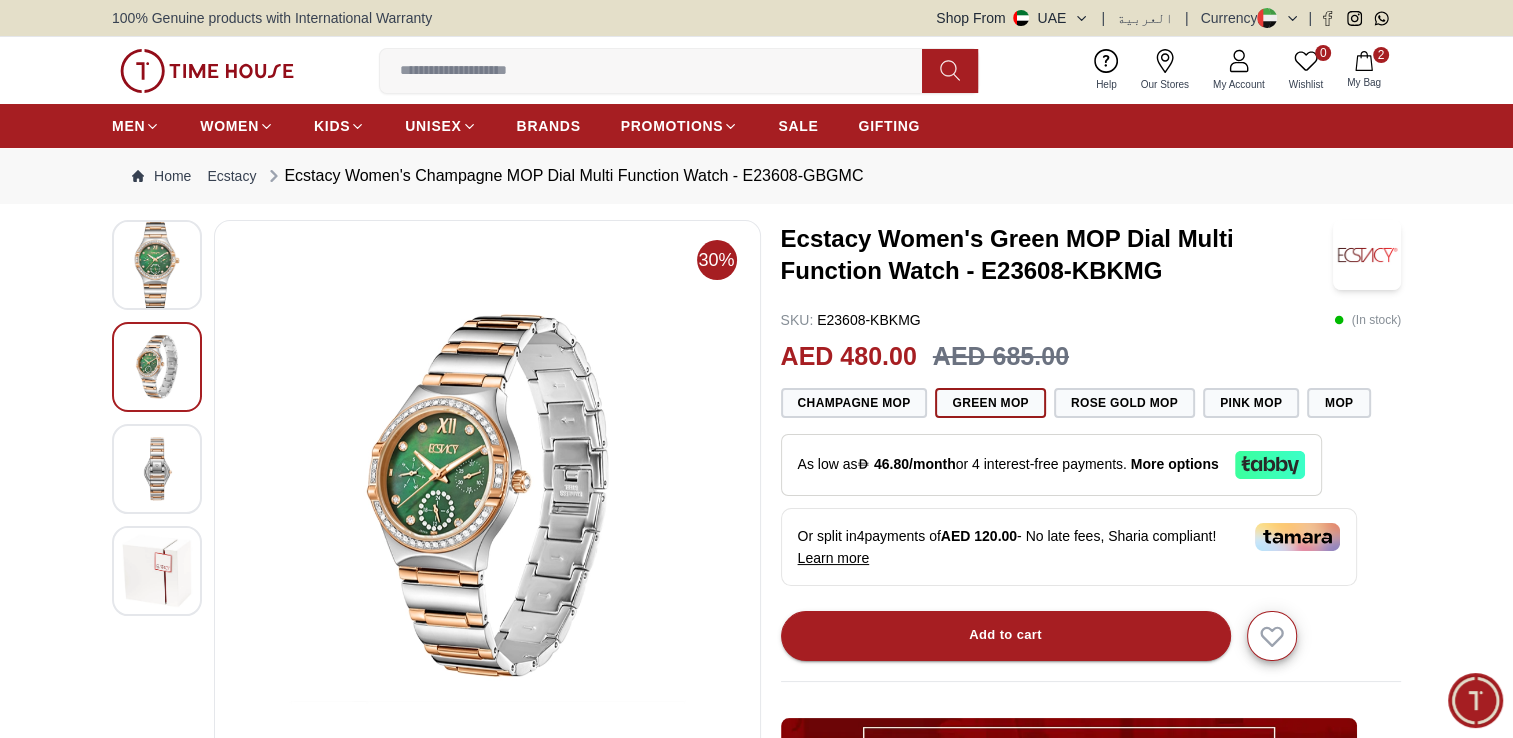 click at bounding box center (157, 469) 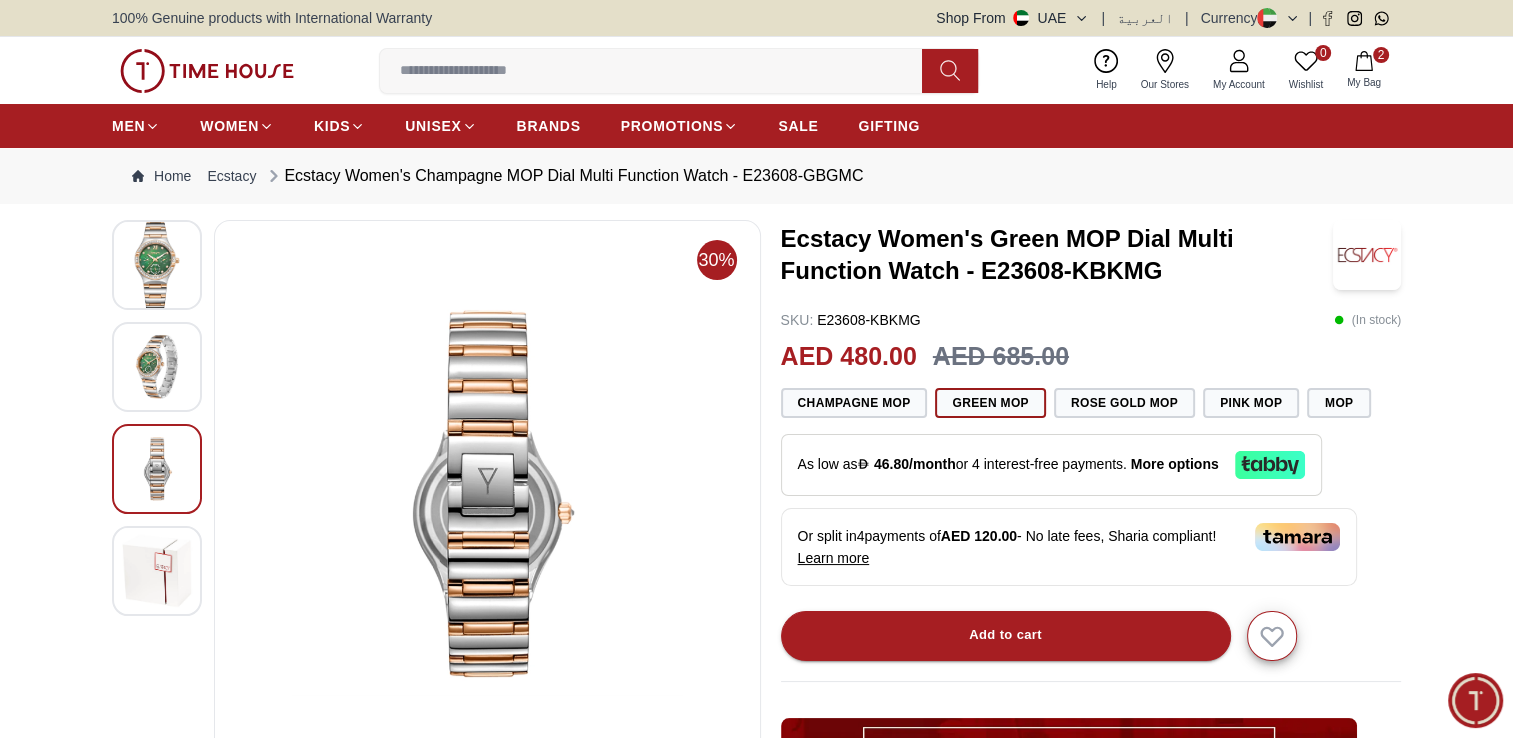 click at bounding box center [157, 571] 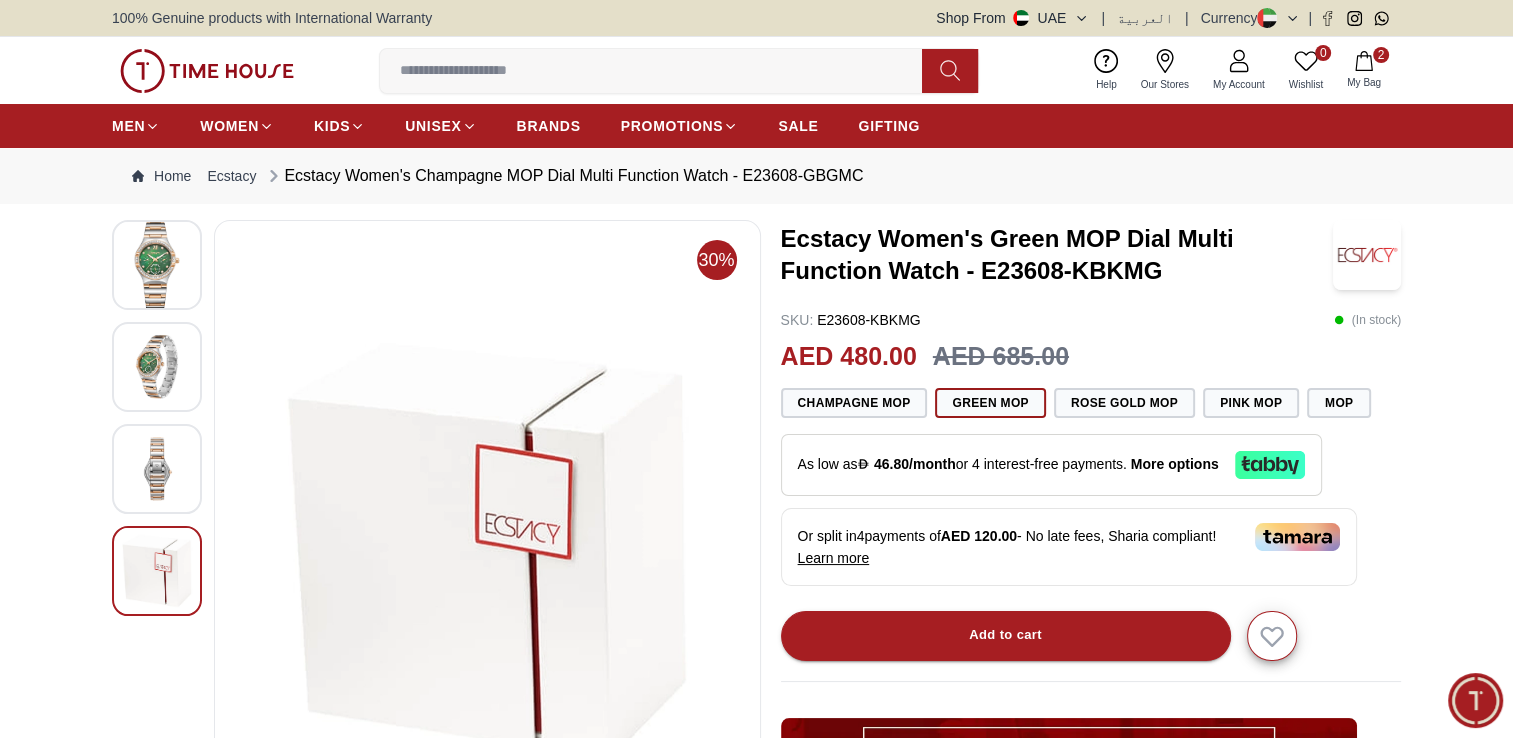 click at bounding box center (157, 265) 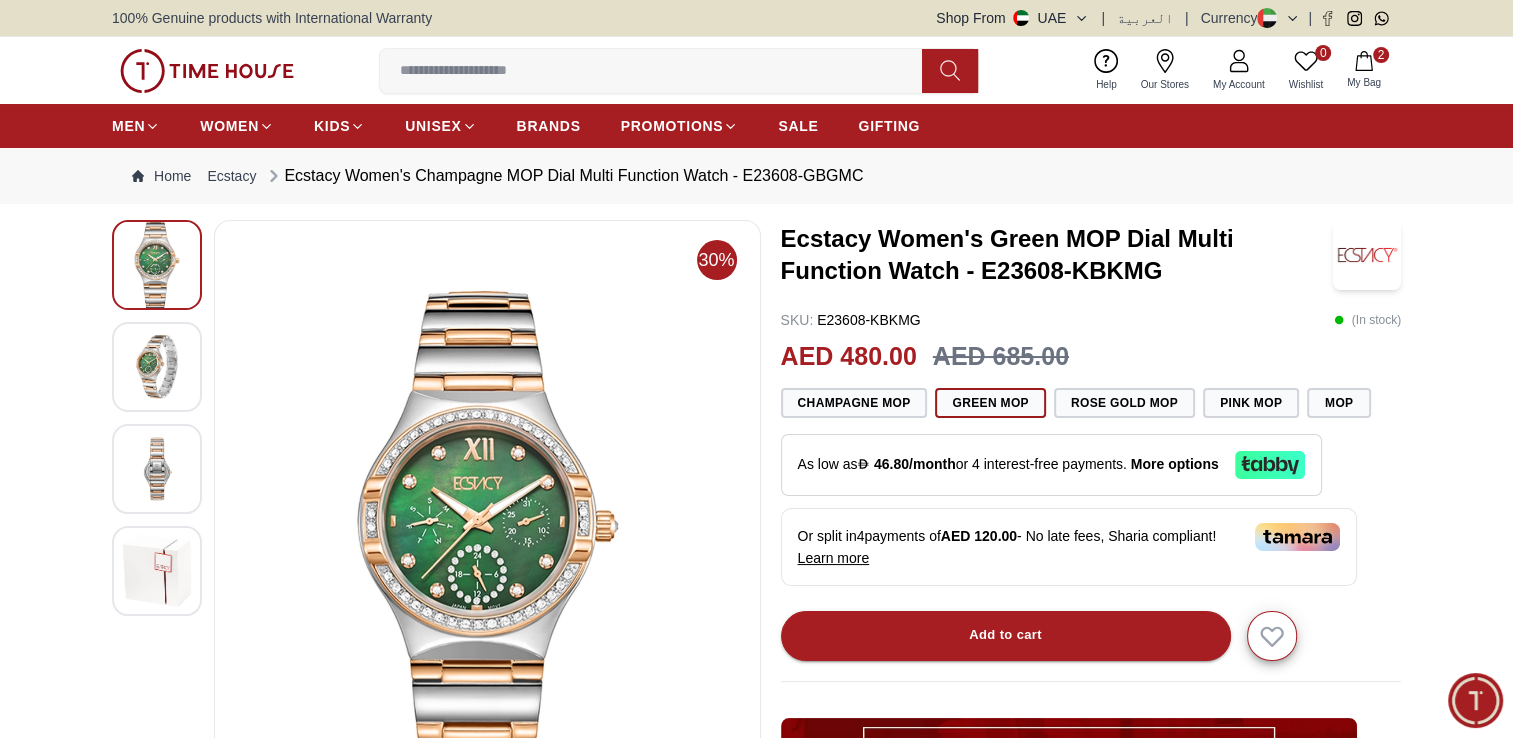 click at bounding box center (157, 366) 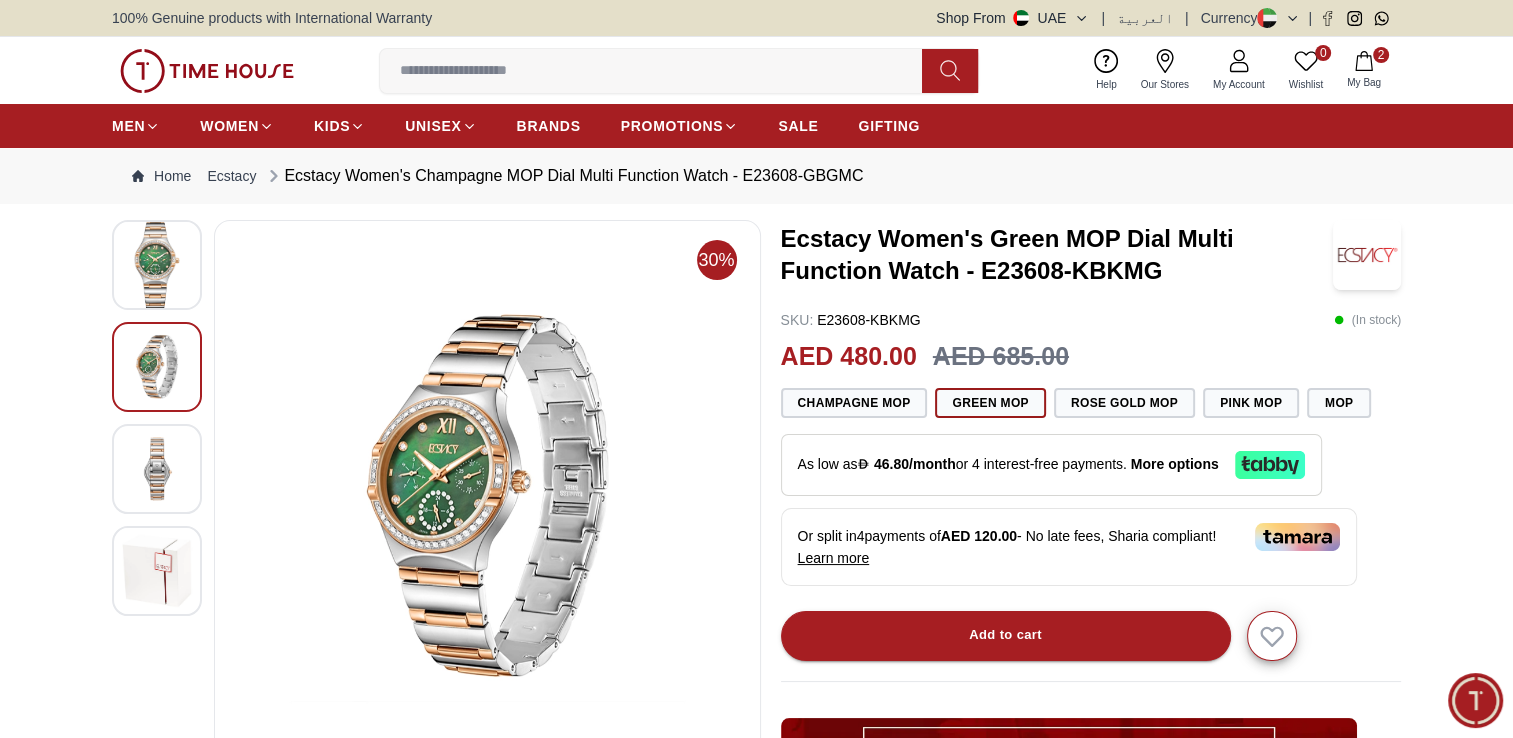 click at bounding box center (157, 469) 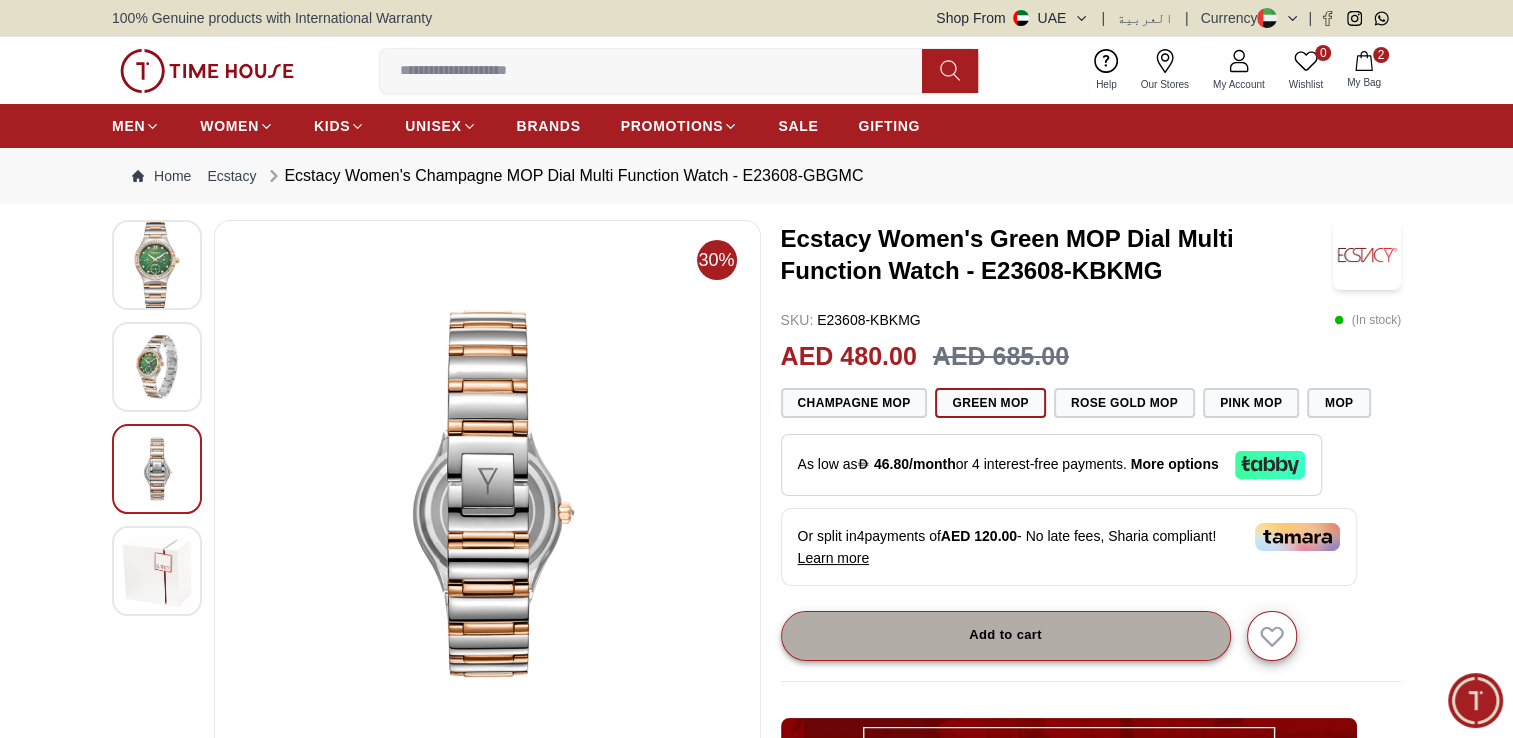 click on "Add to cart" at bounding box center (1006, 636) 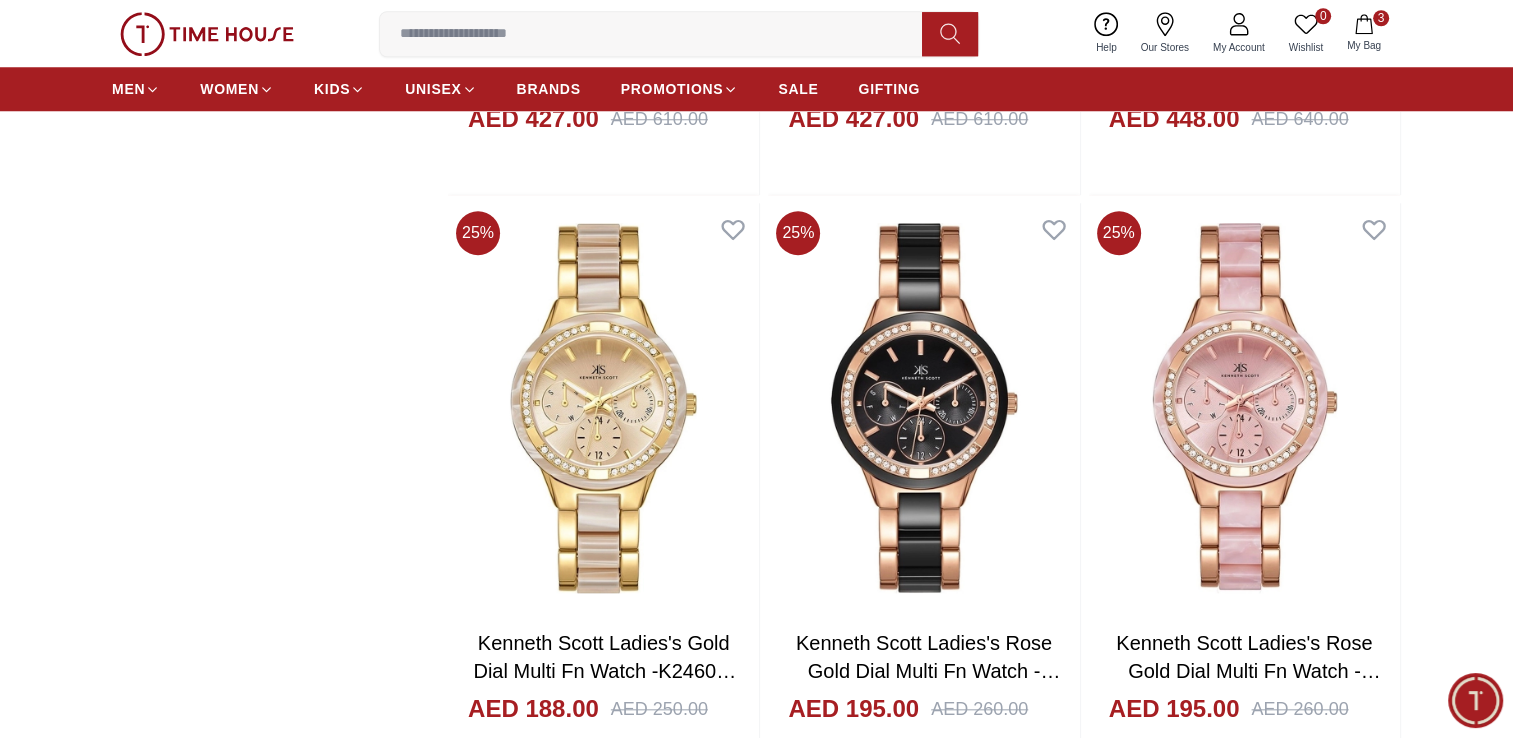 scroll, scrollTop: 9747, scrollLeft: 0, axis: vertical 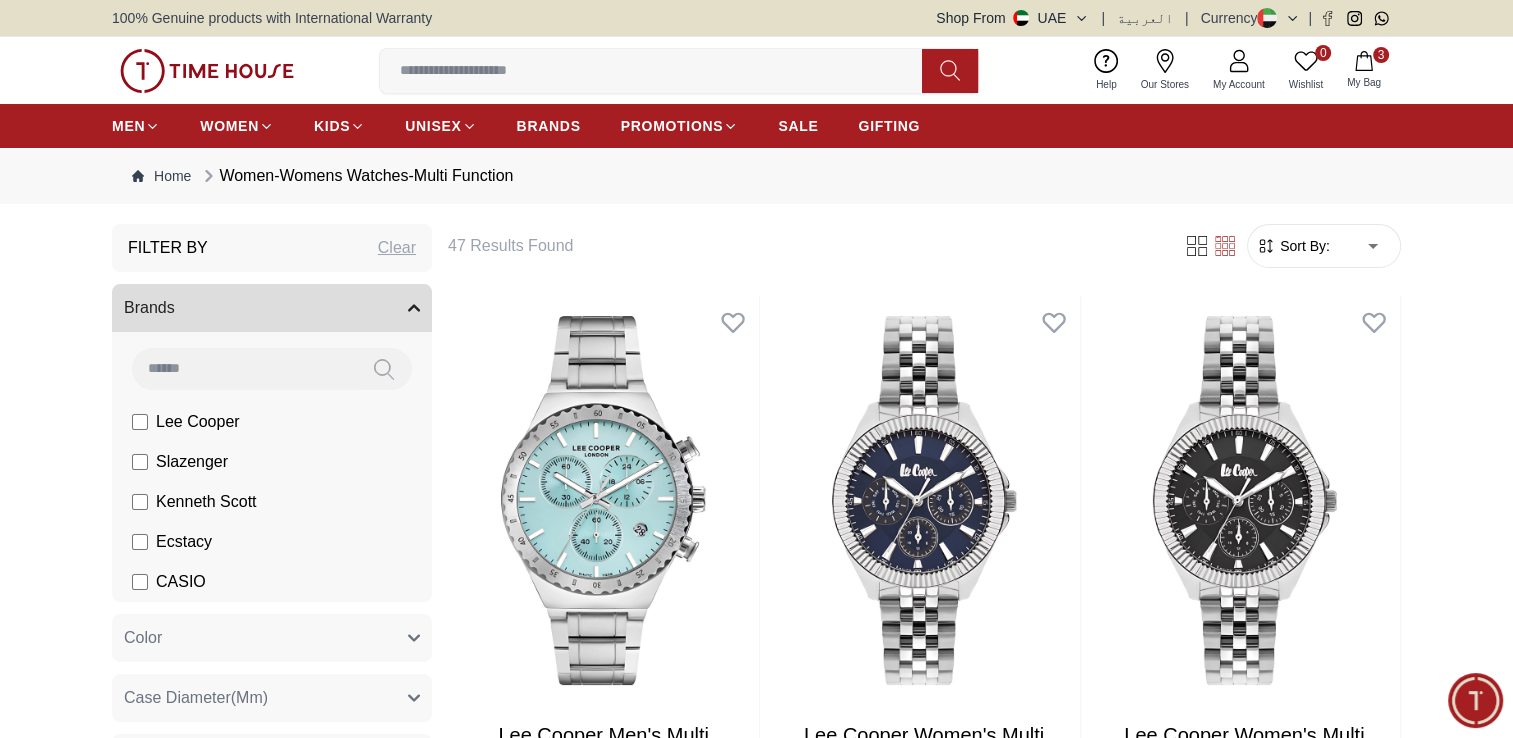click on "Ecstacy" at bounding box center (184, 542) 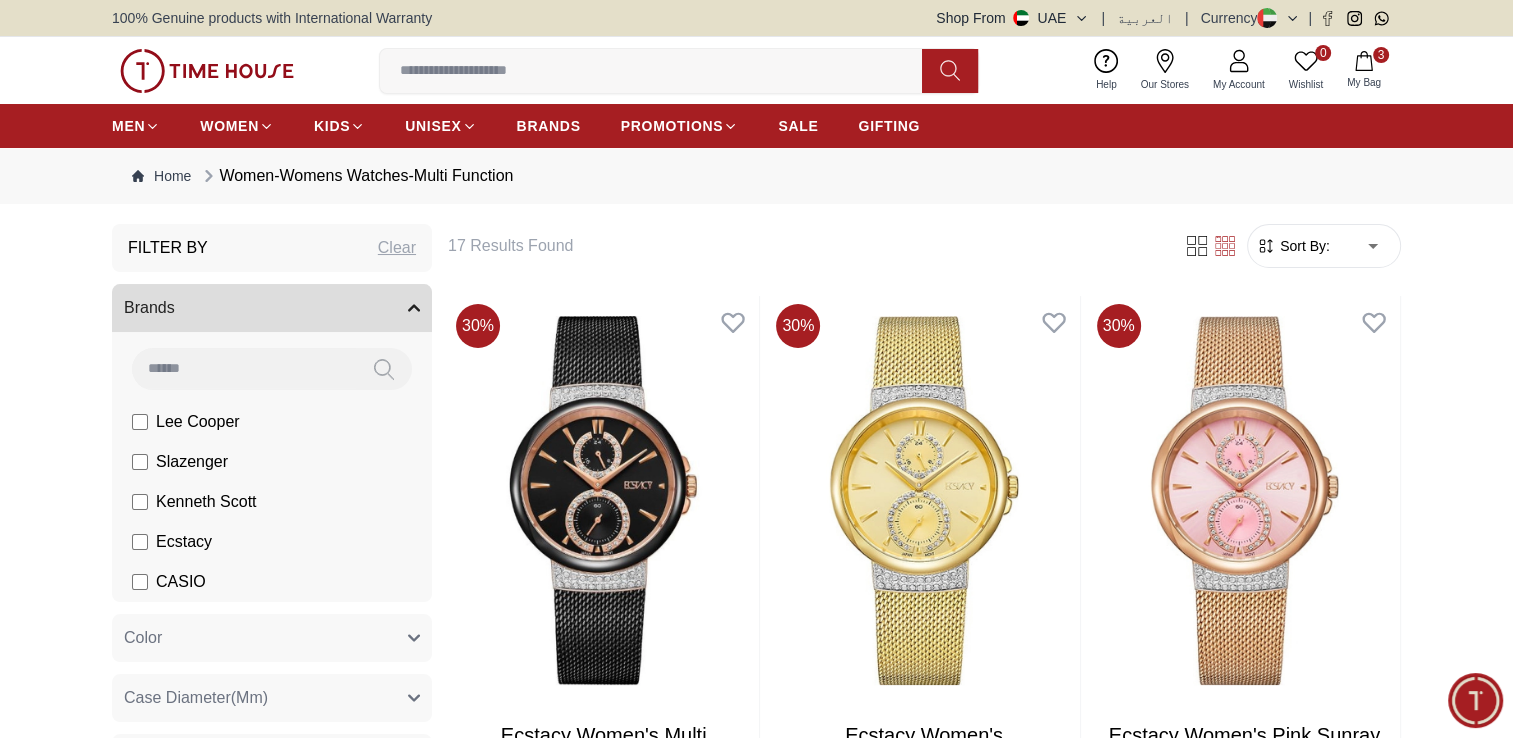 scroll, scrollTop: 645, scrollLeft: 0, axis: vertical 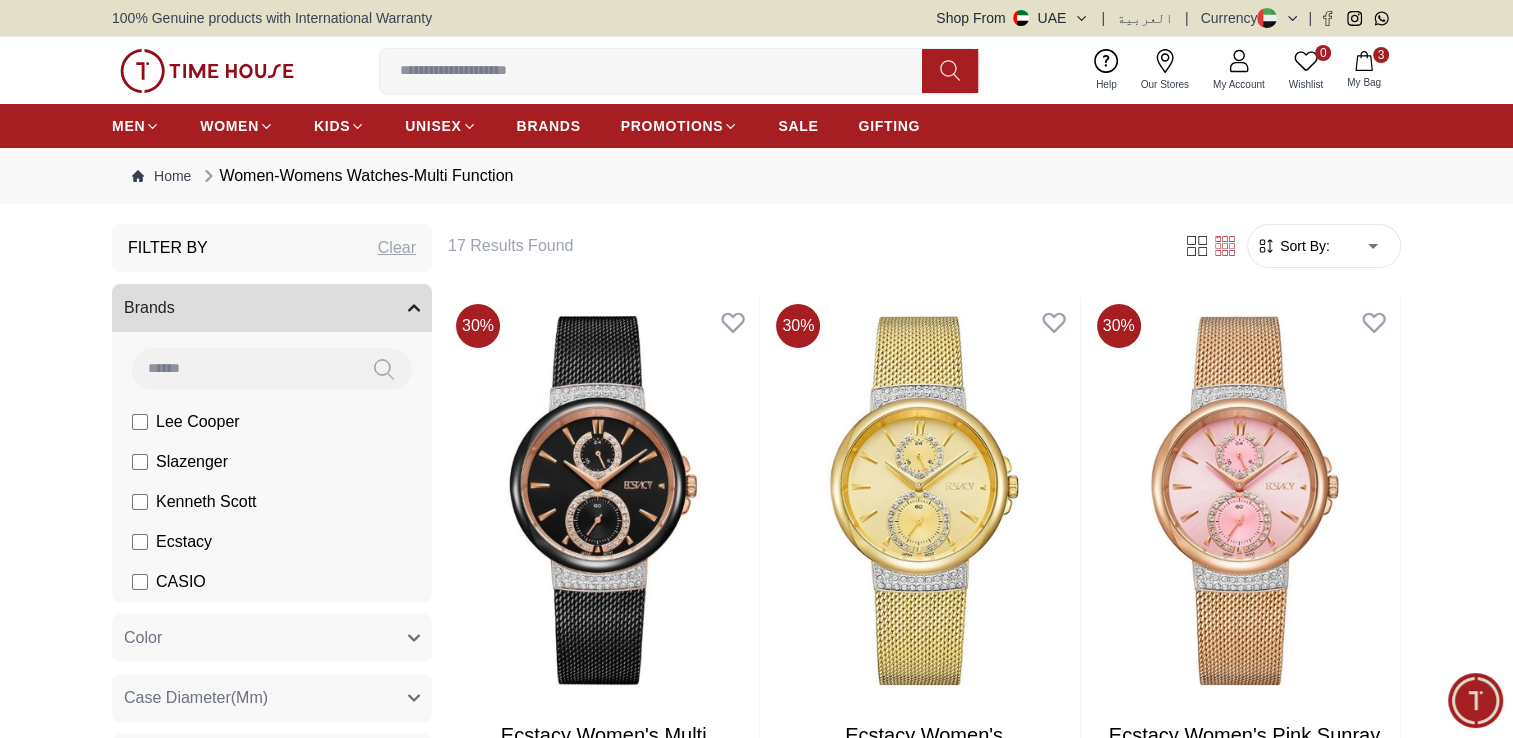 click on "Ecstacy" at bounding box center [184, 542] 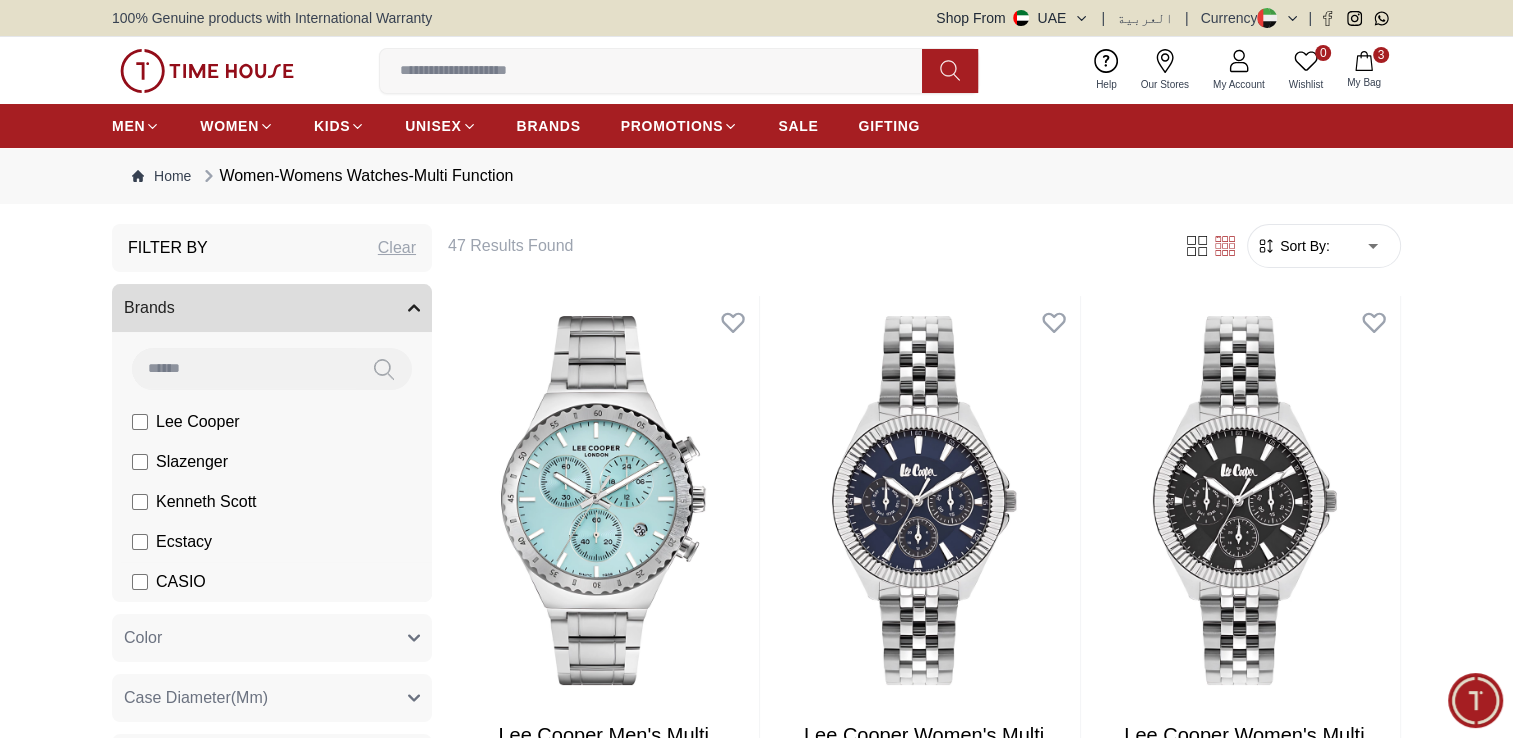 click on "CASIO" at bounding box center (181, 582) 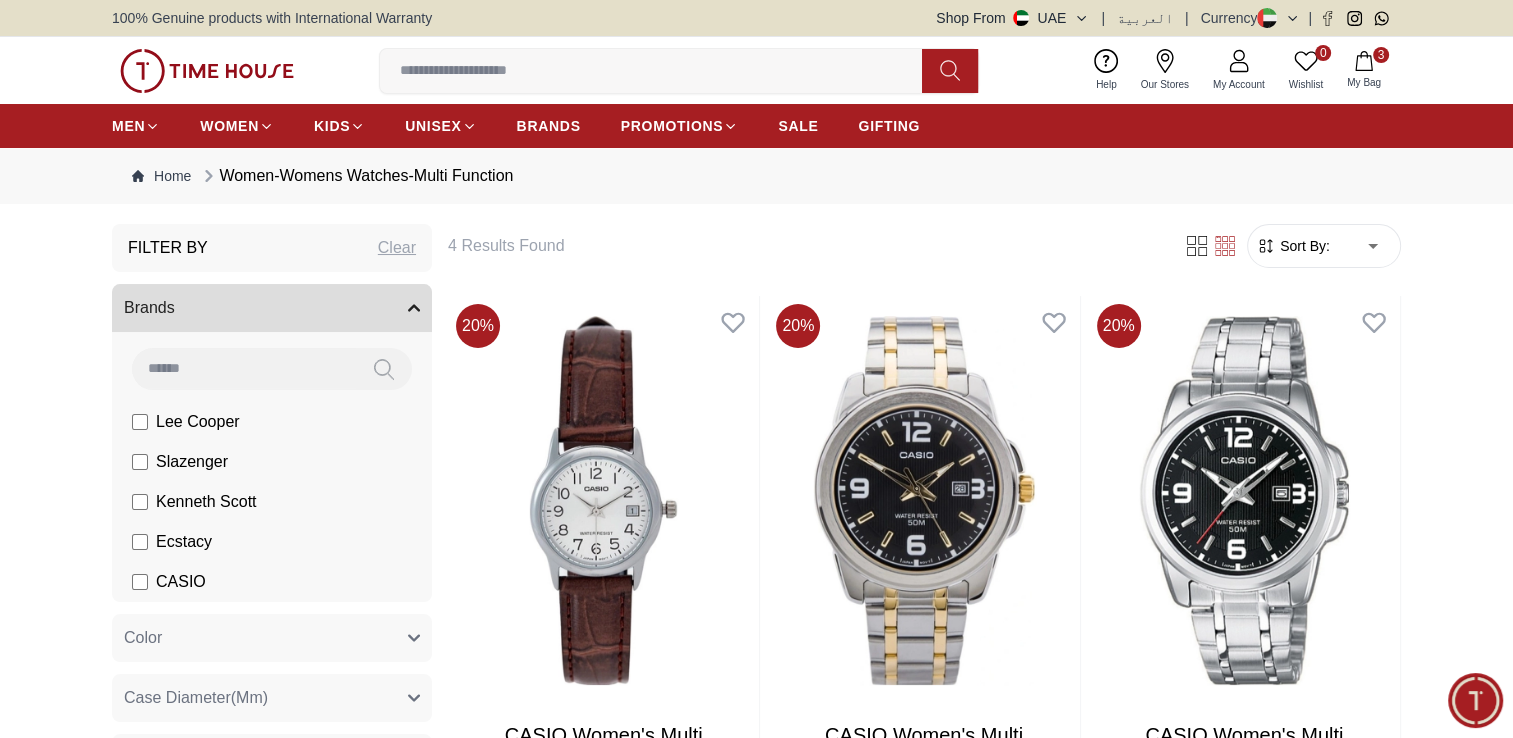 scroll, scrollTop: 645, scrollLeft: 0, axis: vertical 